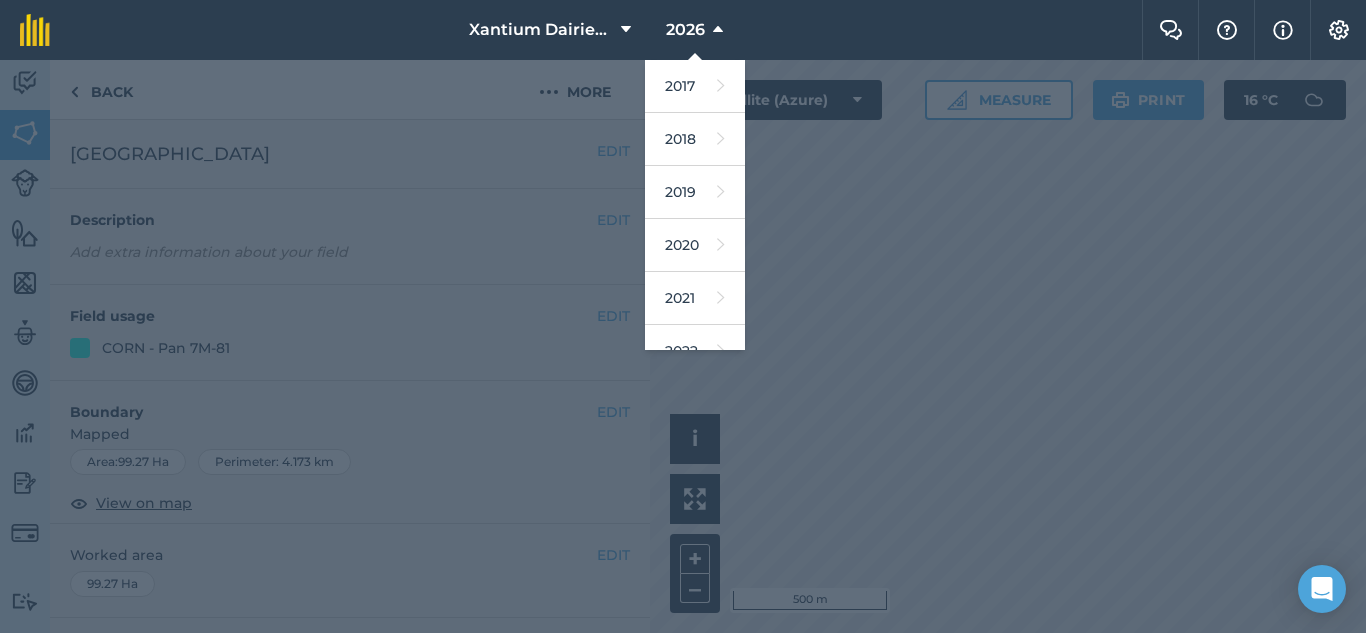 scroll, scrollTop: 0, scrollLeft: 0, axis: both 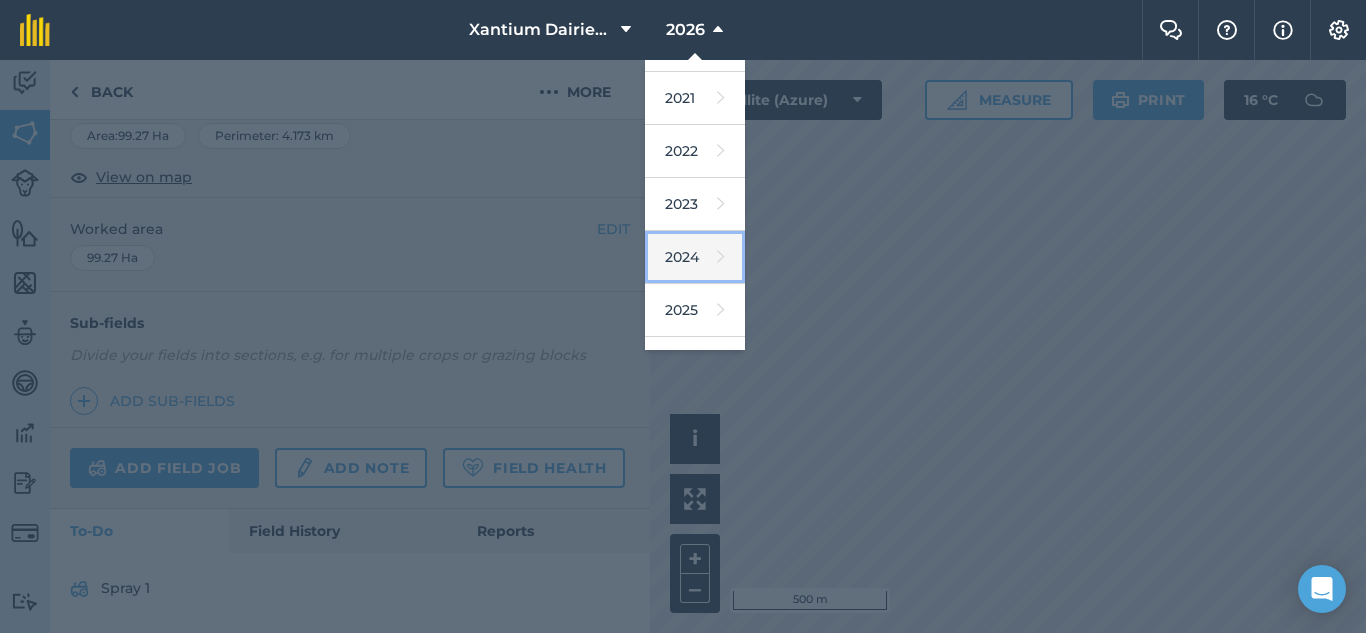 click on "2024" at bounding box center (695, 257) 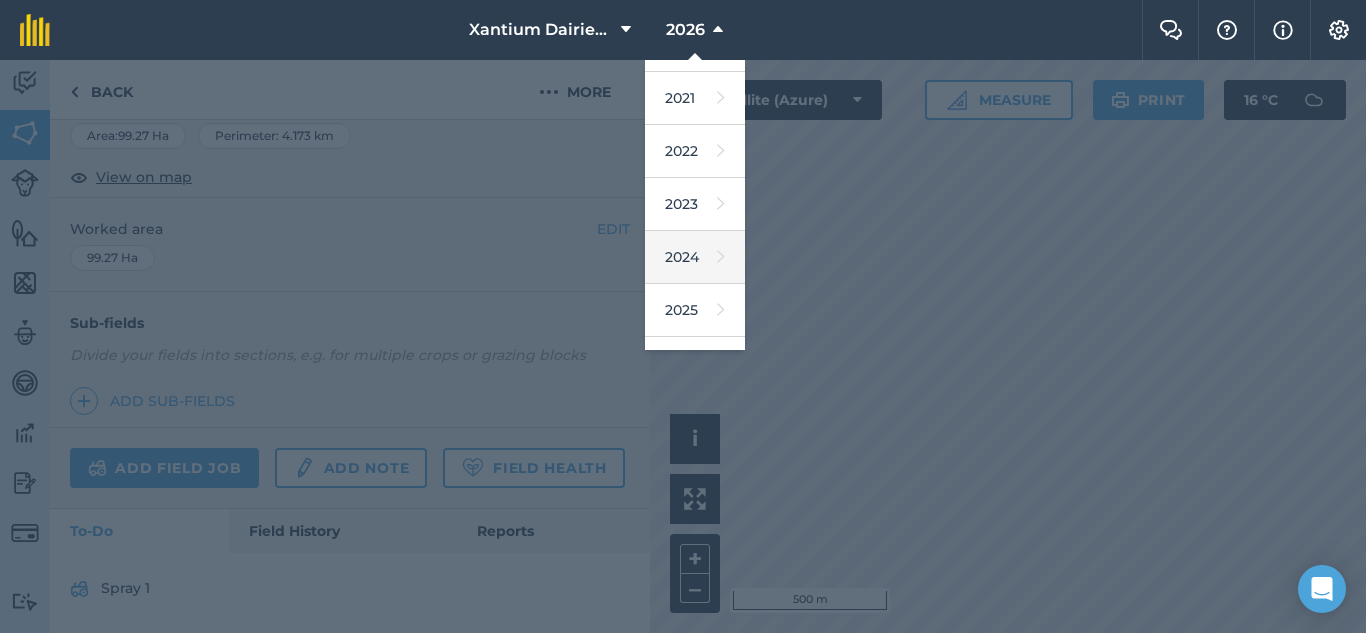 scroll, scrollTop: 364, scrollLeft: 0, axis: vertical 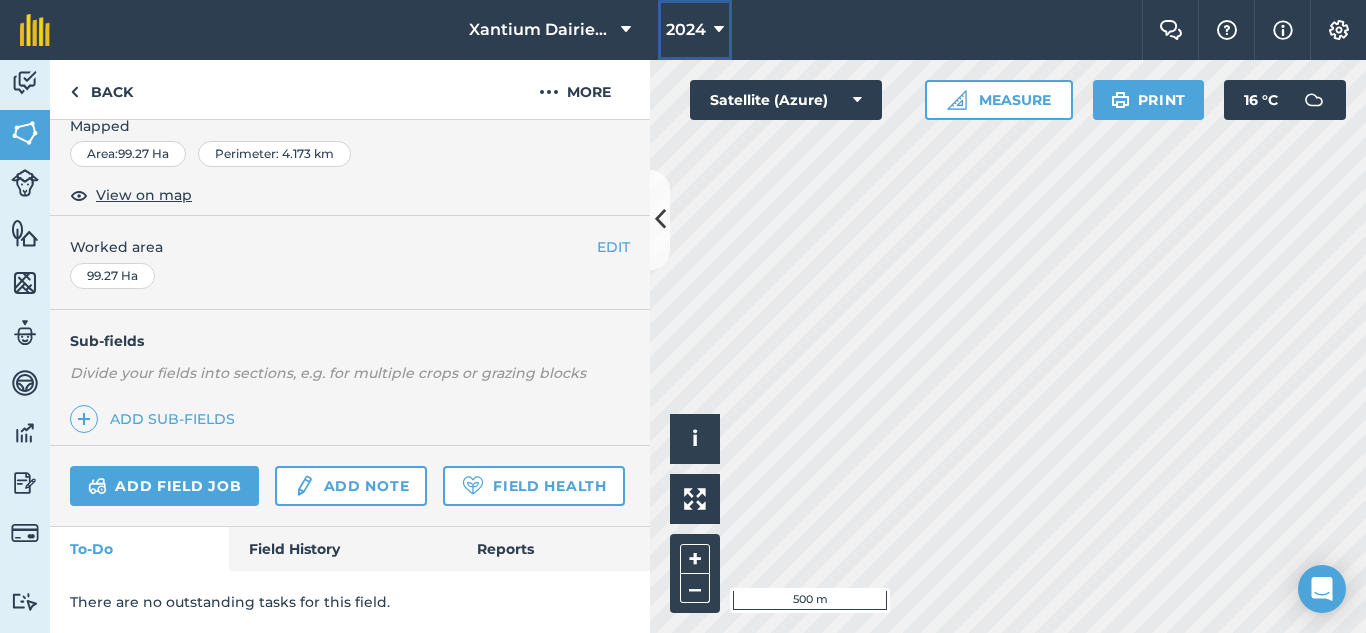 click on "2024" at bounding box center (695, 30) 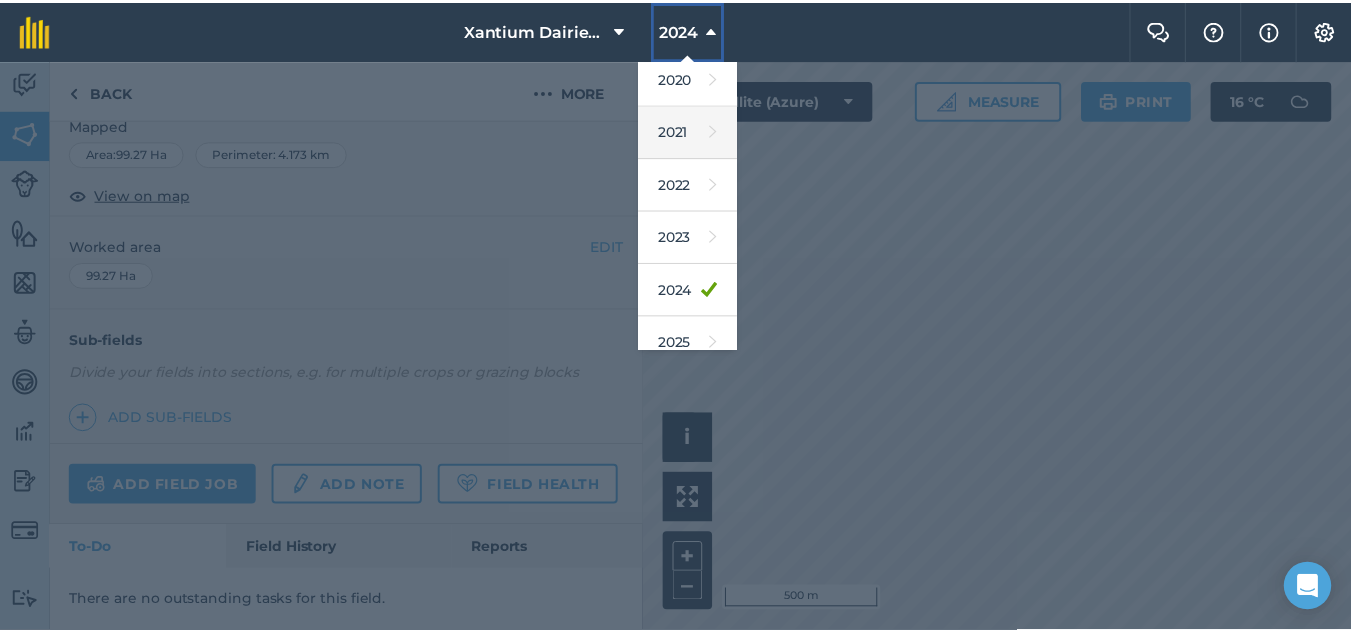 scroll, scrollTop: 200, scrollLeft: 0, axis: vertical 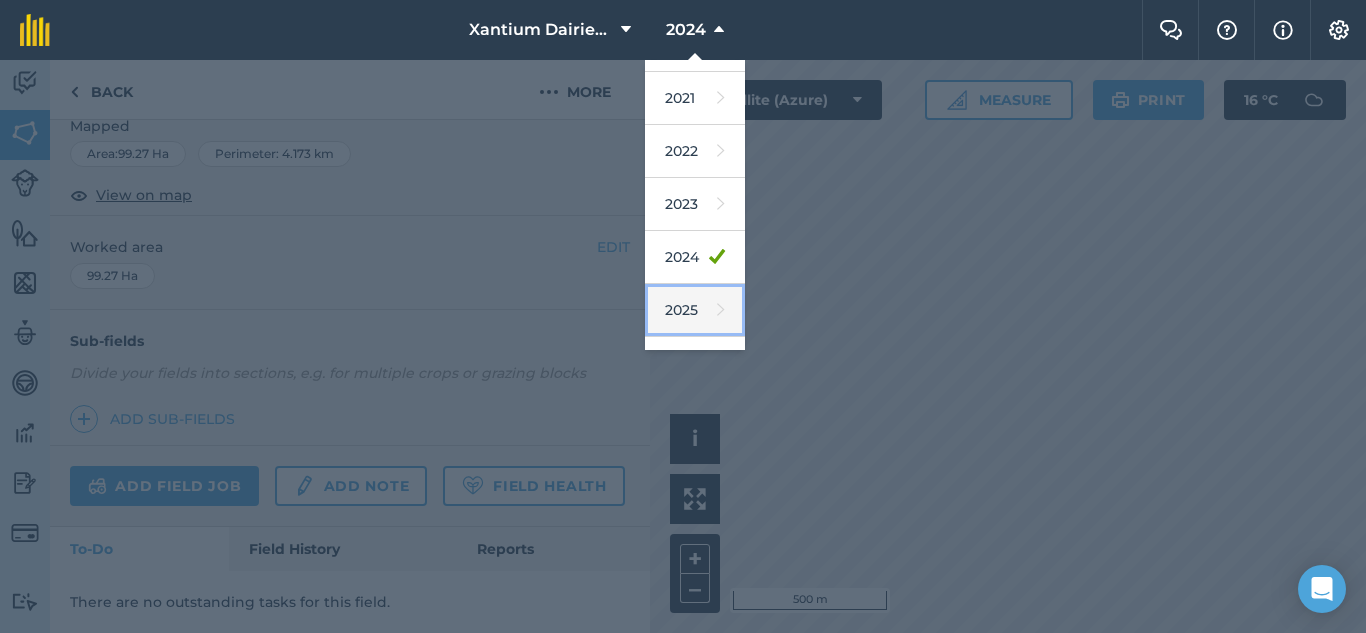 click on "2025" at bounding box center [695, 310] 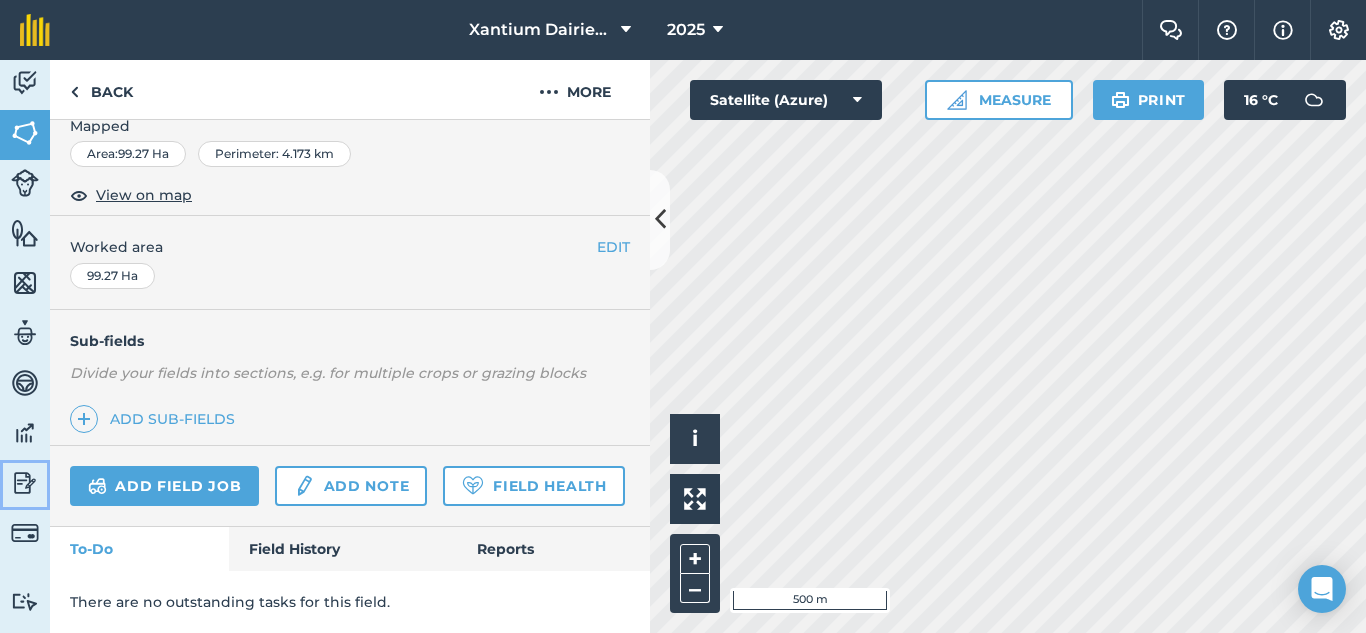 click at bounding box center (25, 483) 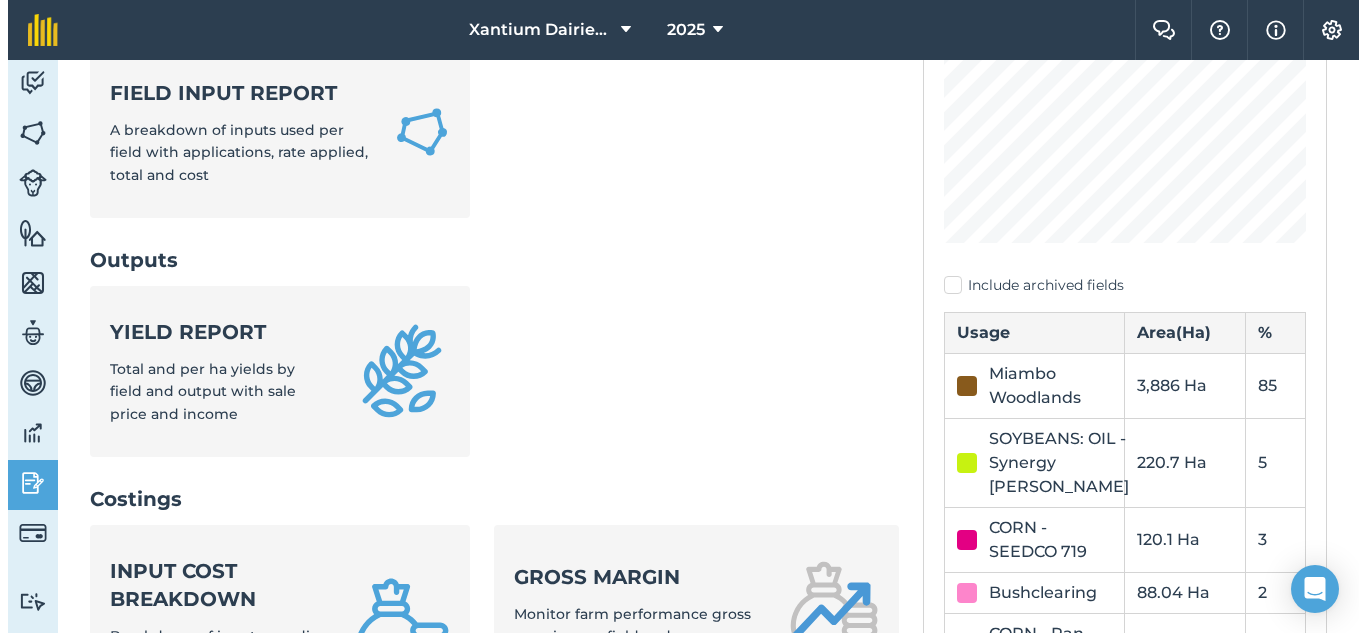 scroll, scrollTop: 400, scrollLeft: 0, axis: vertical 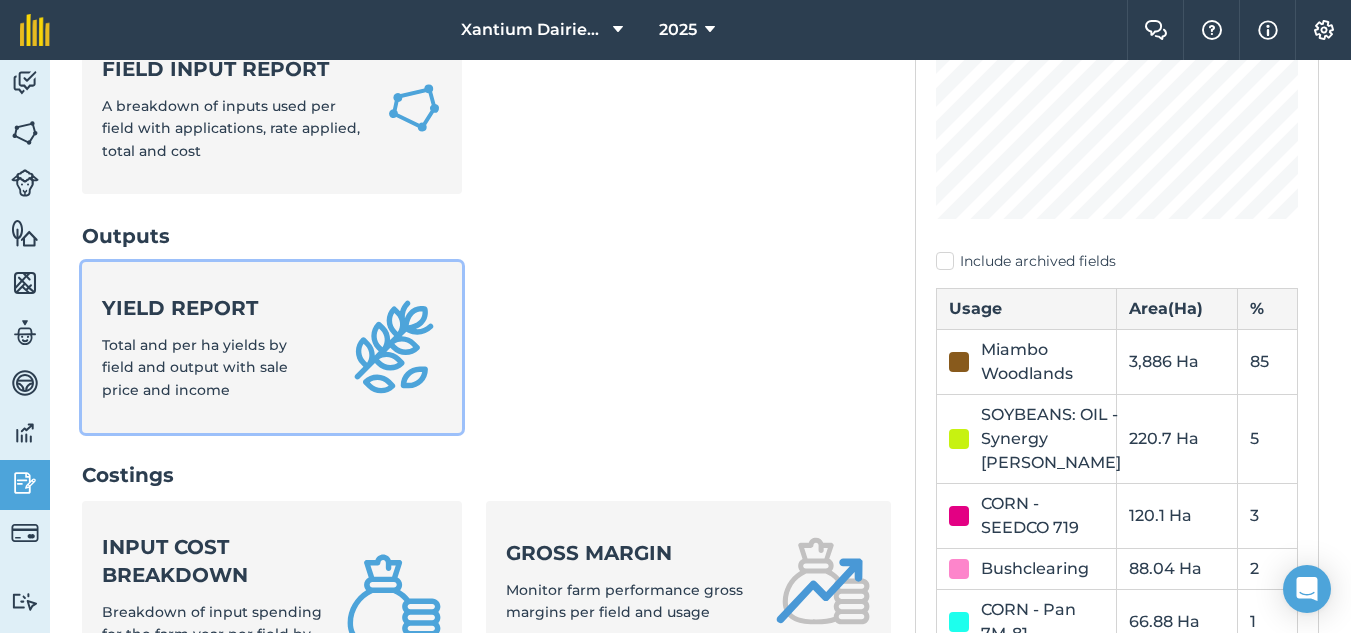click on "Yield report Total and per ha yields by field and output with sale price and income" at bounding box center [272, 347] 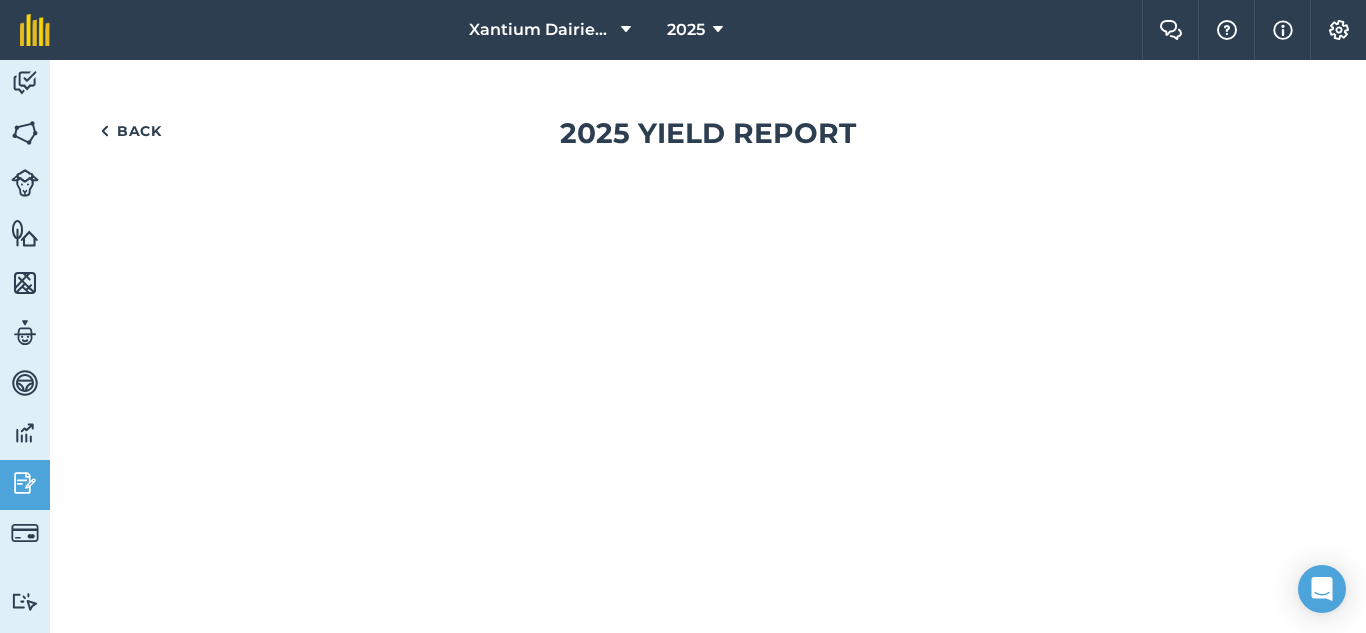 scroll, scrollTop: 0, scrollLeft: 0, axis: both 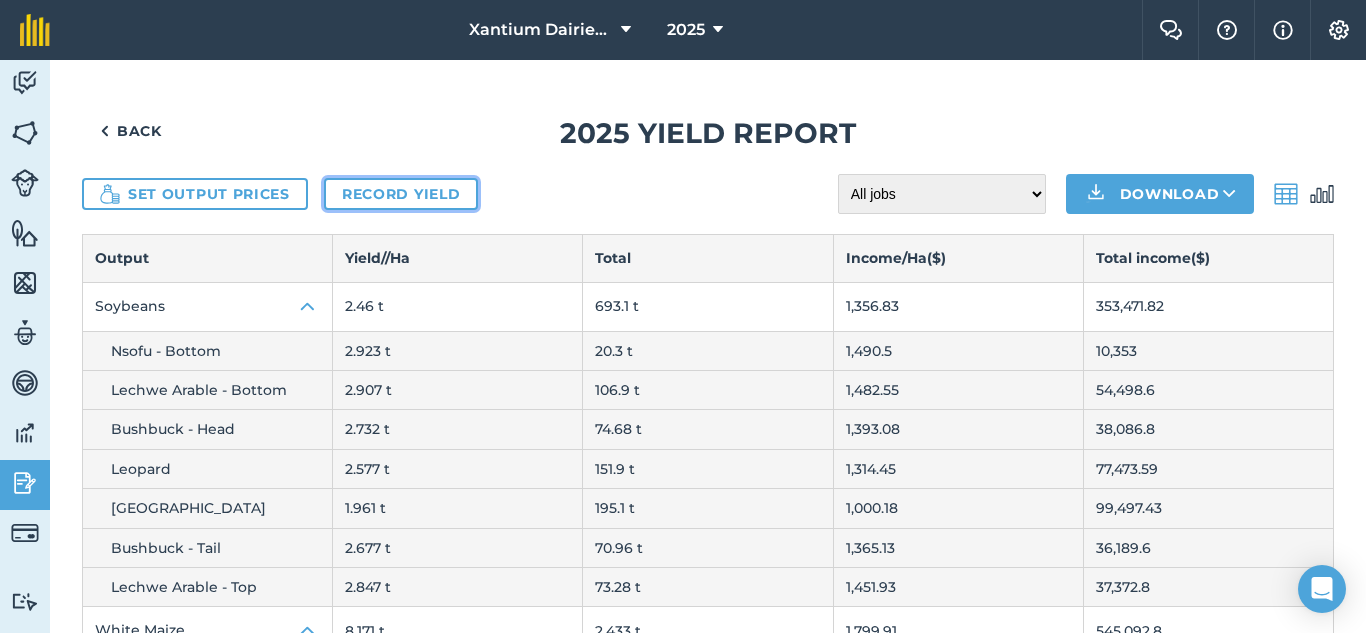 click on "Record yield" at bounding box center [401, 194] 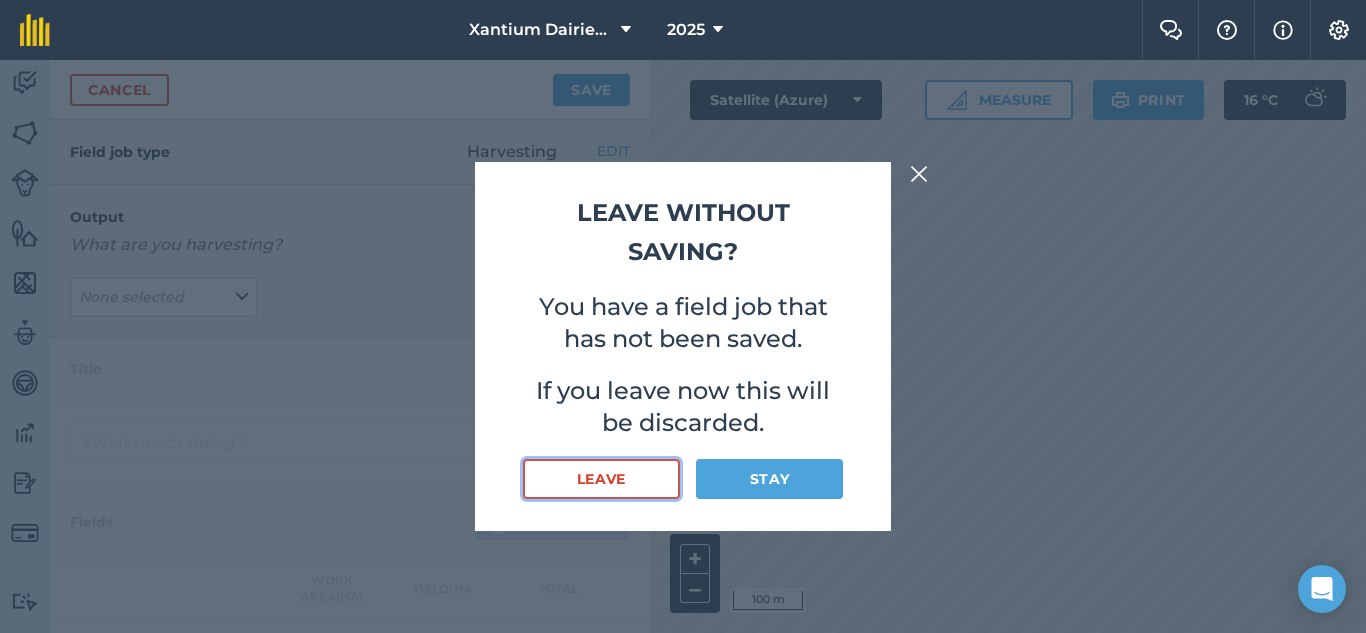 click on "Leave" at bounding box center (601, 479) 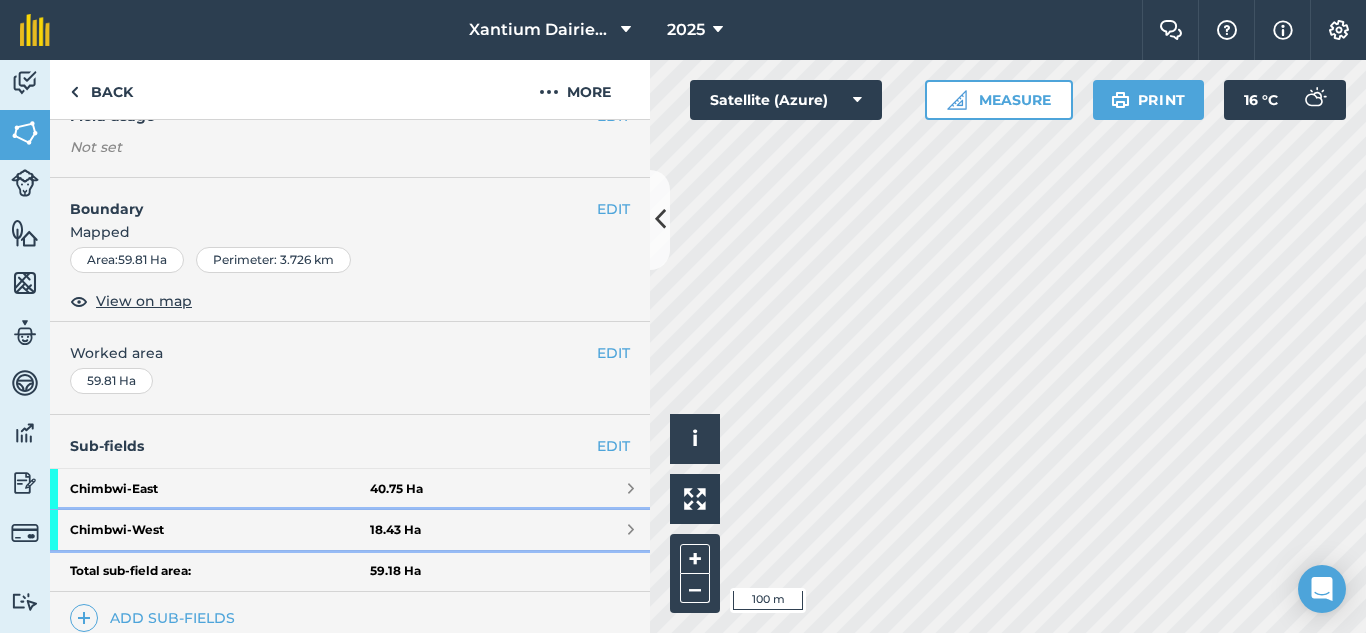 click on "Chimbwi  -  West" at bounding box center [220, 530] 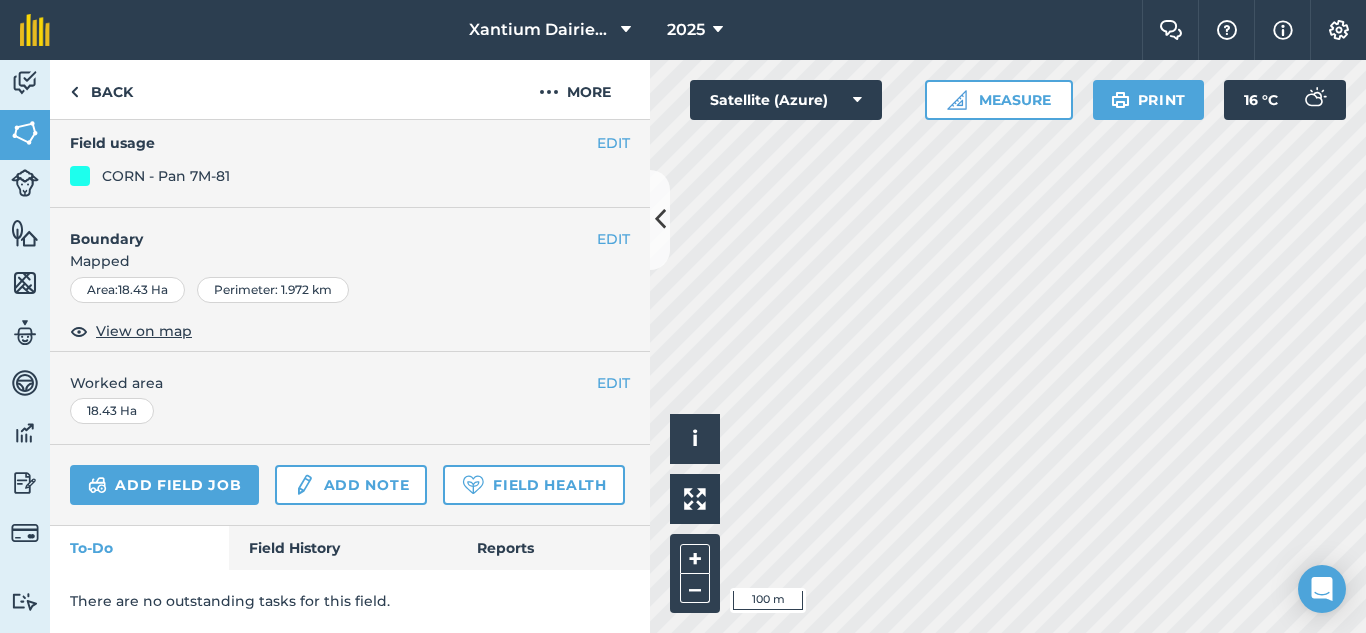 scroll, scrollTop: 271, scrollLeft: 0, axis: vertical 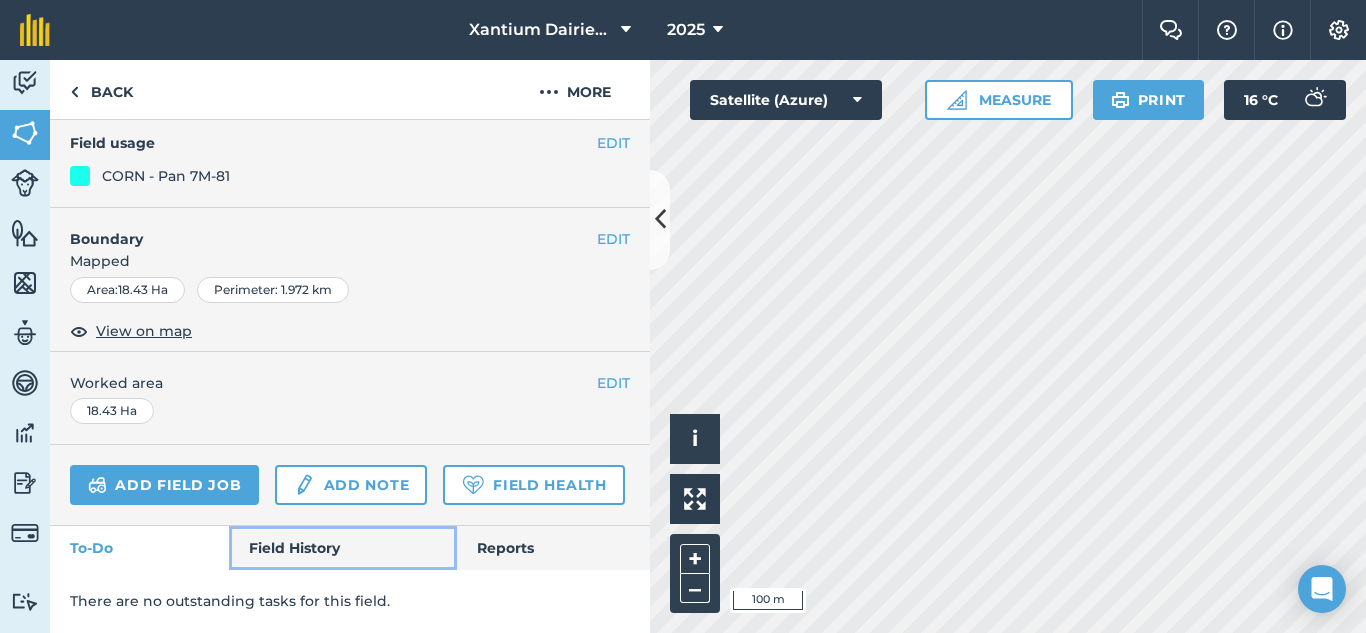 click on "Field History" at bounding box center (342, 548) 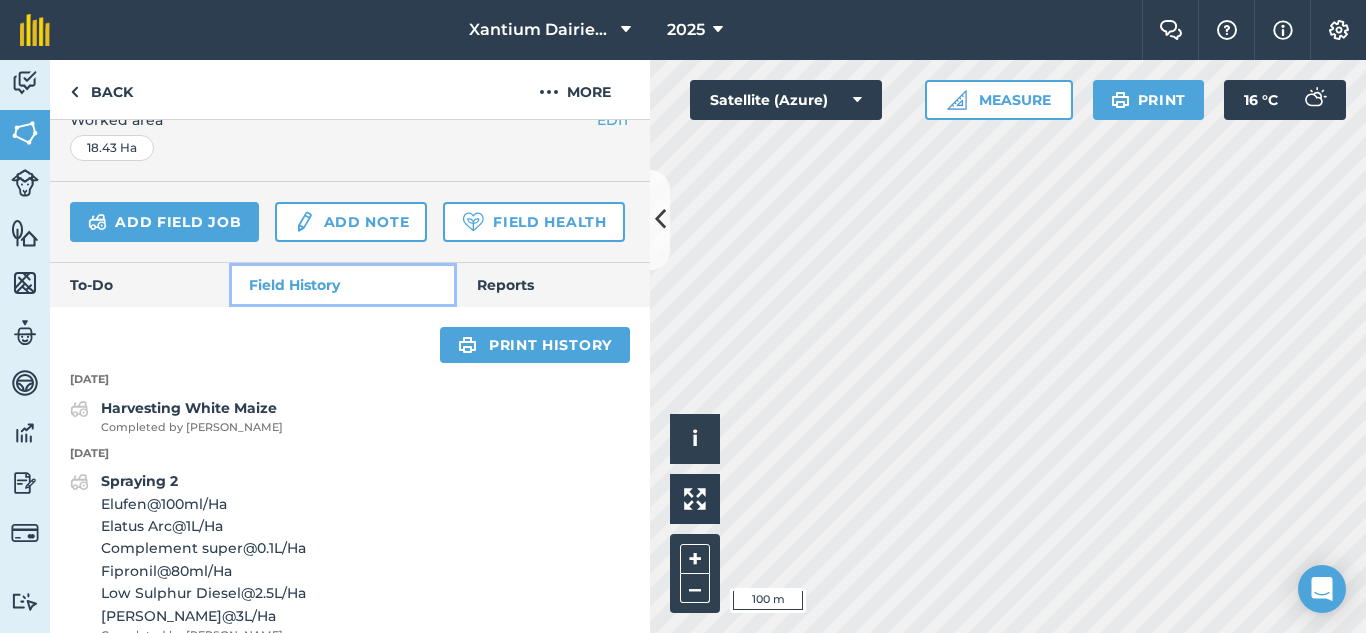 scroll, scrollTop: 671, scrollLeft: 0, axis: vertical 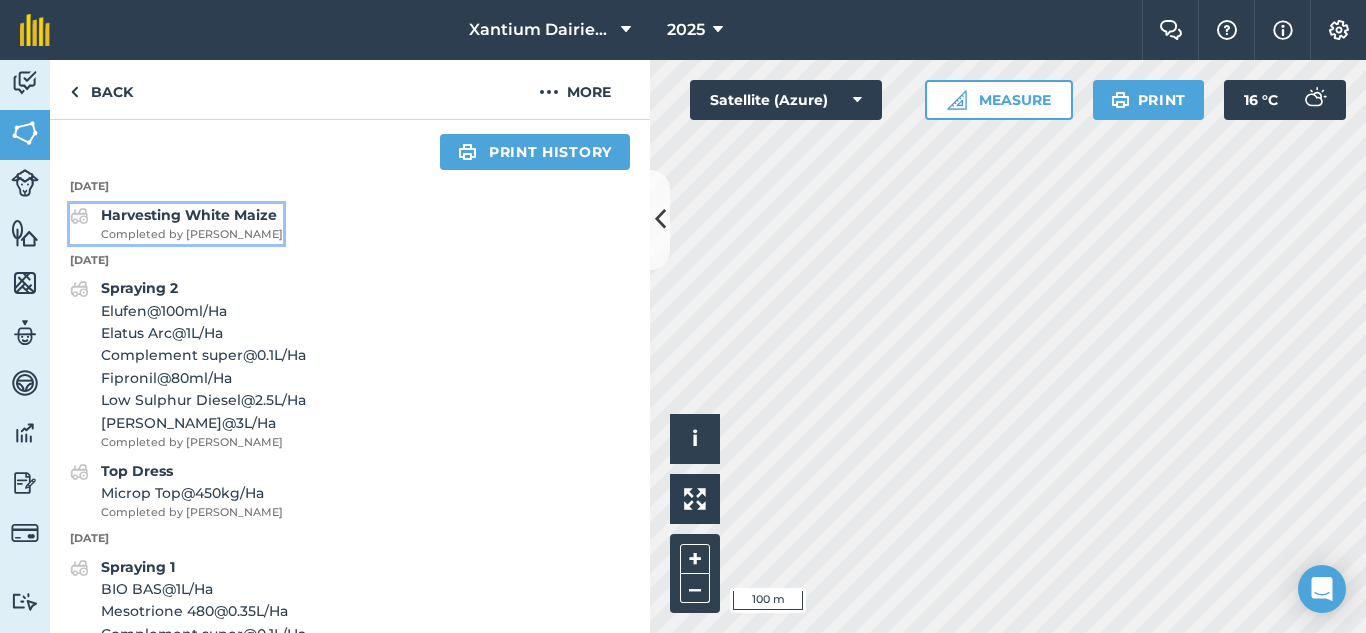 click on "Harvesting White Maize Completed by   [PERSON_NAME]" at bounding box center (192, 224) 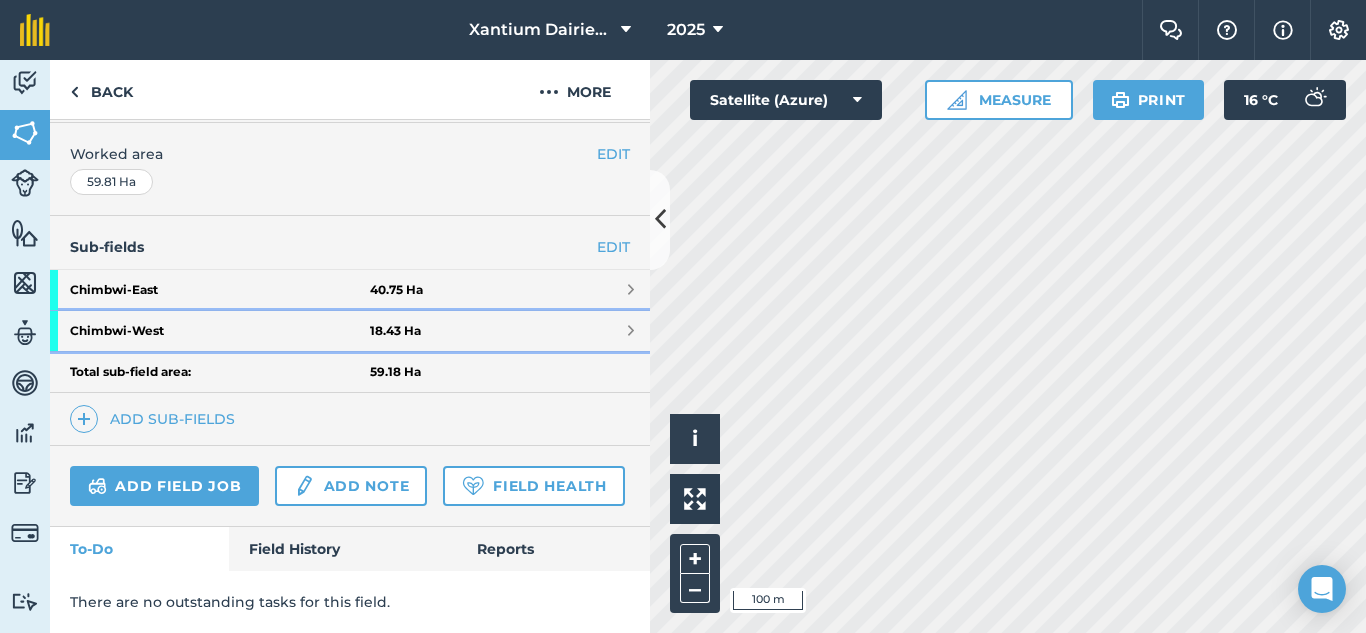 click on "Chimbwi  -  West" at bounding box center (220, 331) 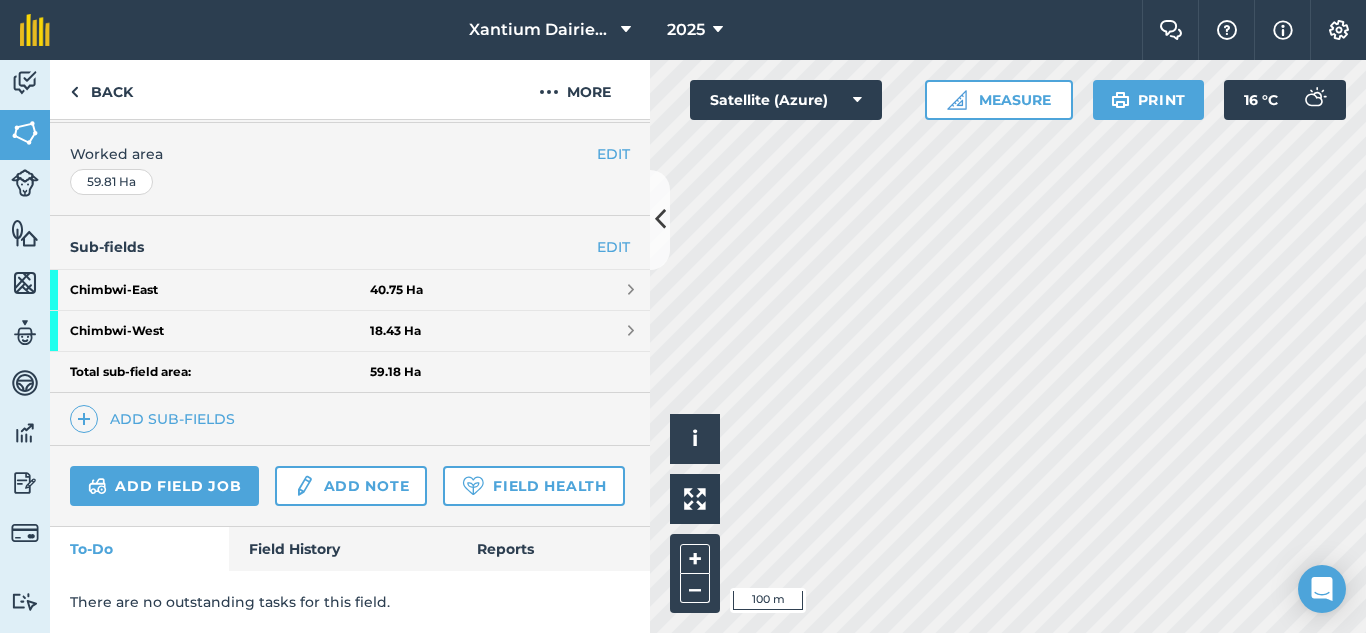scroll, scrollTop: 271, scrollLeft: 0, axis: vertical 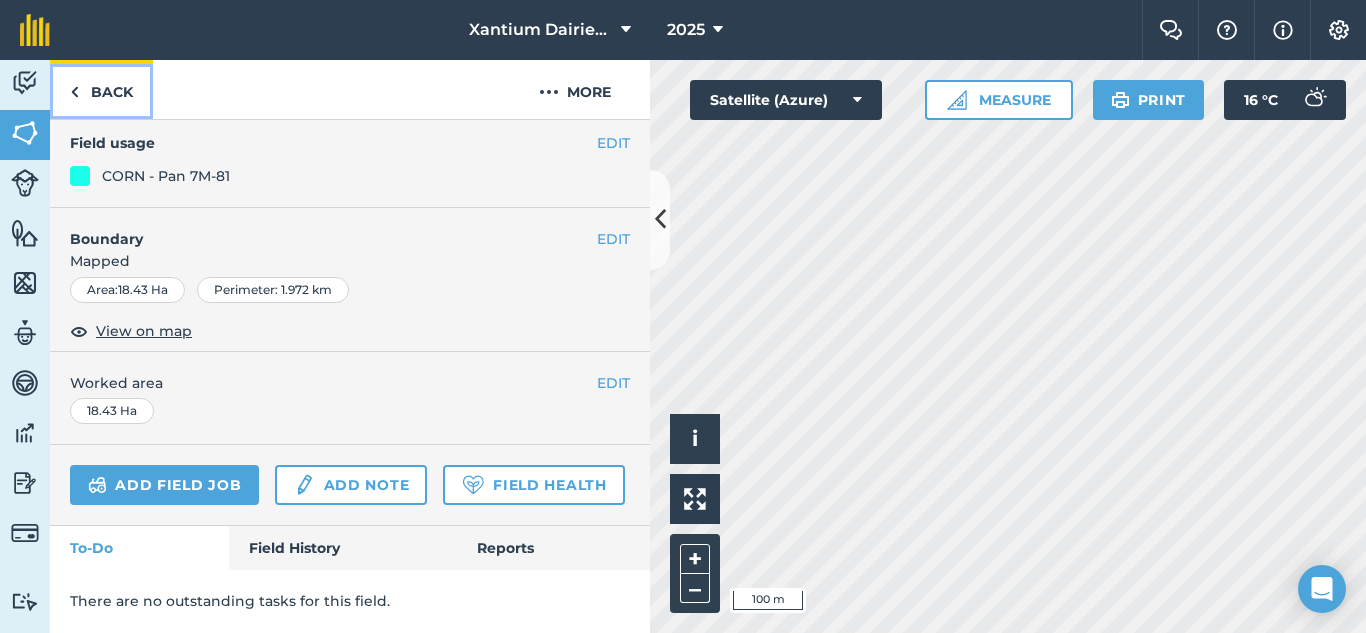 drag, startPoint x: 72, startPoint y: 82, endPoint x: 95, endPoint y: 168, distance: 89.02247 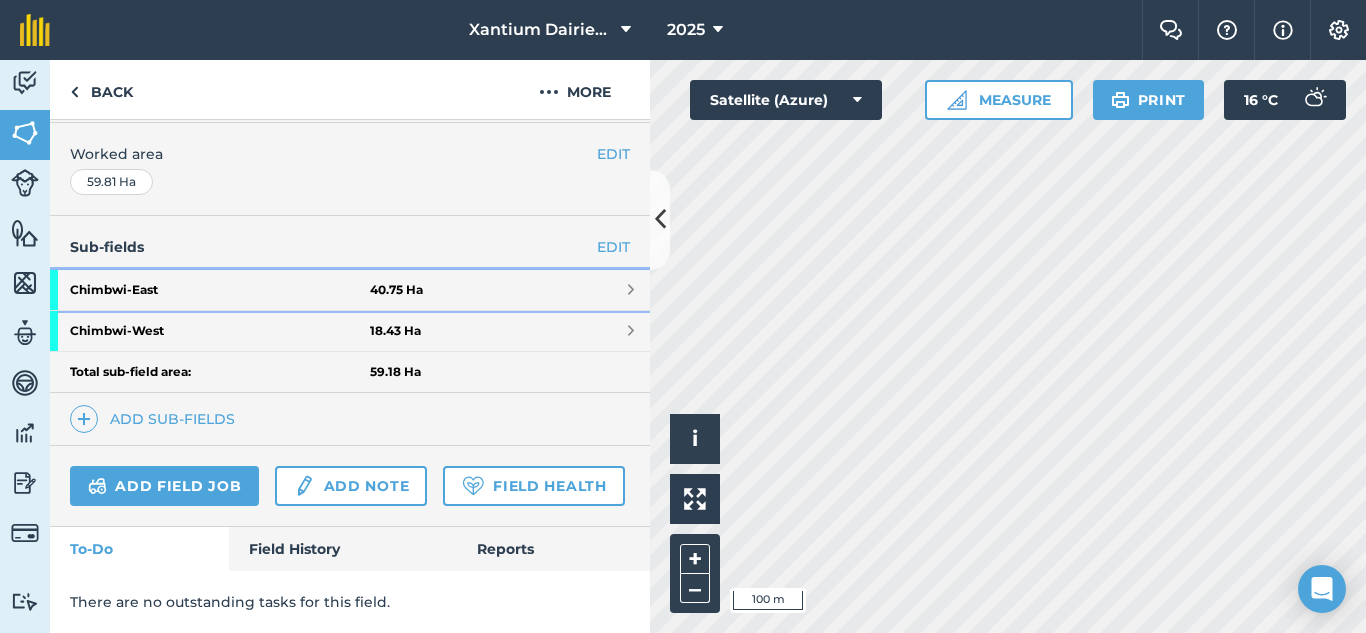 click on "Chimbwi  -  East" at bounding box center [220, 290] 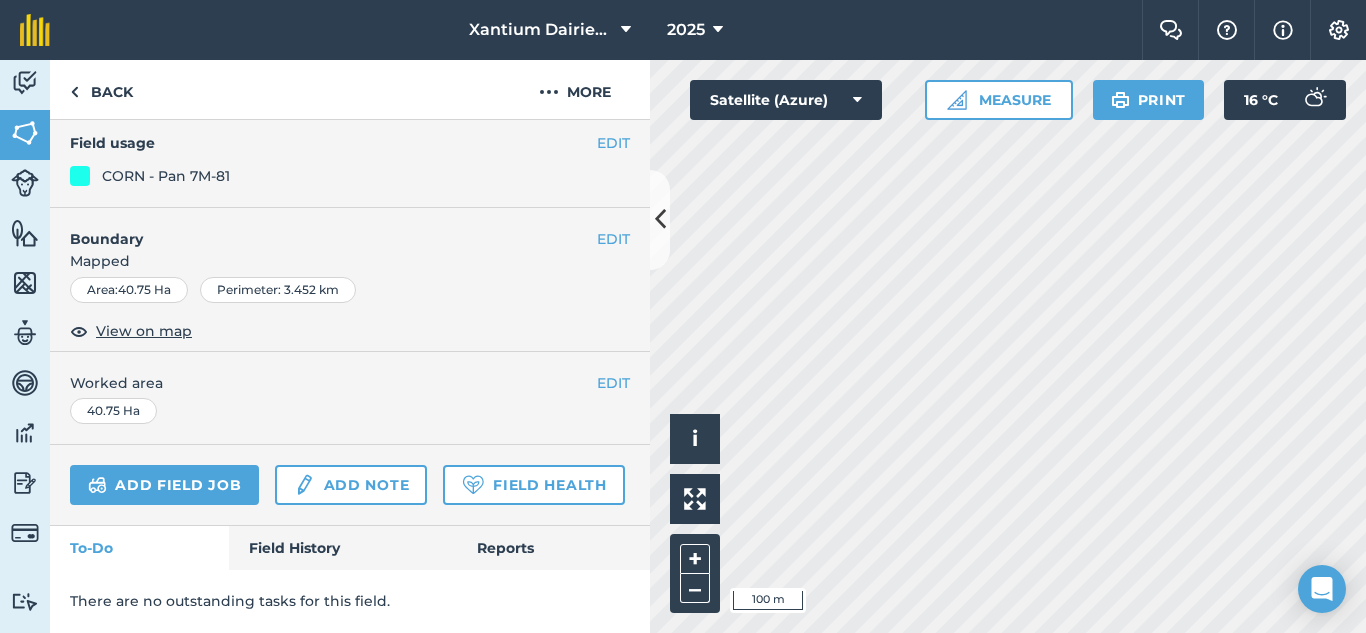 scroll, scrollTop: 271, scrollLeft: 0, axis: vertical 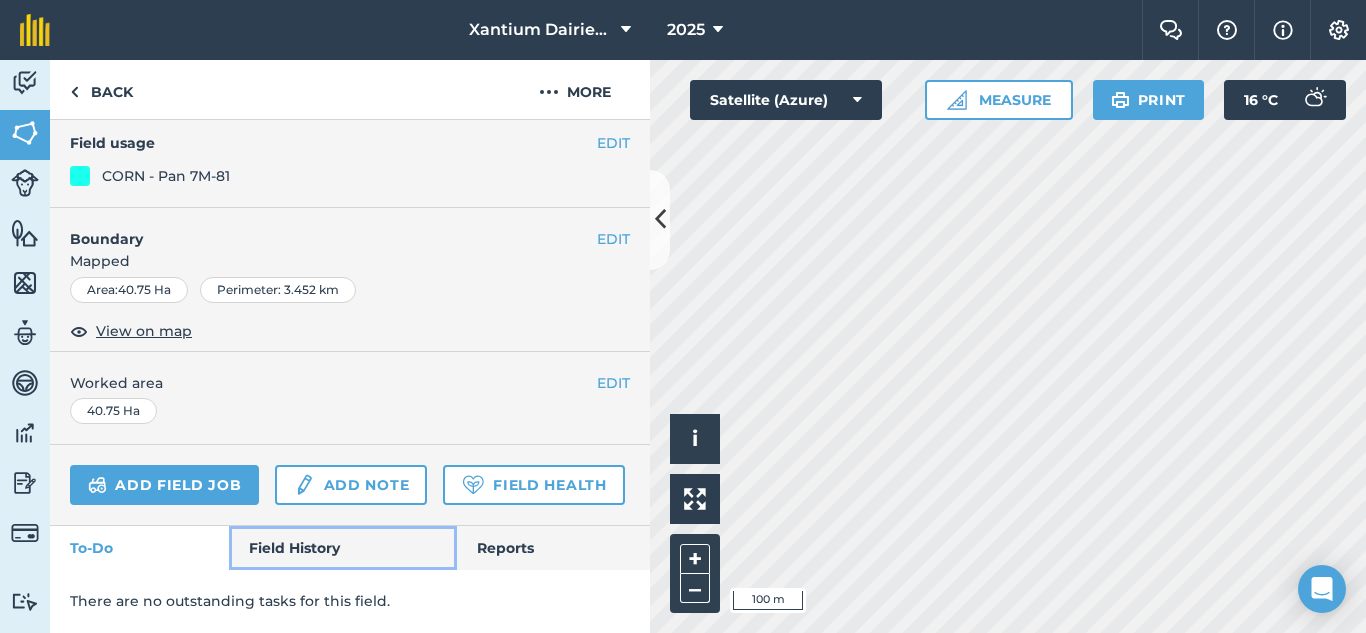 click on "Field History" at bounding box center (342, 548) 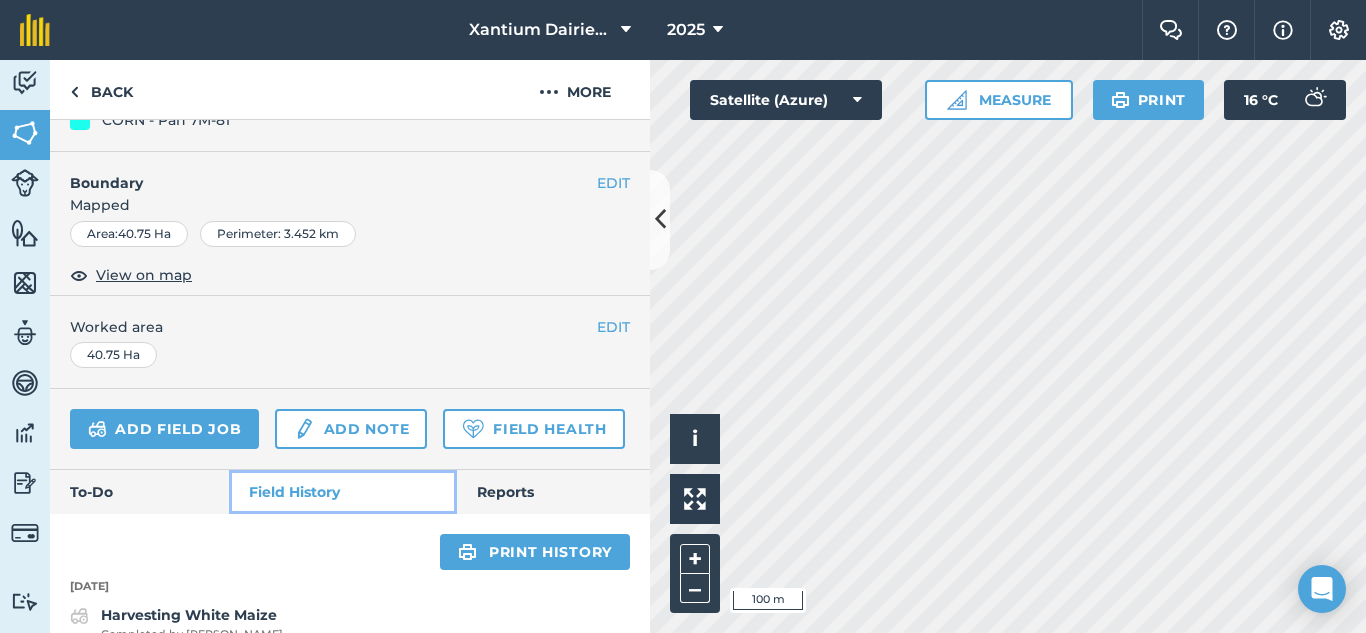 scroll, scrollTop: 671, scrollLeft: 0, axis: vertical 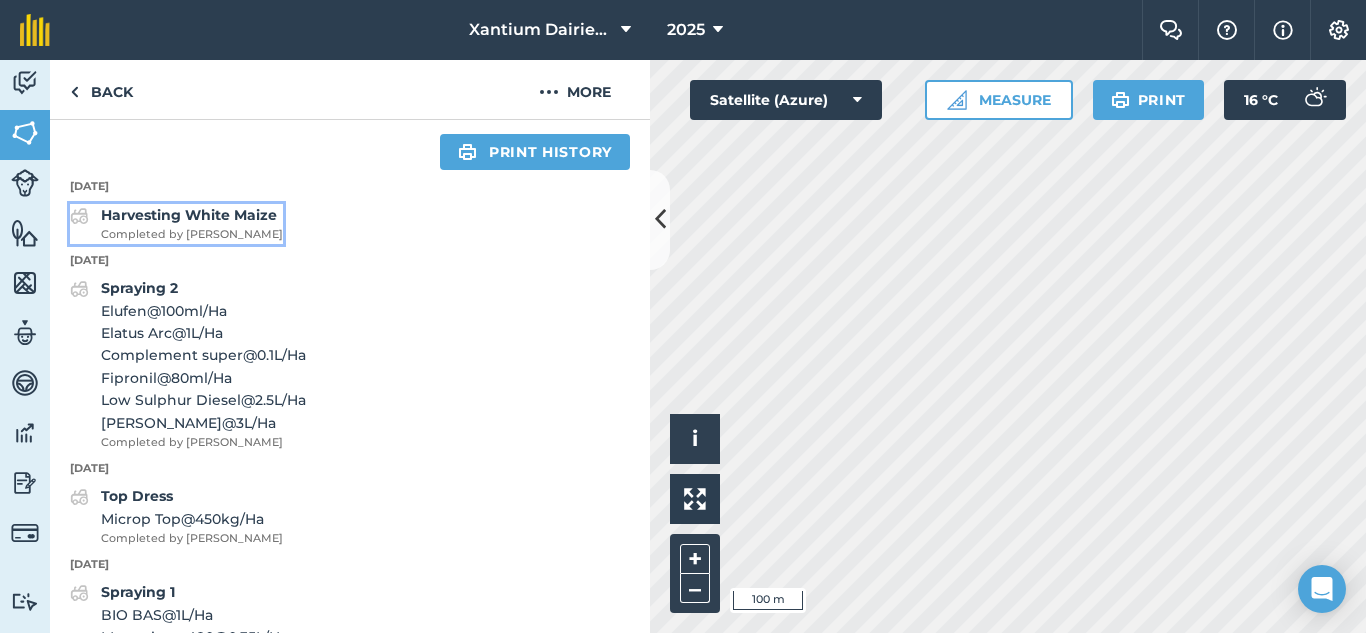 click on "Harvesting White Maize" at bounding box center (189, 215) 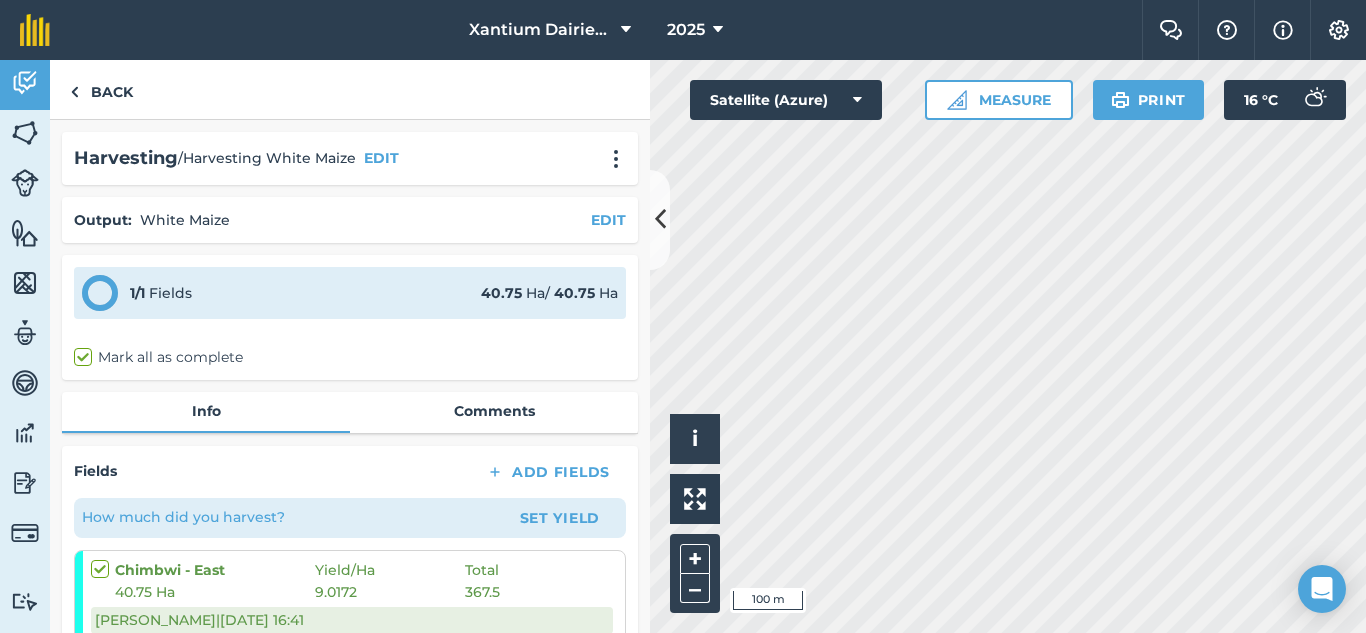 scroll, scrollTop: 200, scrollLeft: 0, axis: vertical 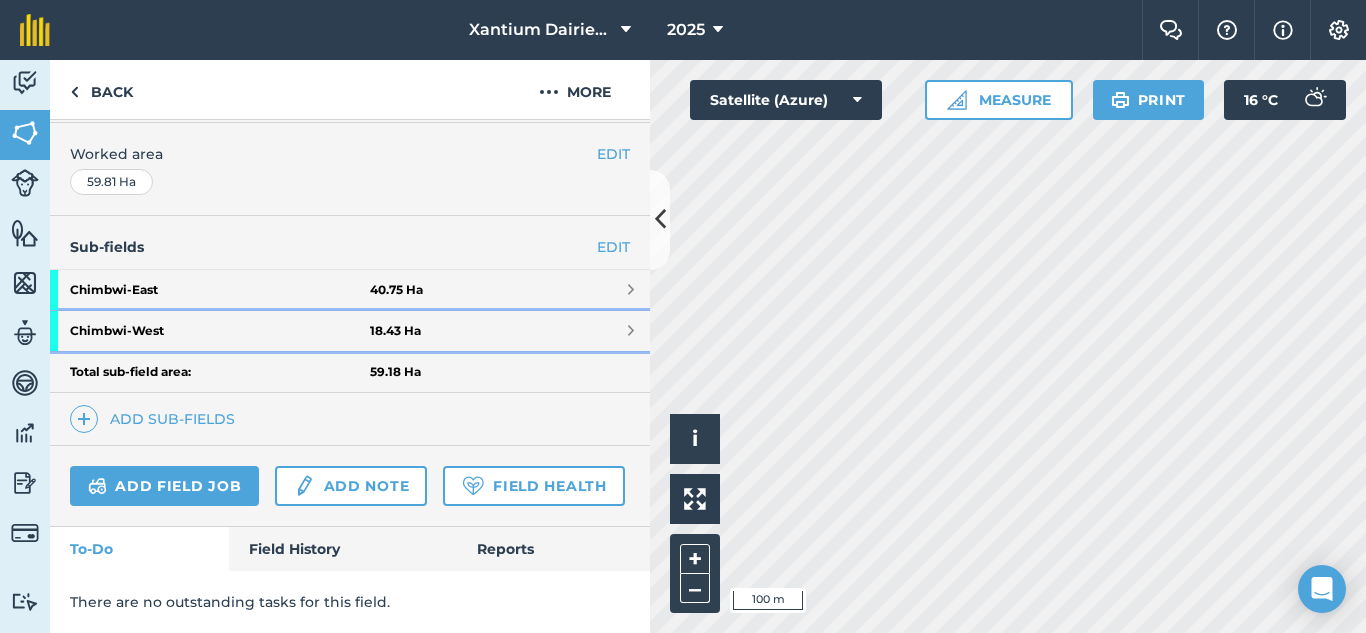 click on "Chimbwi  -  West" at bounding box center (220, 331) 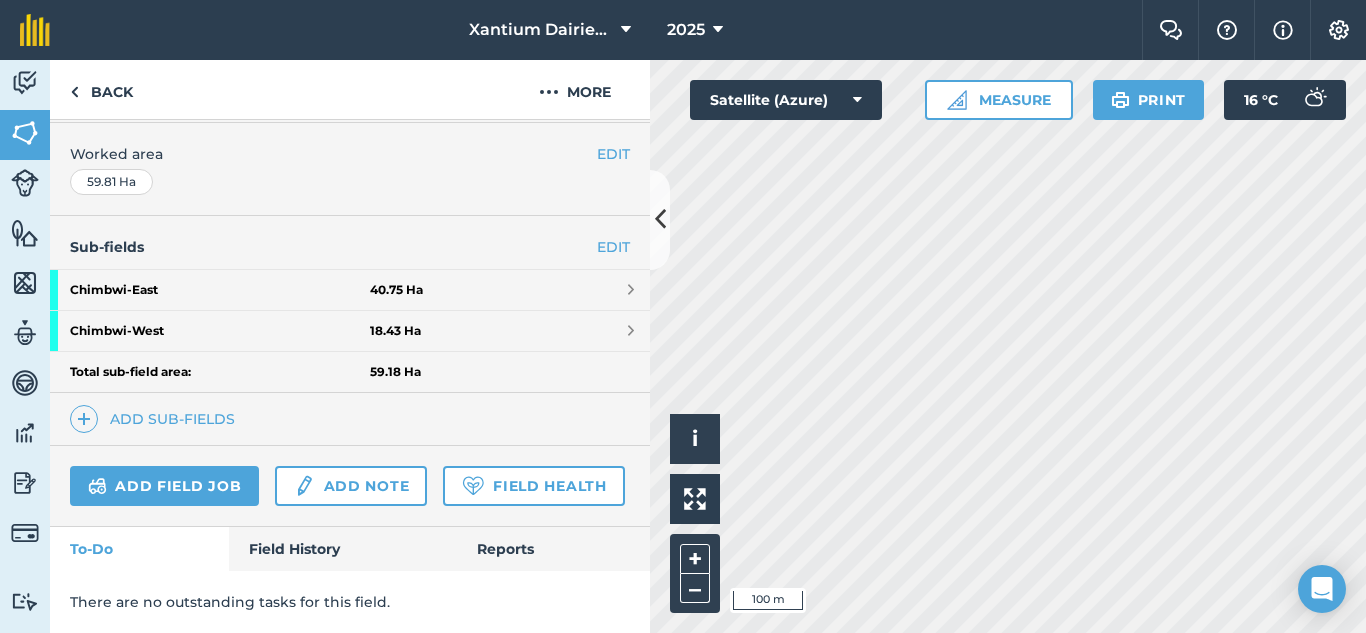 scroll, scrollTop: 271, scrollLeft: 0, axis: vertical 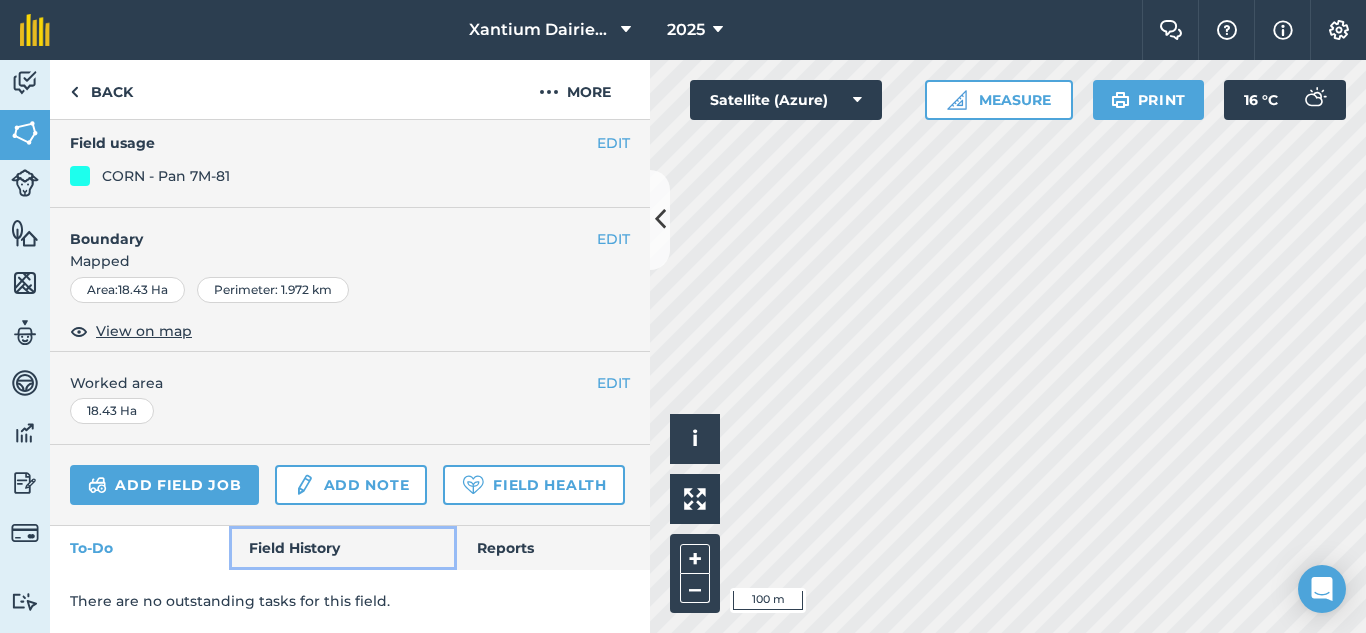 click on "Field History" at bounding box center [342, 548] 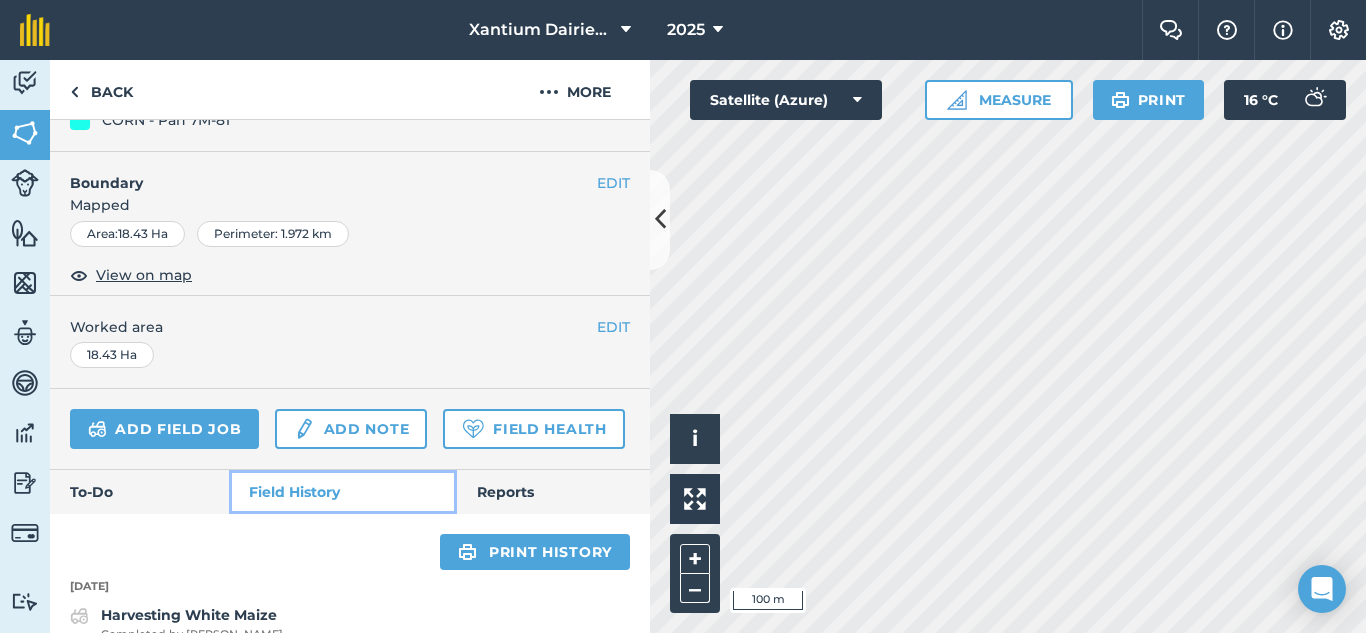scroll, scrollTop: 471, scrollLeft: 0, axis: vertical 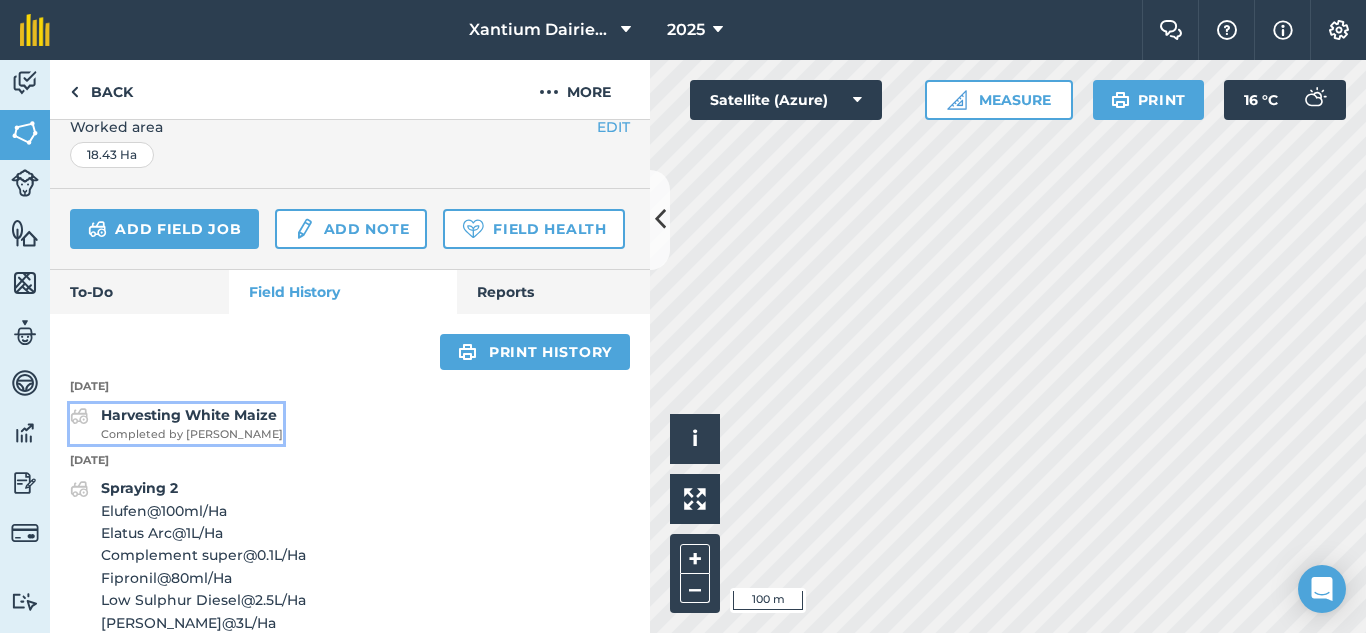 click on "Completed by   [PERSON_NAME]" at bounding box center (192, 435) 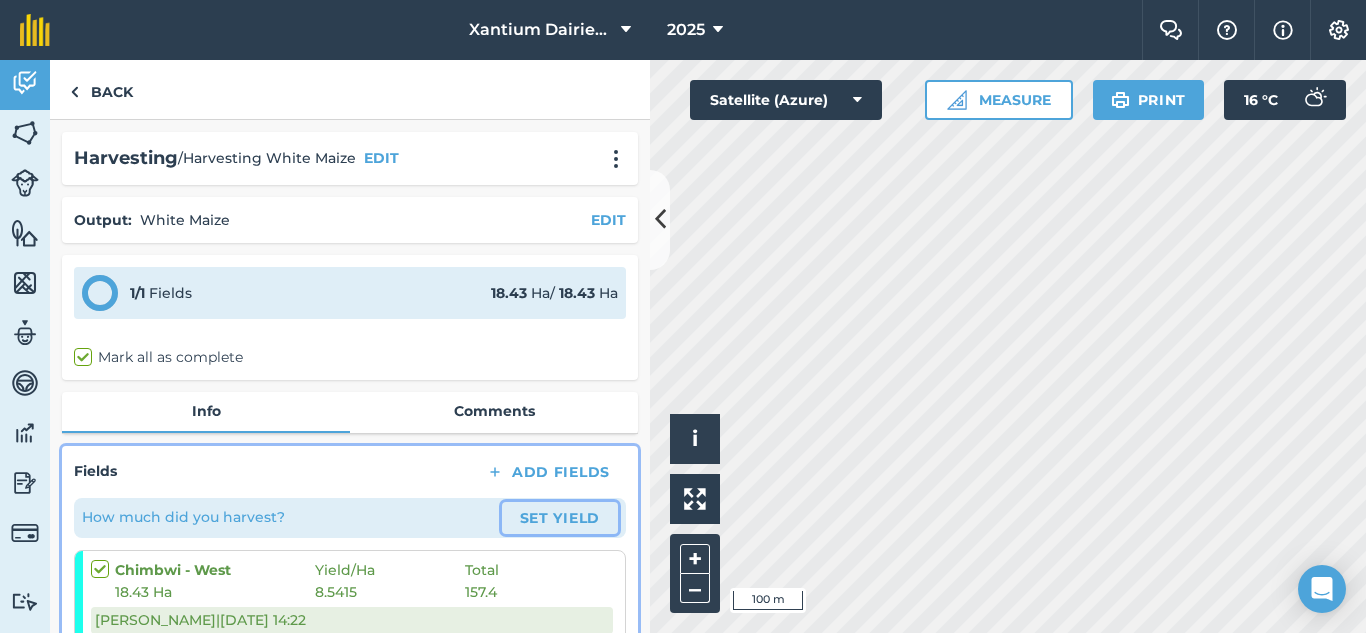 click on "Set Yield" at bounding box center (560, 518) 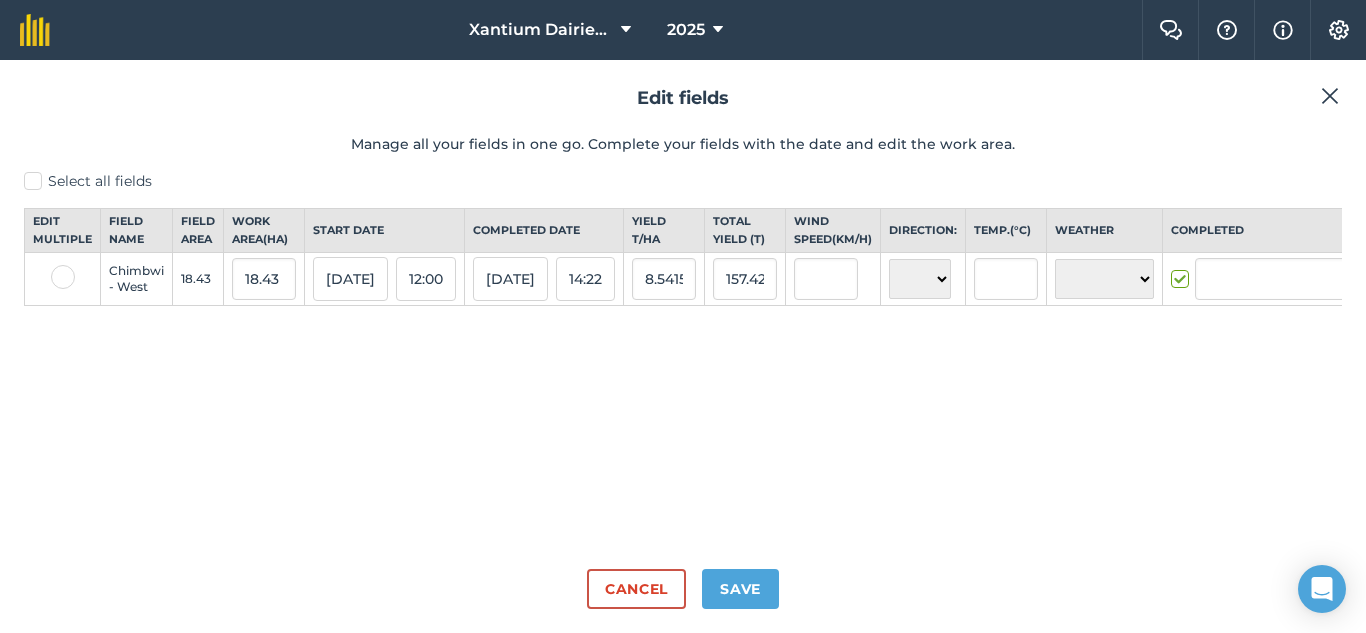 type on "[PERSON_NAME]" 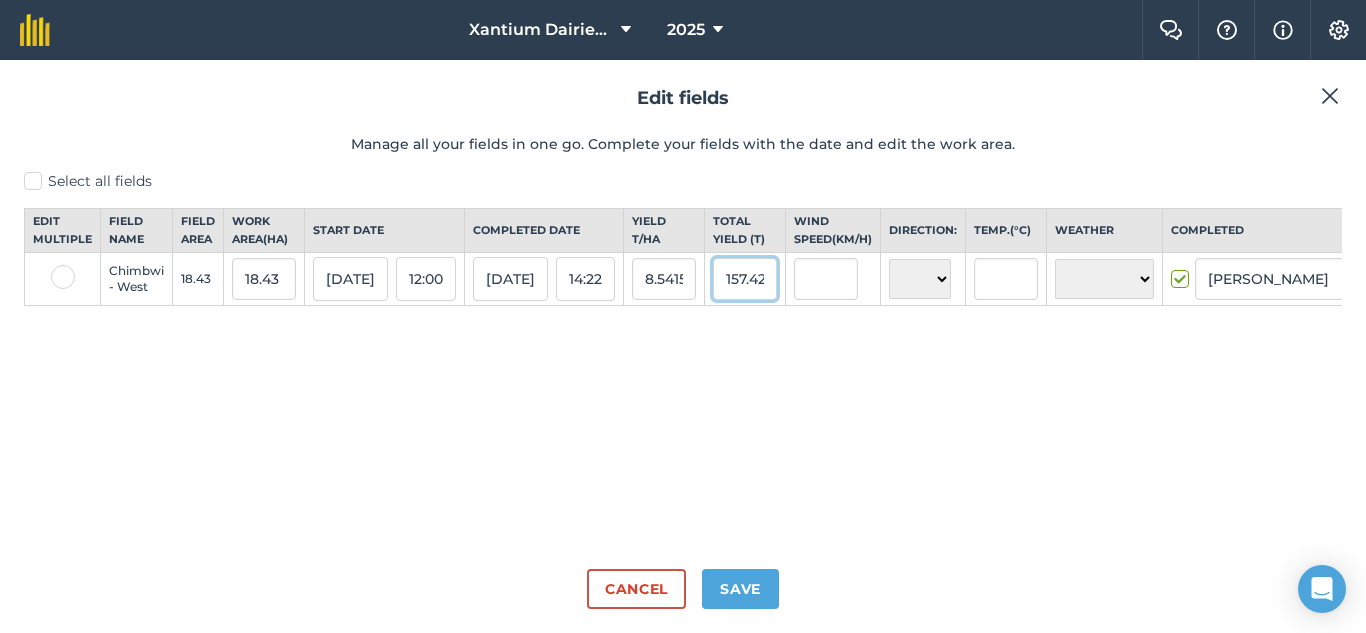 scroll, scrollTop: 0, scrollLeft: 3, axis: horizontal 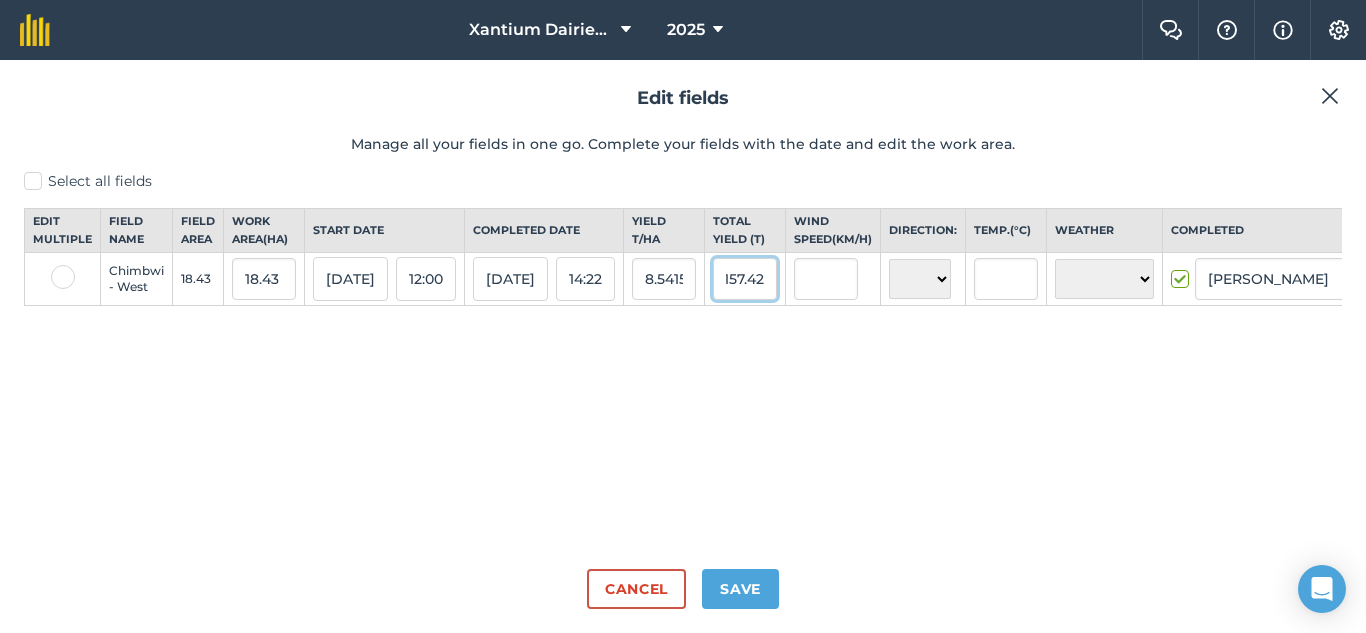 drag, startPoint x: 746, startPoint y: 298, endPoint x: 798, endPoint y: 299, distance: 52.009613 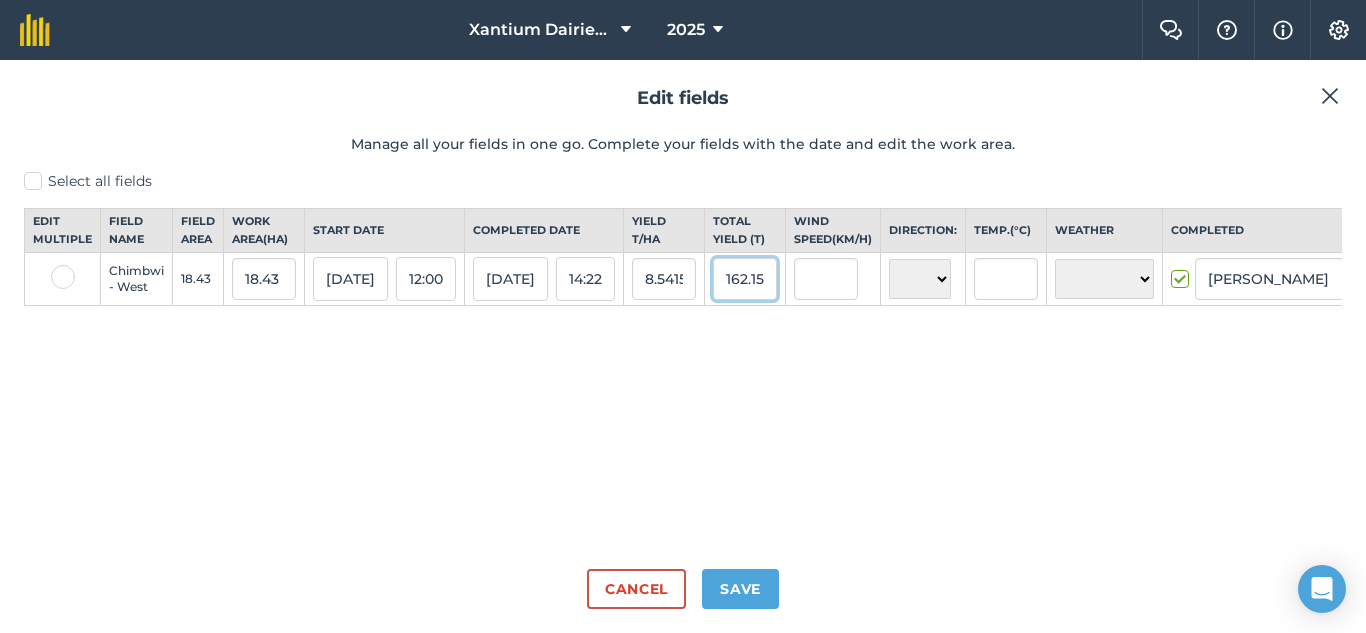 scroll, scrollTop: 0, scrollLeft: 8, axis: horizontal 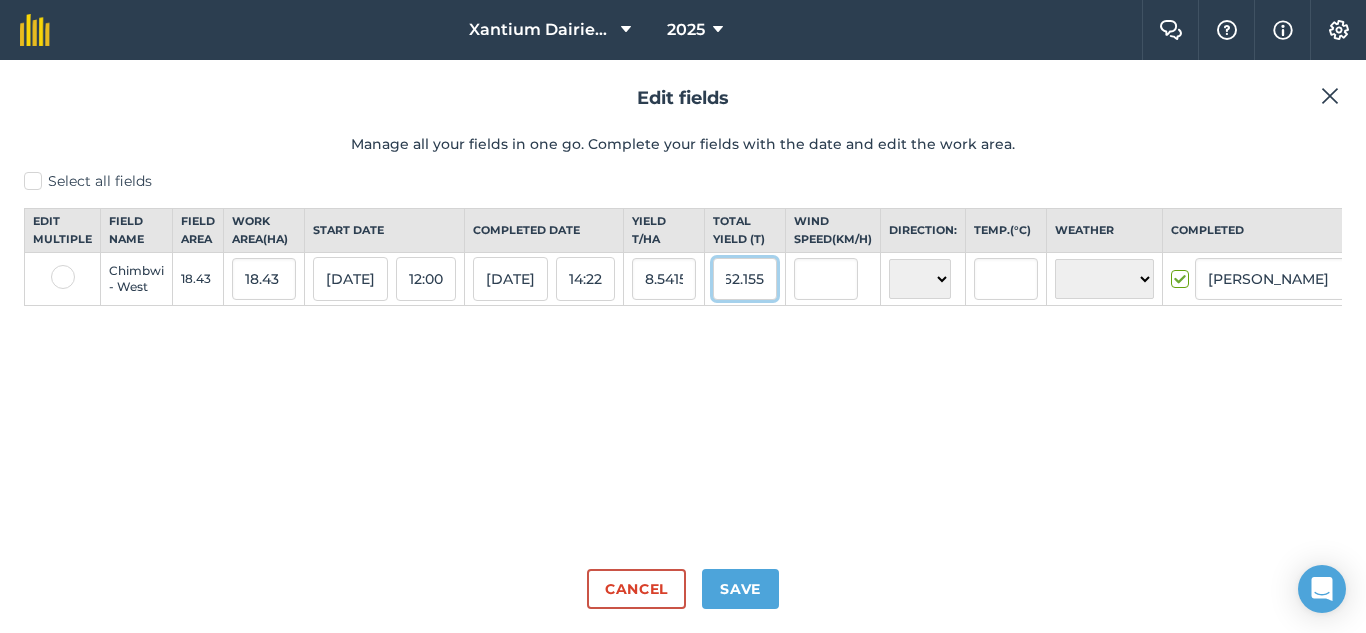 type on "162.155" 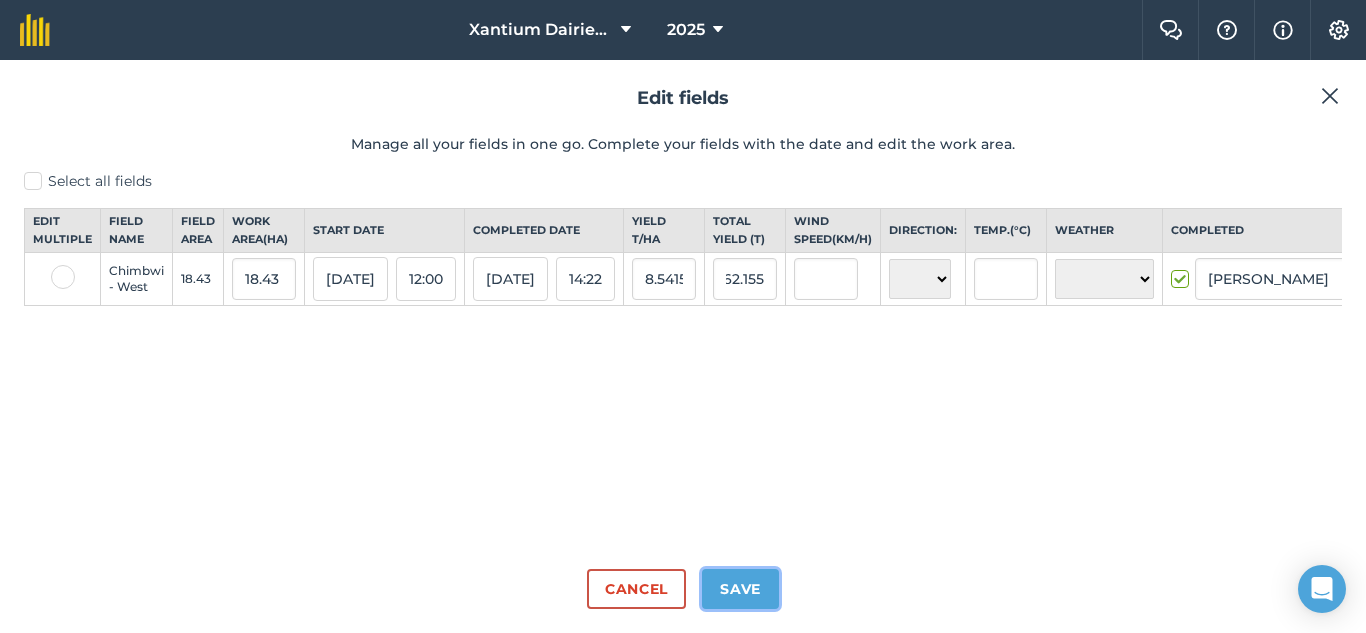 type on "8.798426478567553" 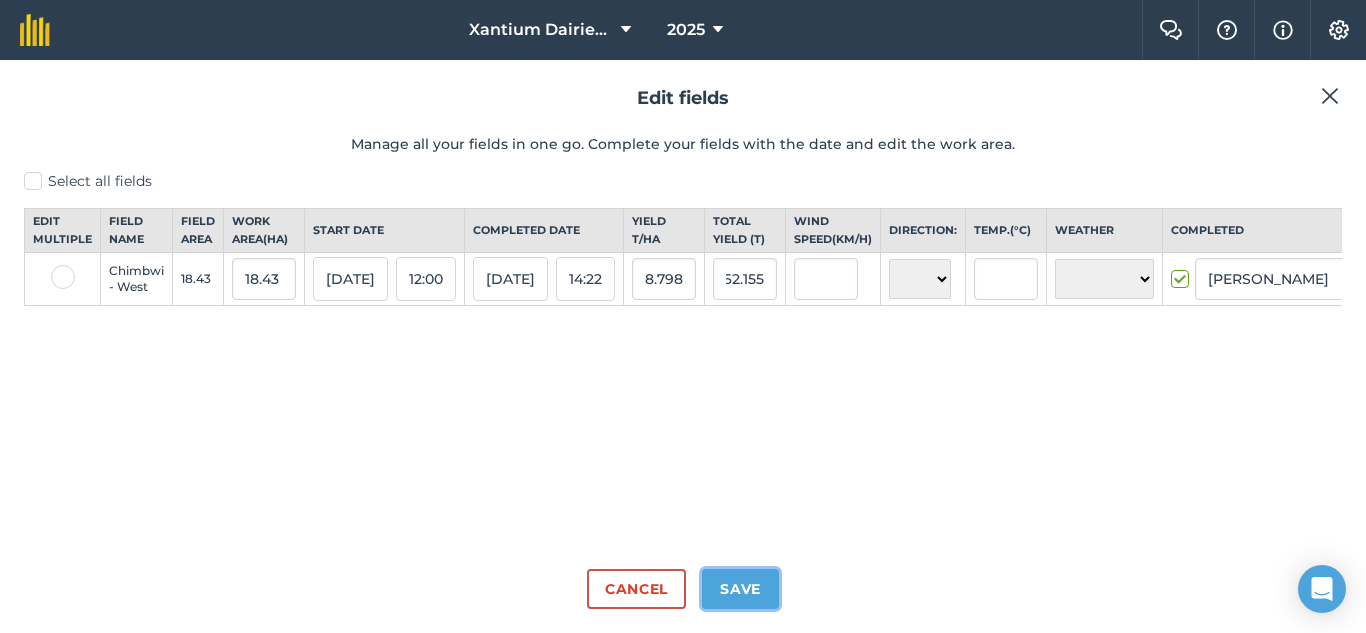 click on "Save" at bounding box center [740, 589] 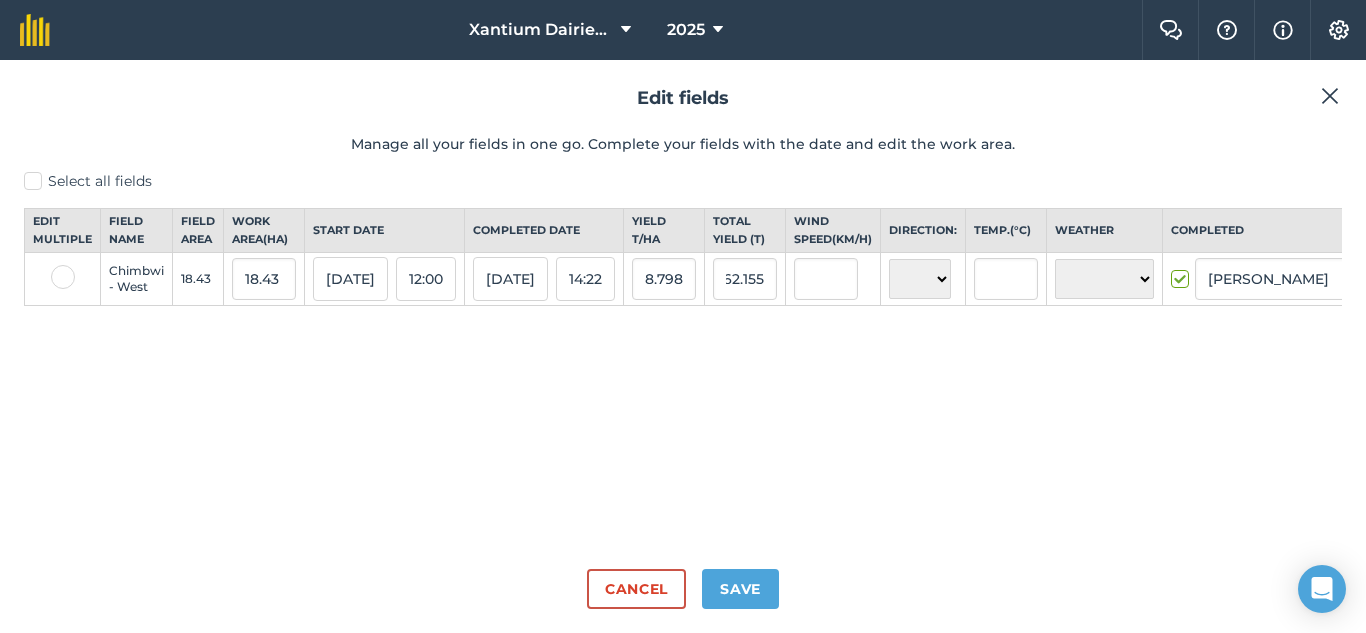 scroll, scrollTop: 0, scrollLeft: 0, axis: both 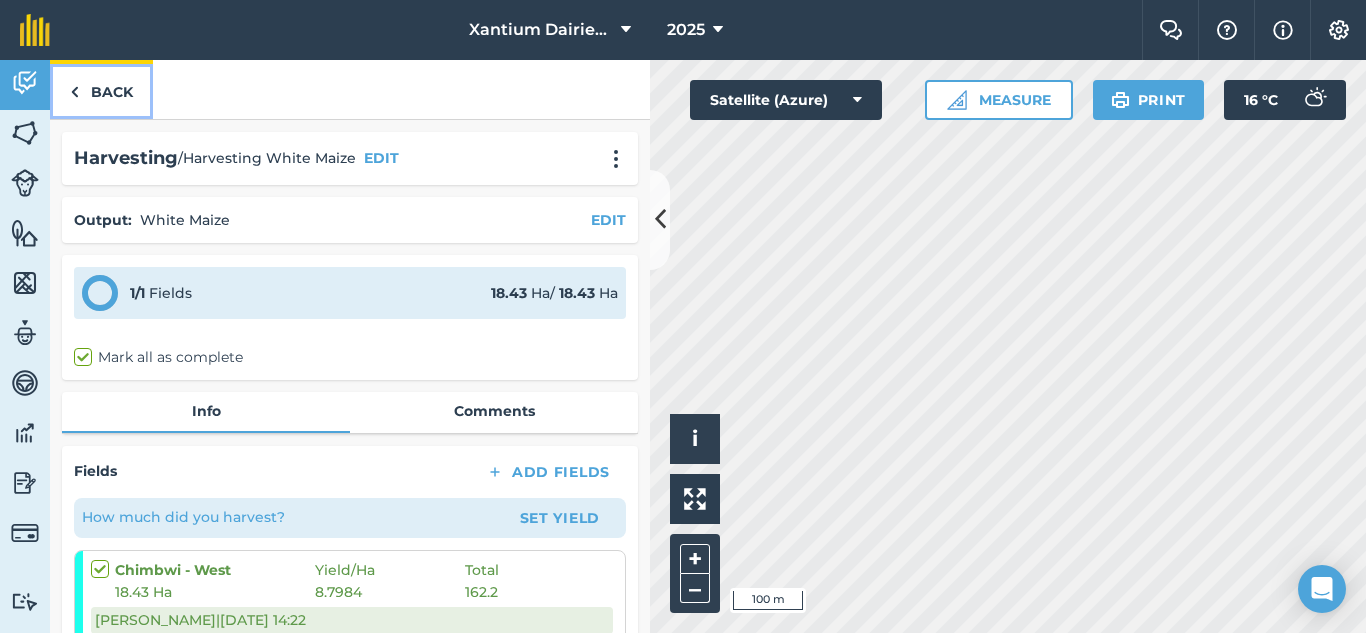 click on "Back" at bounding box center (101, 89) 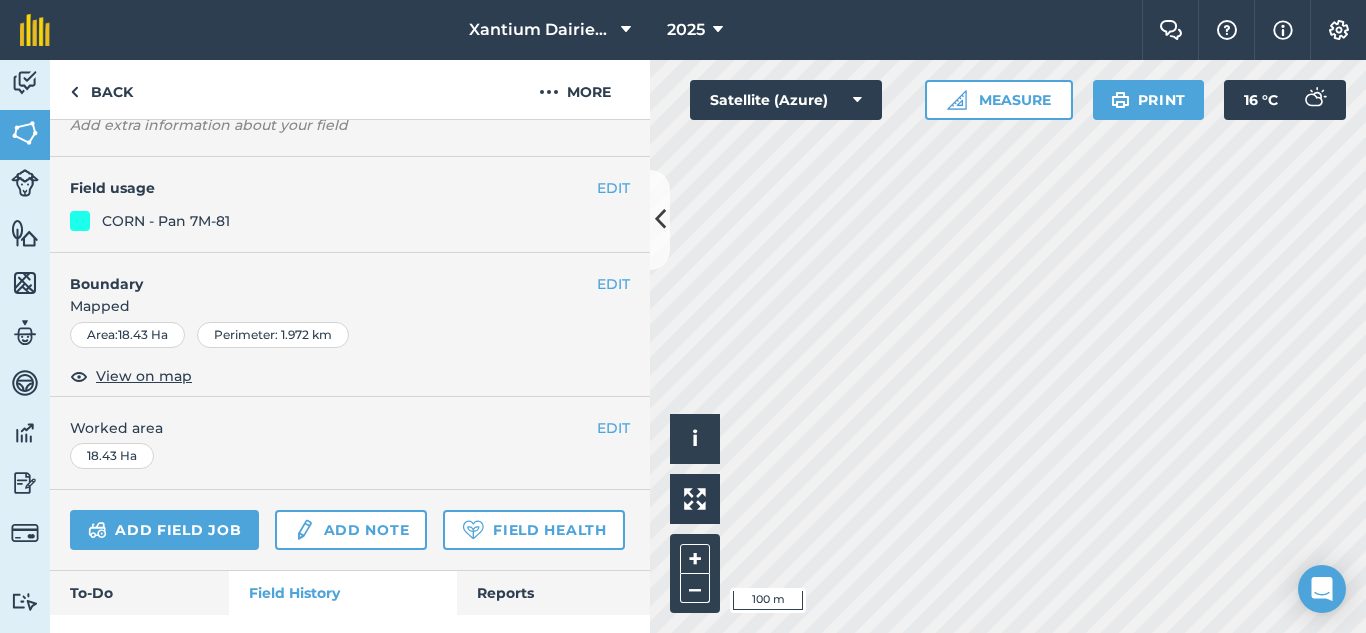 scroll, scrollTop: 400, scrollLeft: 0, axis: vertical 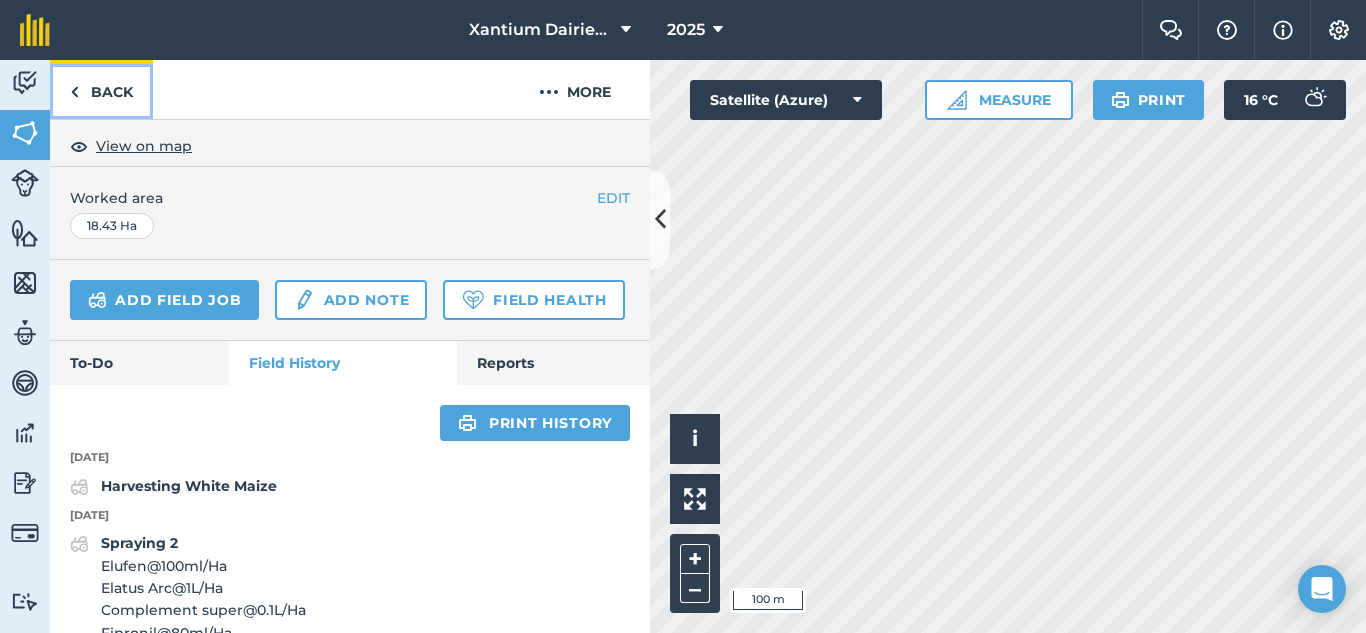 click on "Back" at bounding box center [101, 89] 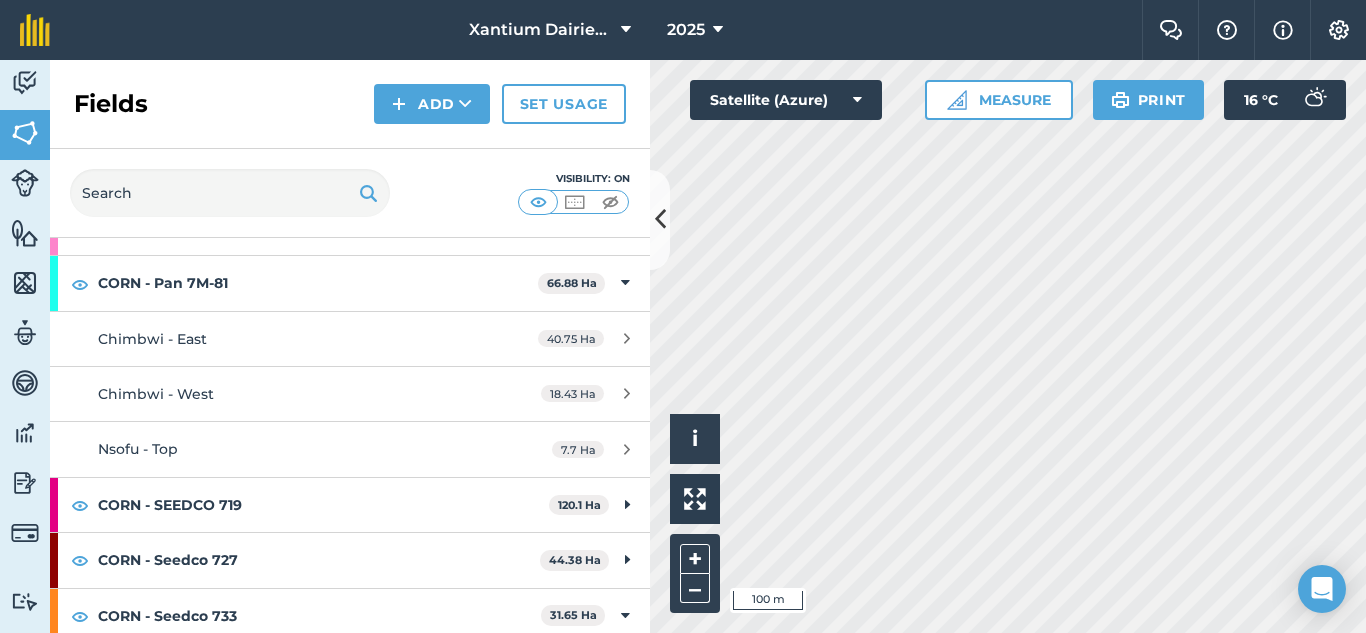scroll, scrollTop: 200, scrollLeft: 0, axis: vertical 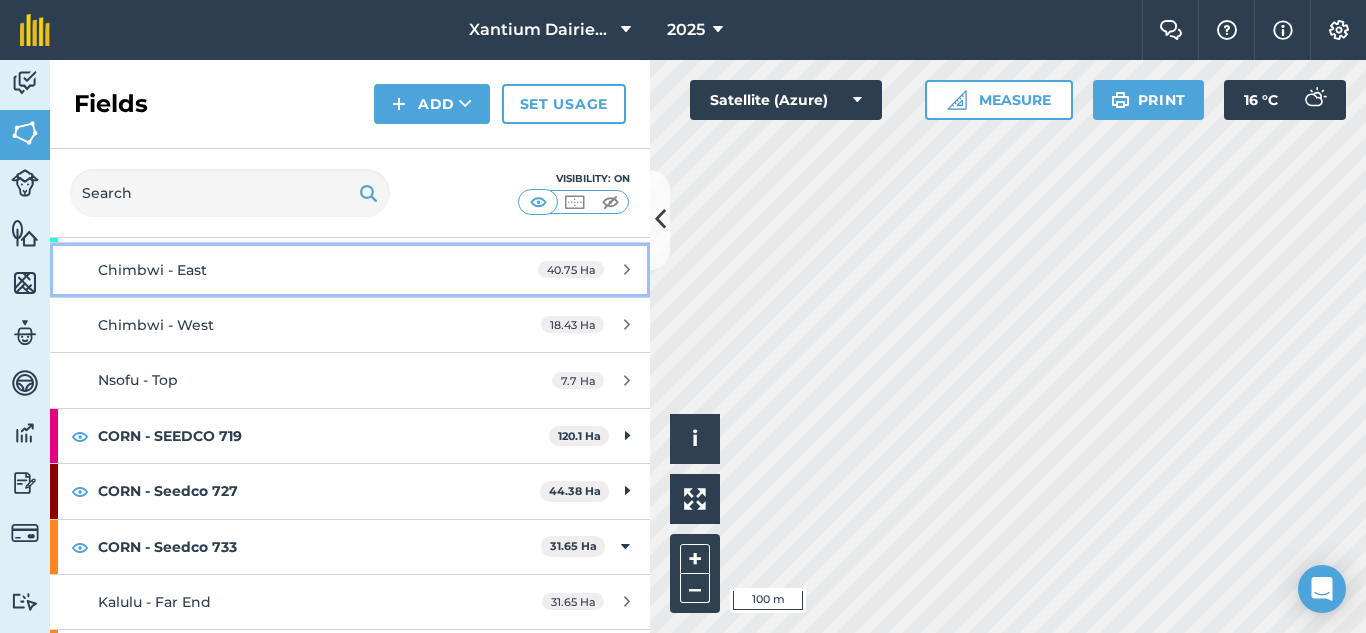 click on "Chimbwi - East" at bounding box center [152, 270] 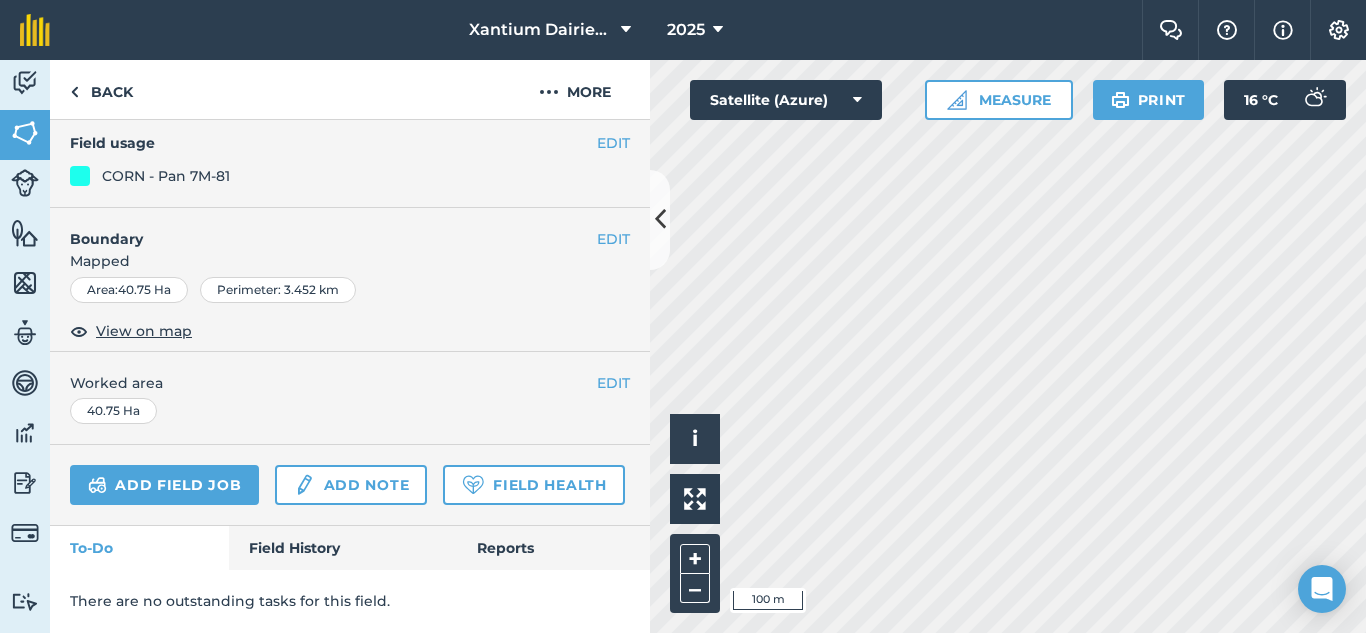 scroll, scrollTop: 271, scrollLeft: 0, axis: vertical 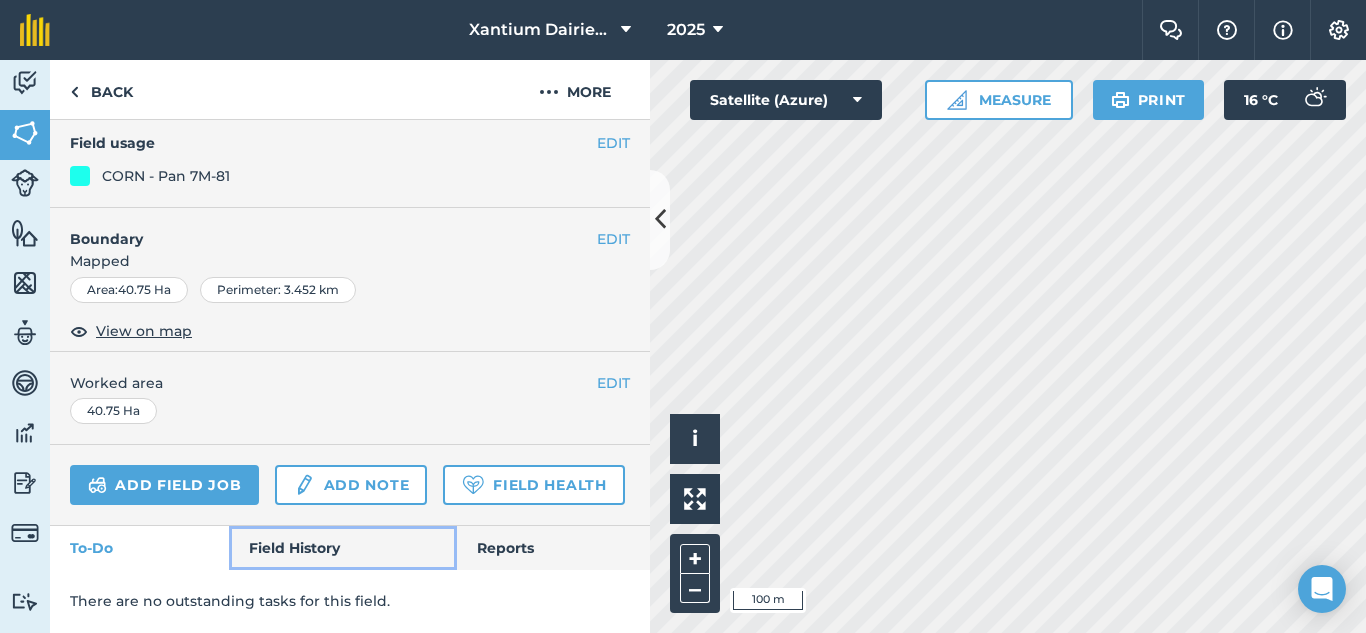 click on "Field History" at bounding box center (342, 548) 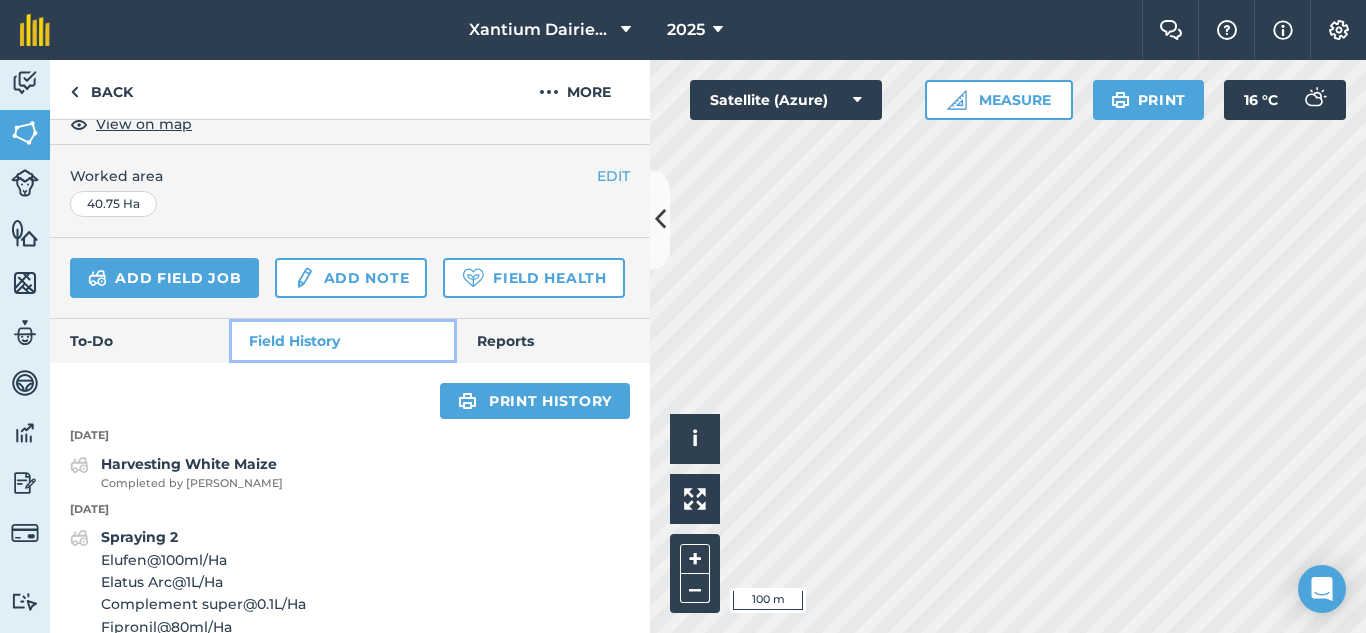 scroll, scrollTop: 471, scrollLeft: 0, axis: vertical 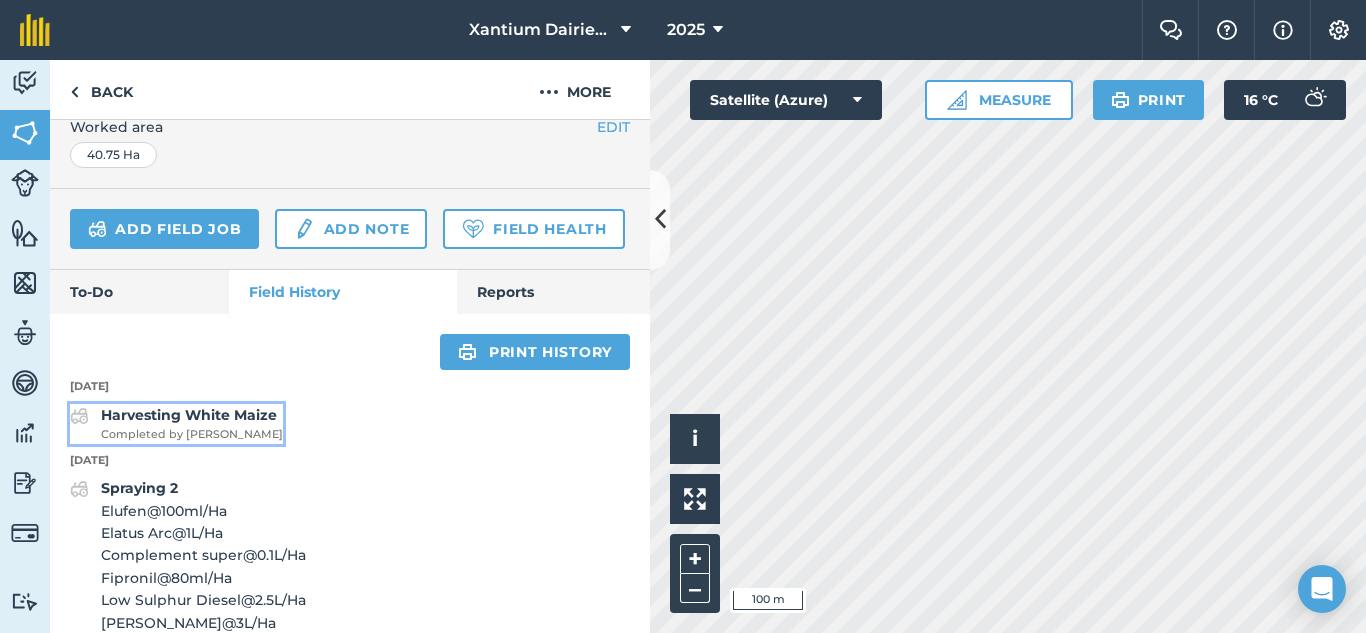 click on "Harvesting White Maize" at bounding box center [189, 415] 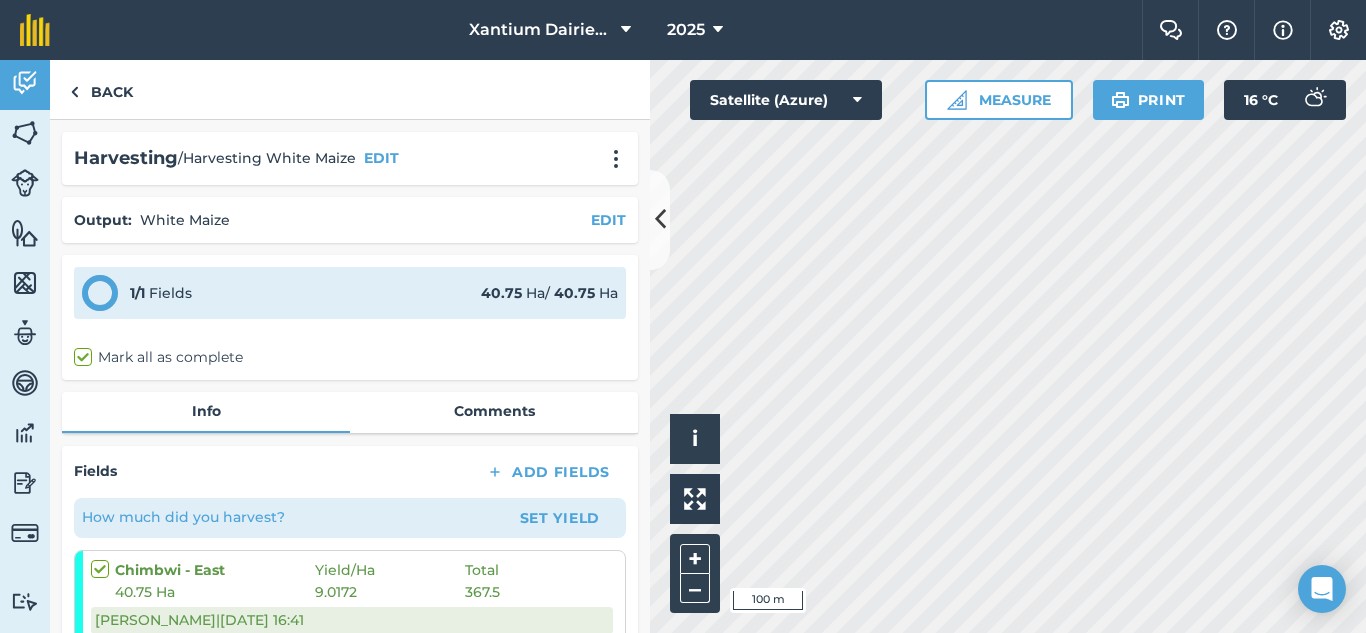 scroll, scrollTop: 200, scrollLeft: 0, axis: vertical 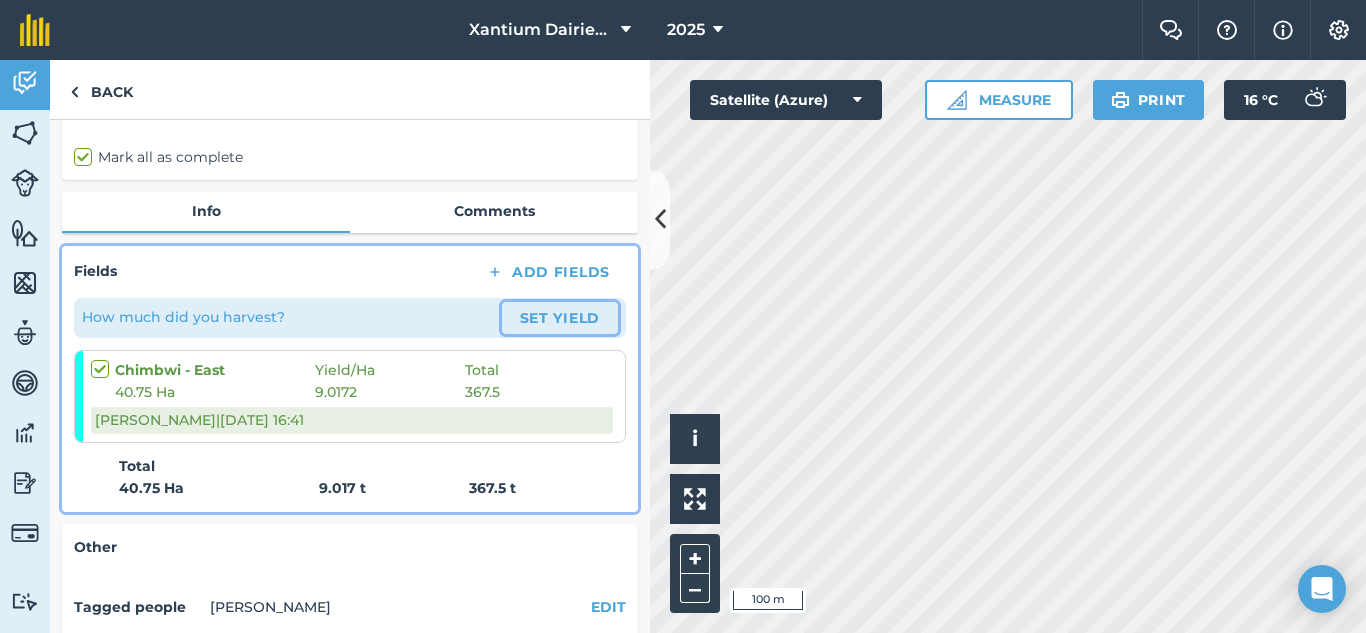 click on "Set Yield" at bounding box center (560, 318) 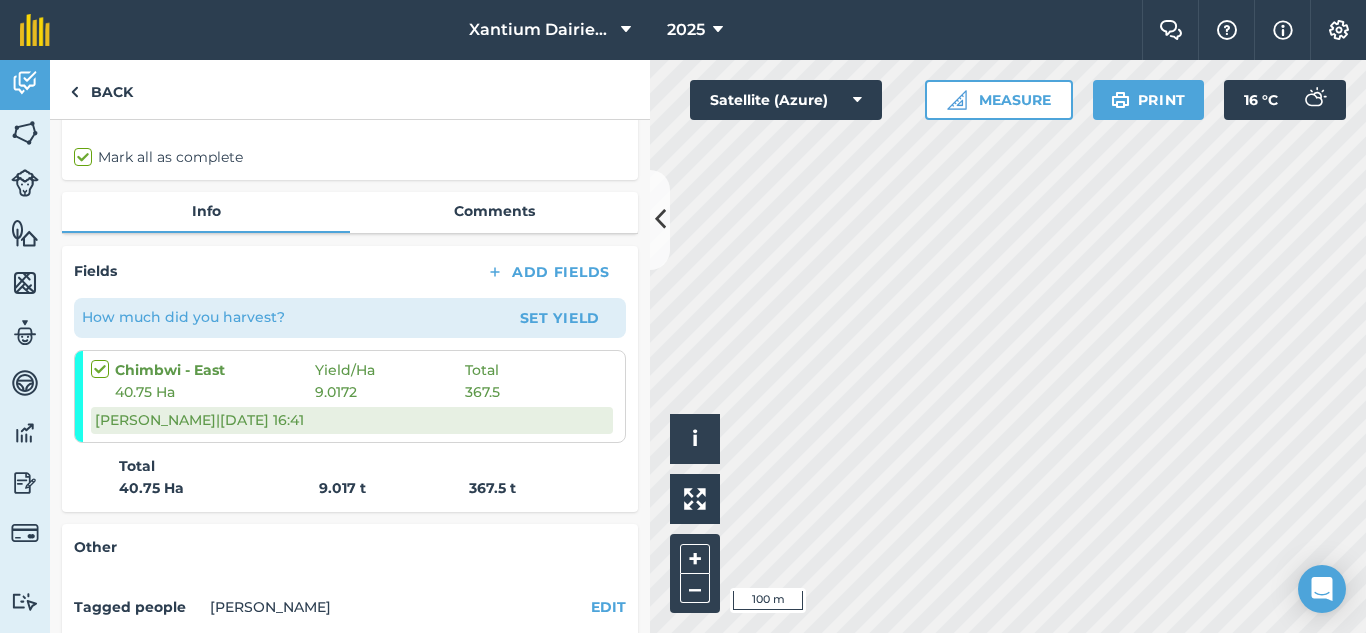 scroll, scrollTop: 0, scrollLeft: 0, axis: both 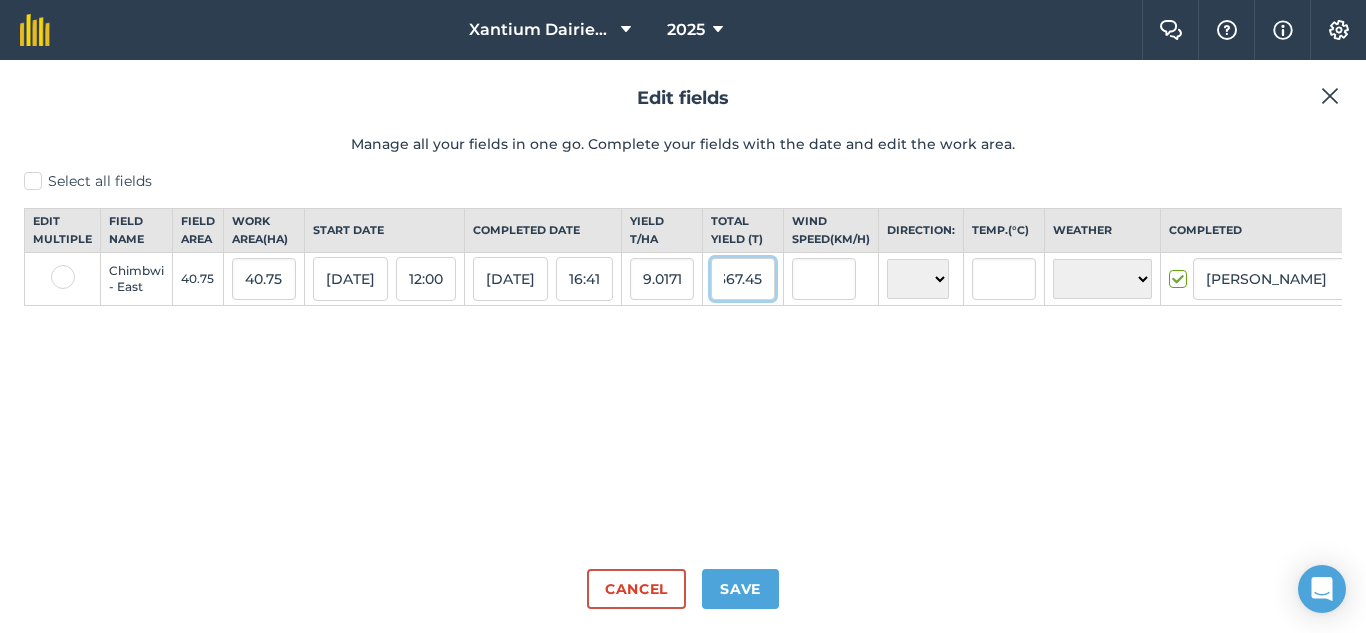 drag, startPoint x: 742, startPoint y: 296, endPoint x: 793, endPoint y: 298, distance: 51.0392 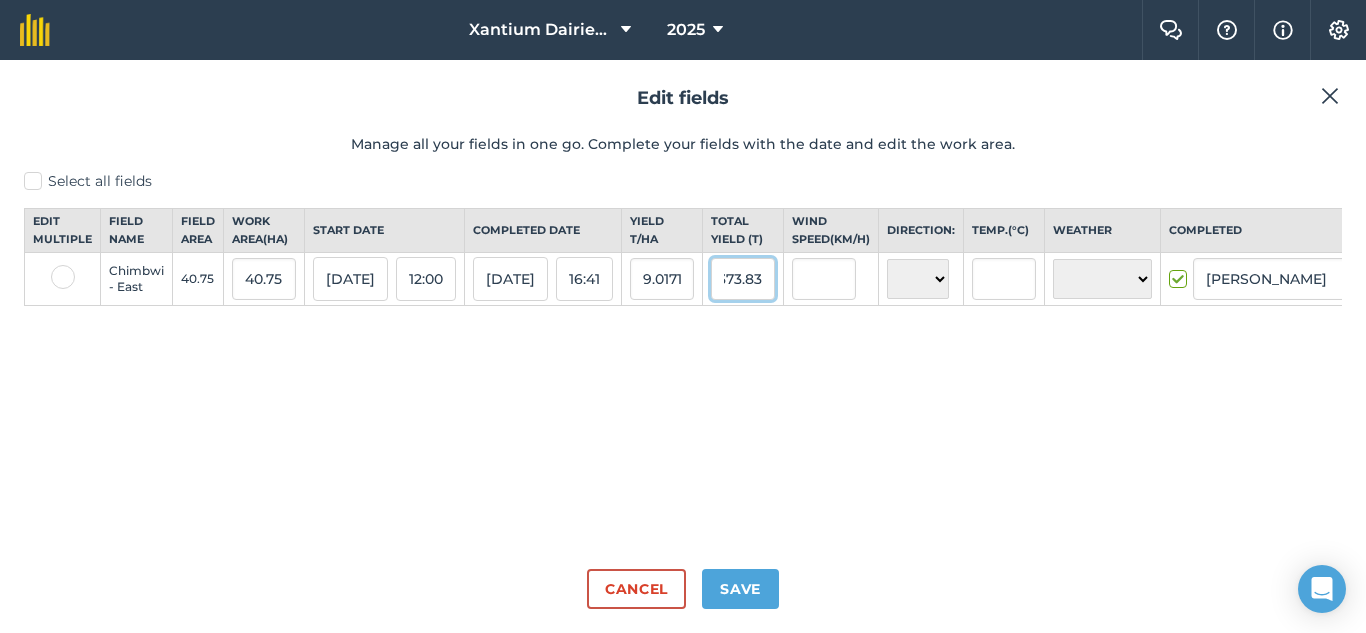 scroll, scrollTop: 0, scrollLeft: 14, axis: horizontal 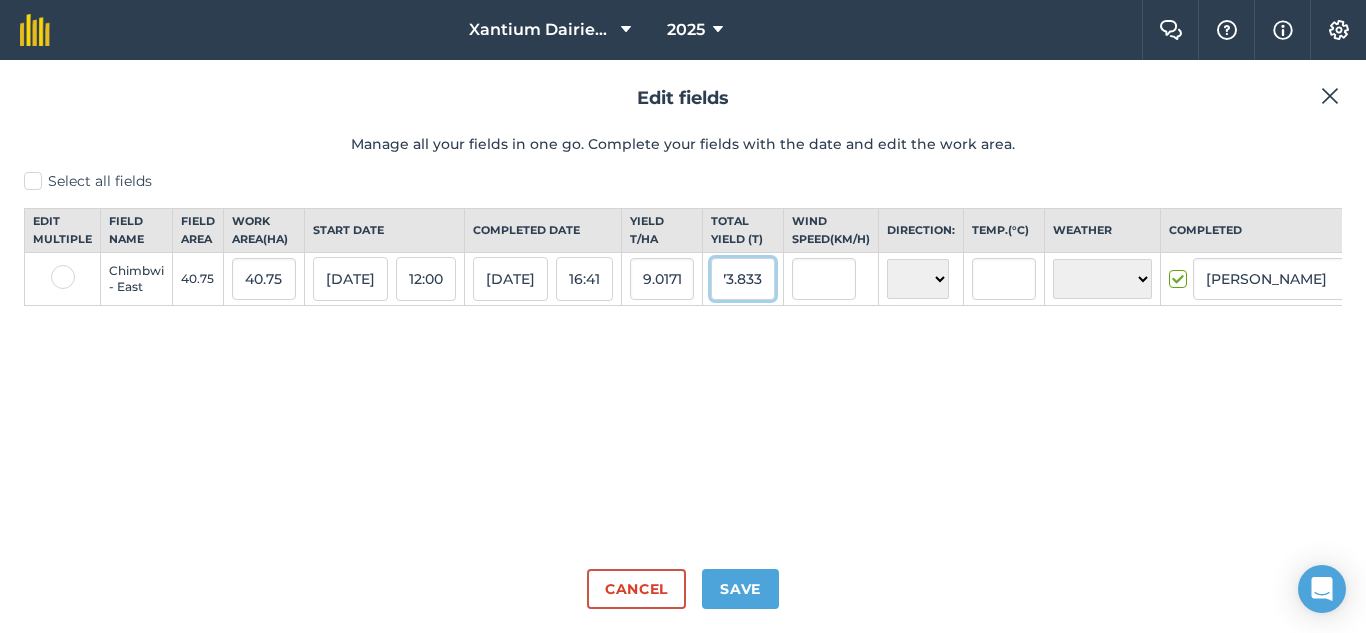 type on "373.833" 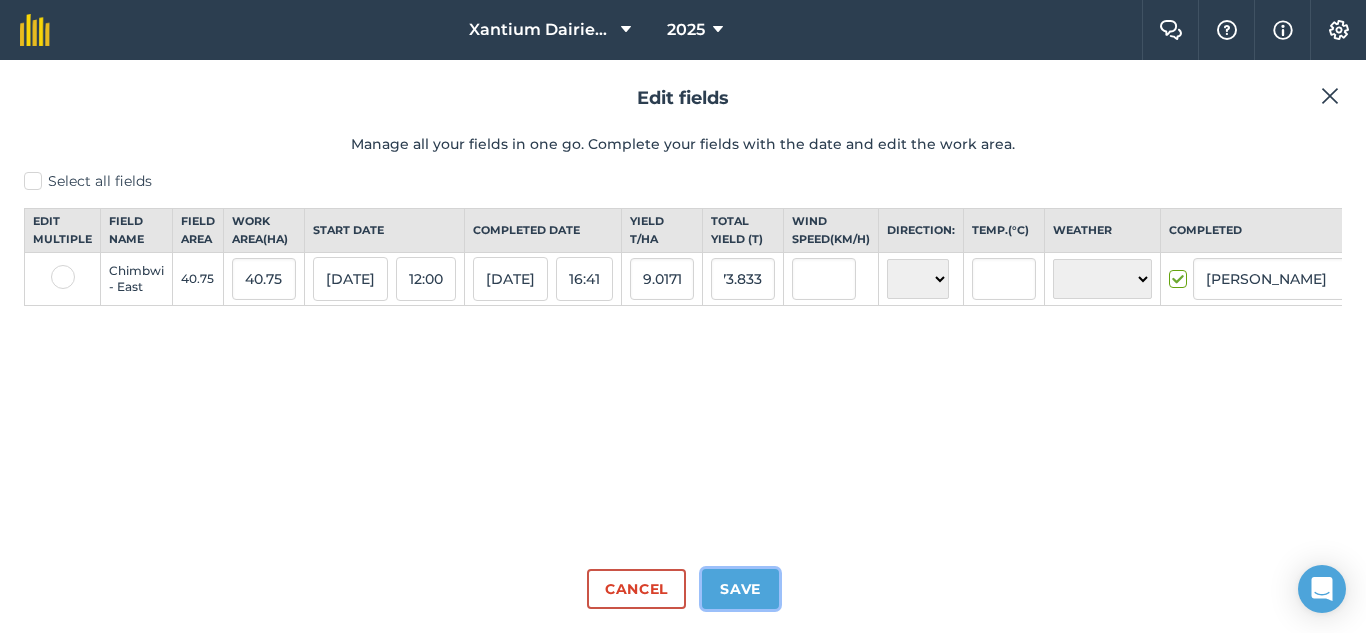 type on "9.173815950920247" 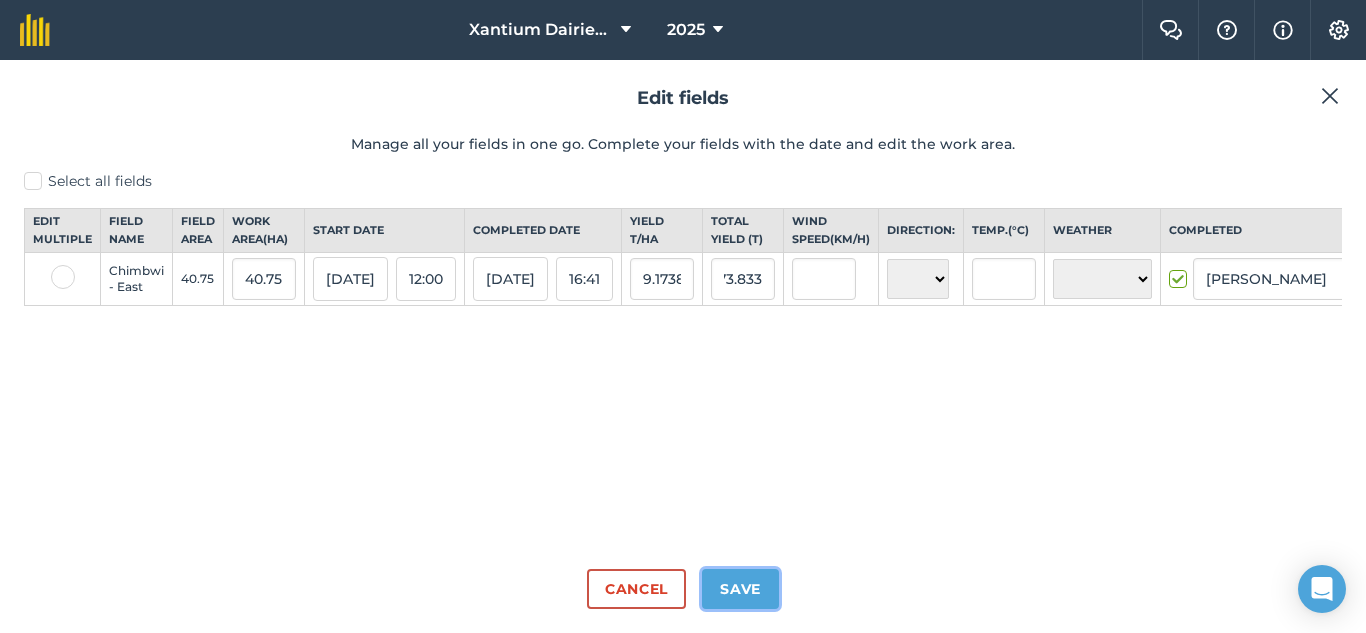 click on "Save" at bounding box center [740, 589] 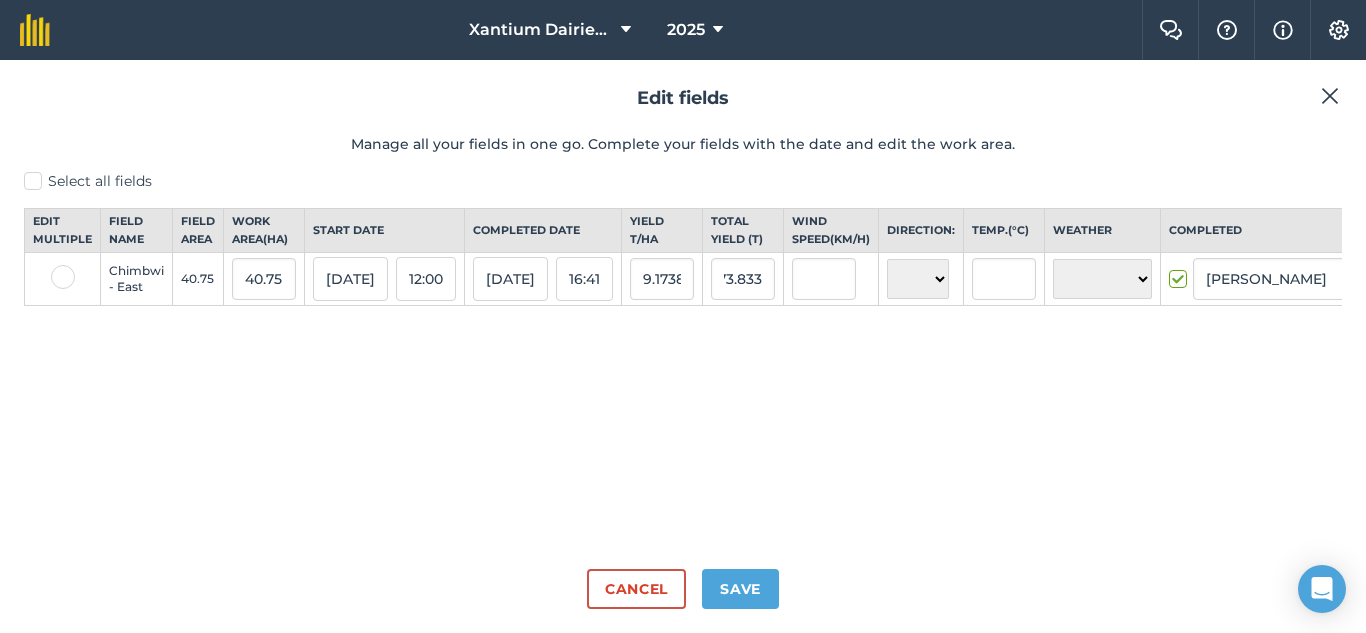 scroll, scrollTop: 0, scrollLeft: 0, axis: both 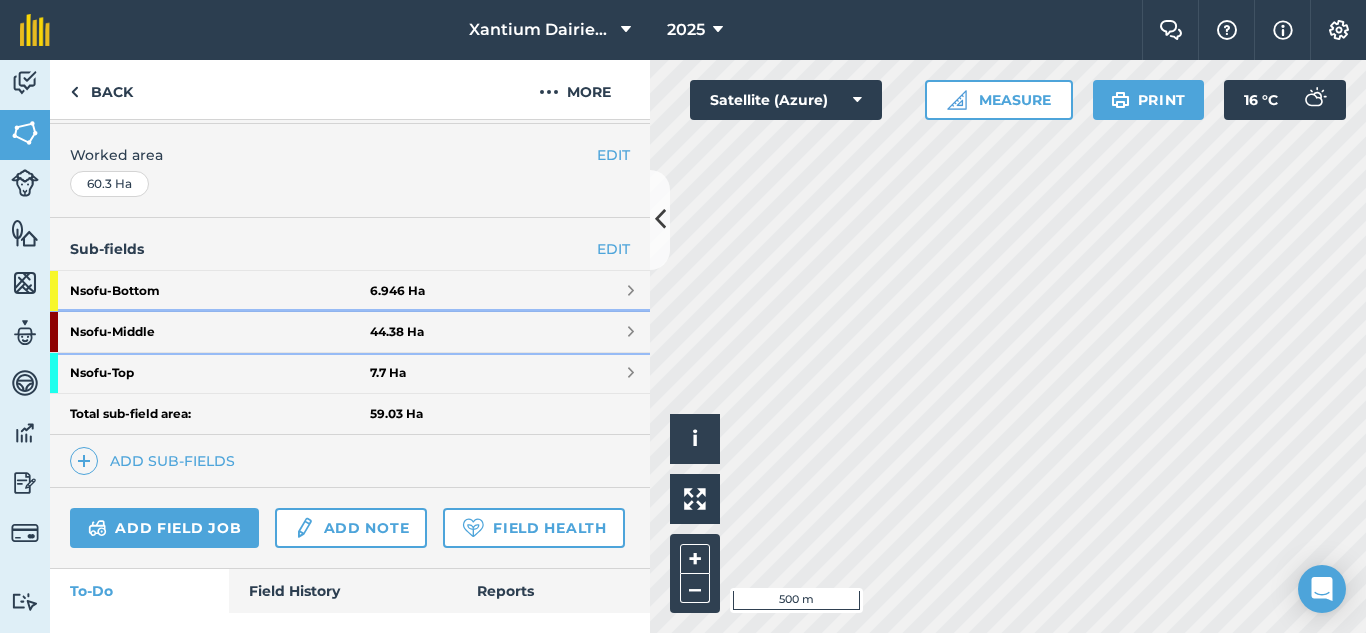 click on "Nsofu   -  Middle" at bounding box center [220, 332] 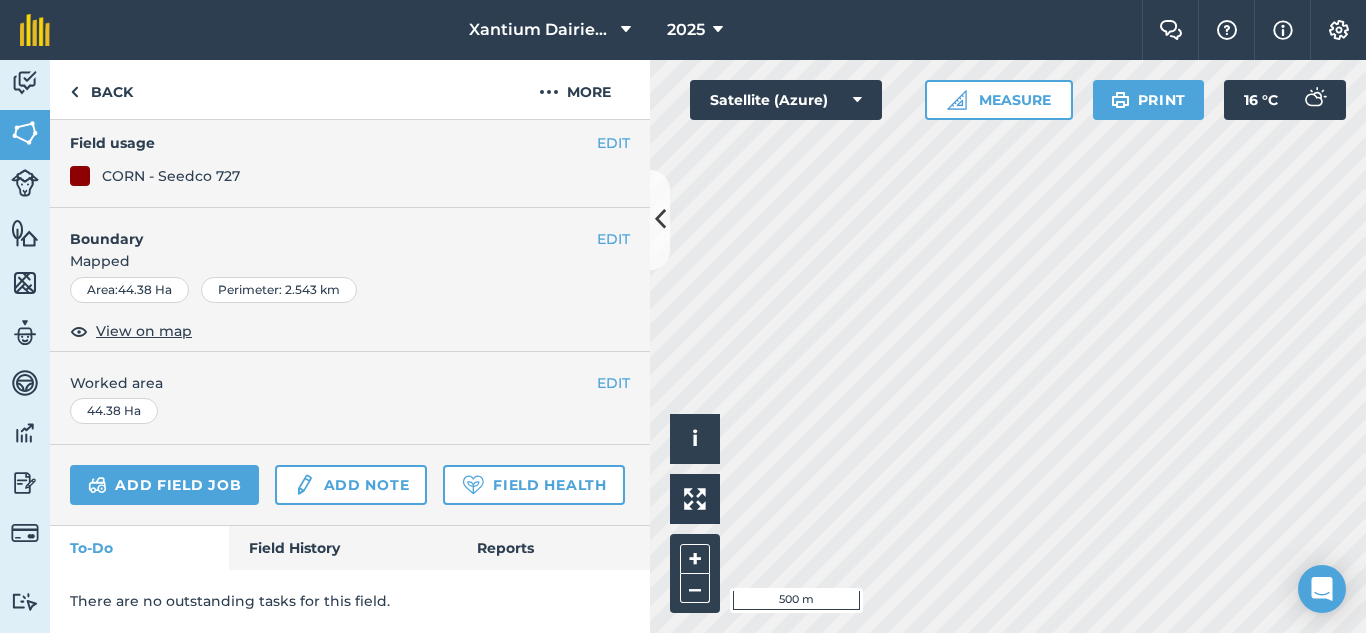 scroll, scrollTop: 271, scrollLeft: 0, axis: vertical 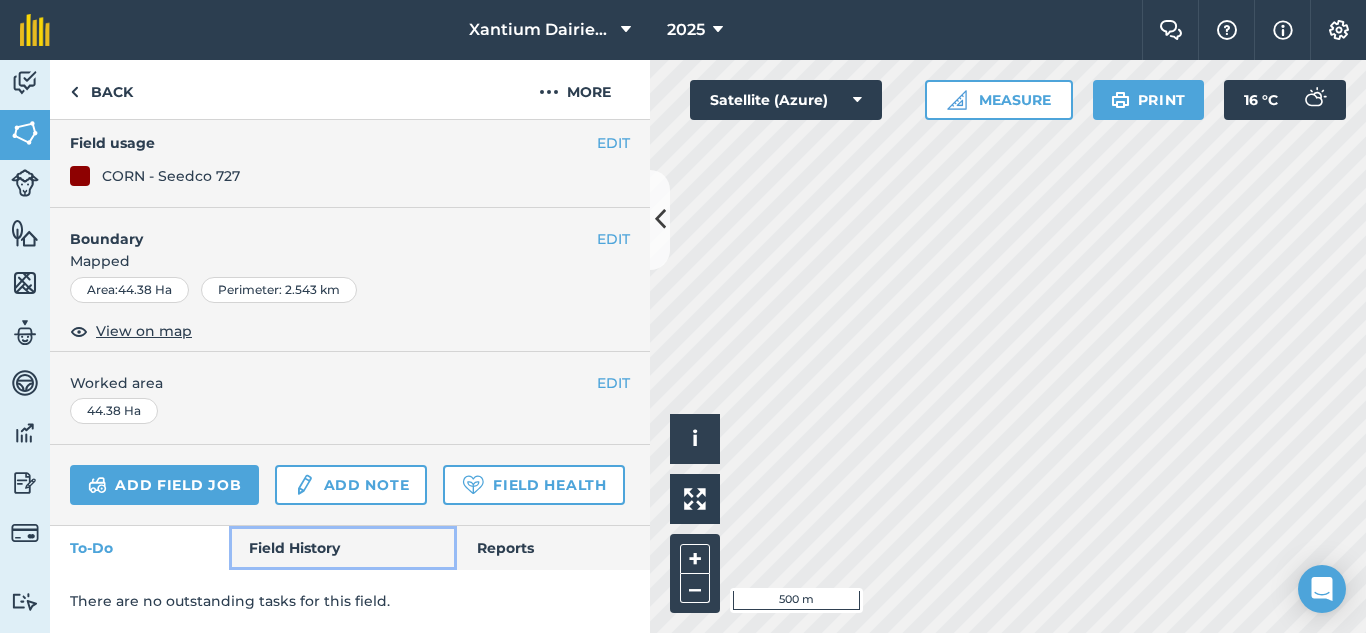 click on "Field History" at bounding box center (342, 548) 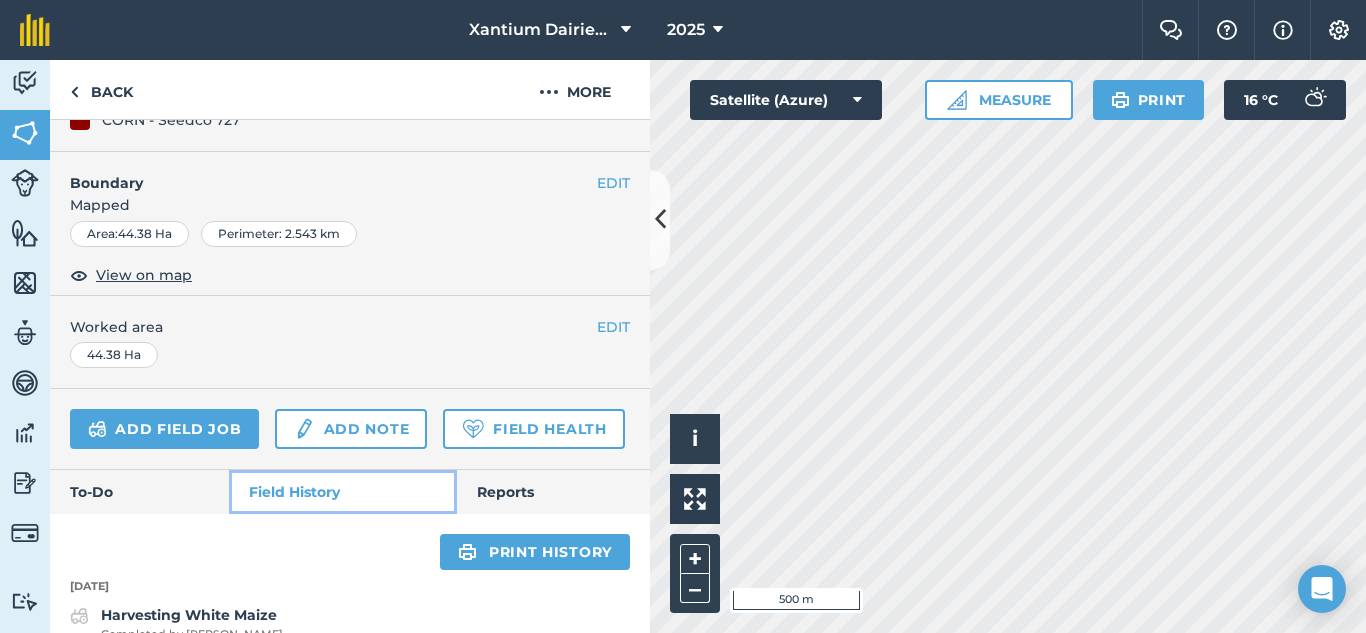 scroll, scrollTop: 671, scrollLeft: 0, axis: vertical 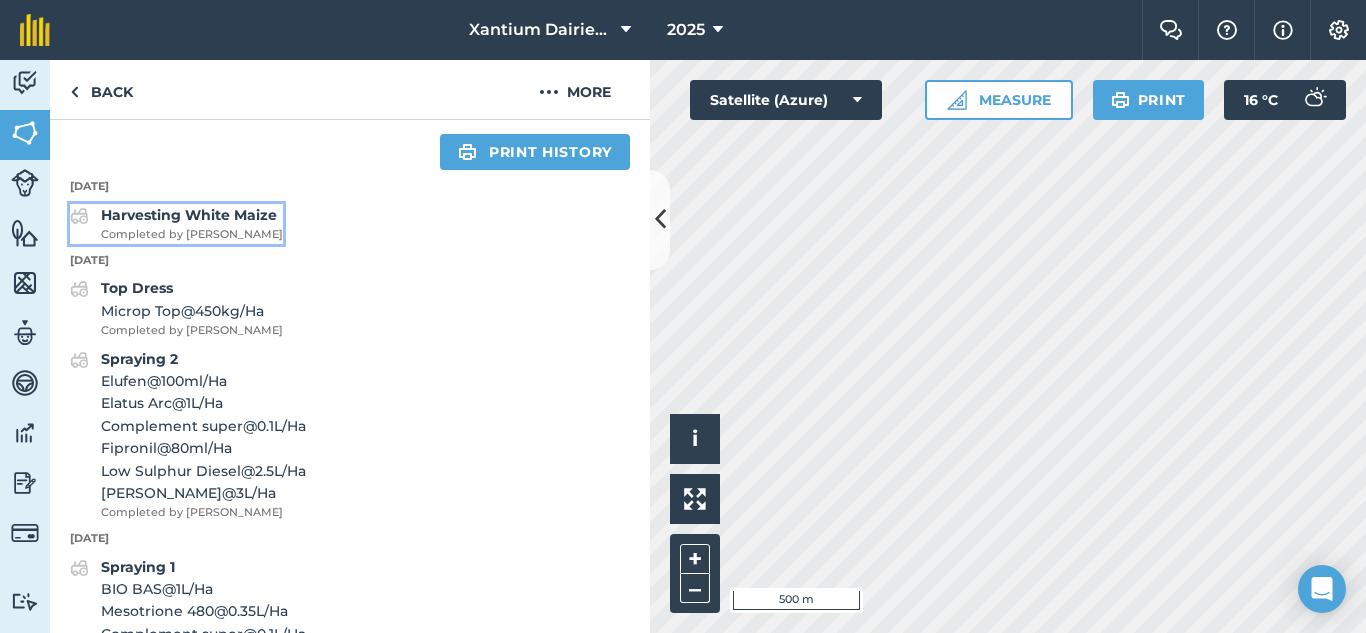 click on "Harvesting White Maize" at bounding box center (189, 215) 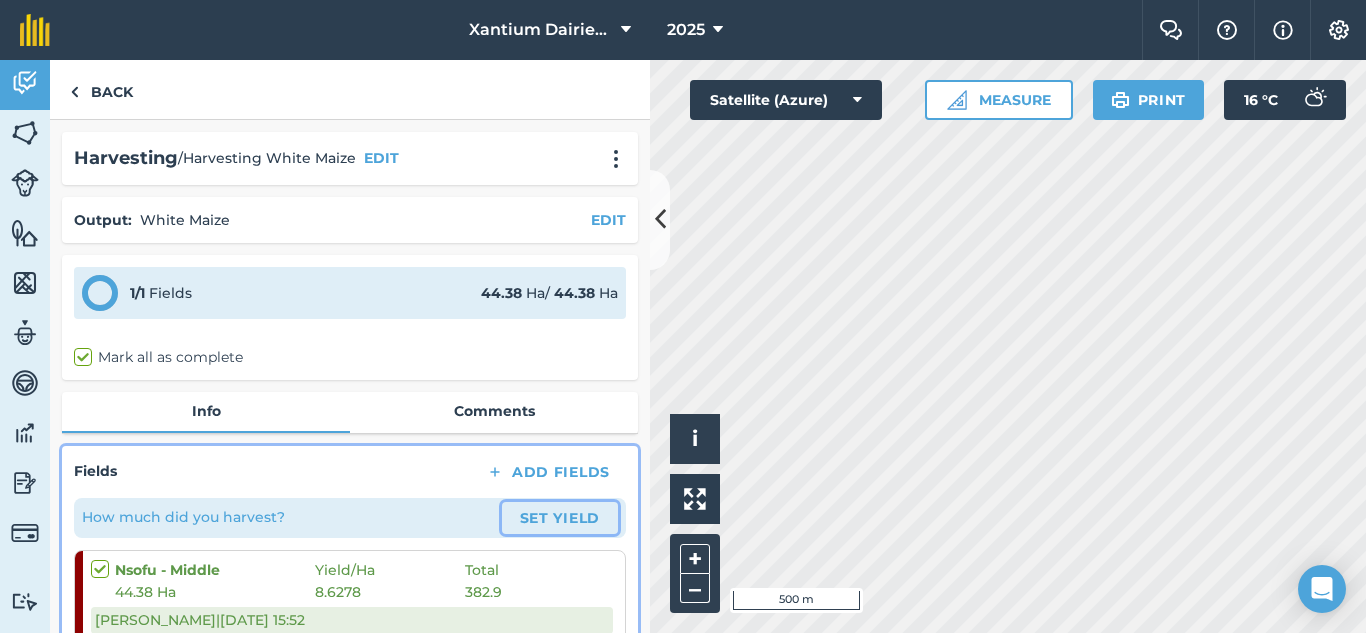 click on "Set Yield" at bounding box center [560, 518] 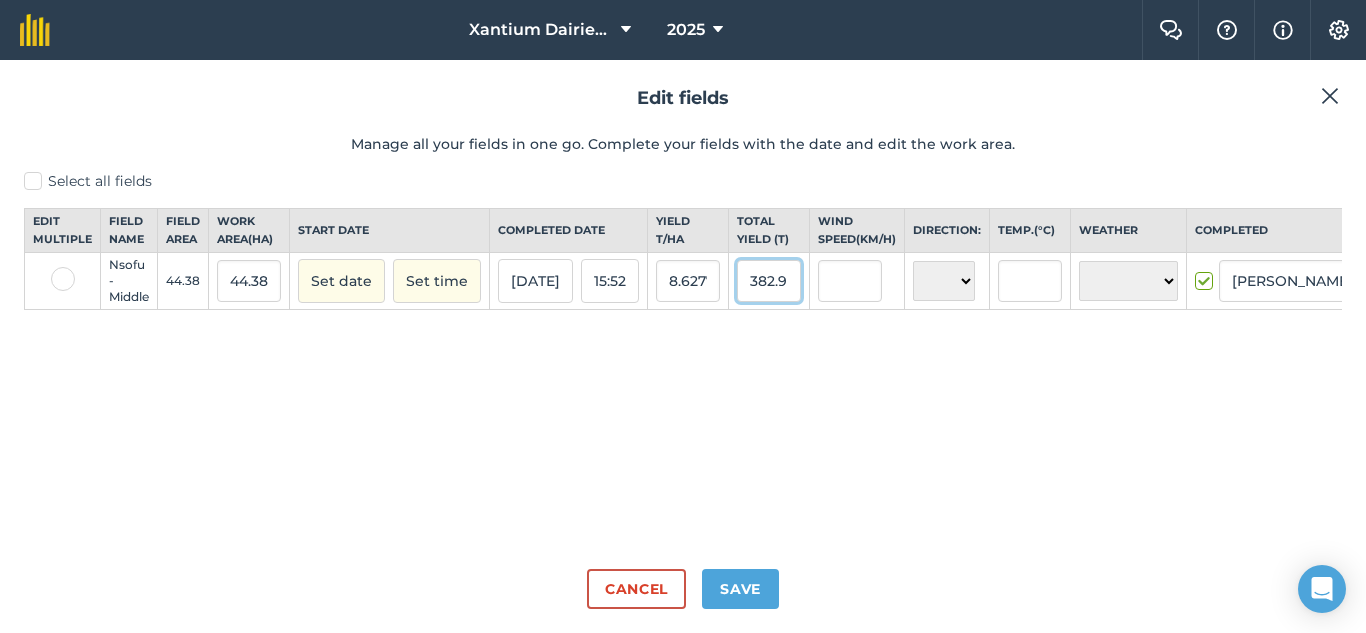 drag, startPoint x: 752, startPoint y: 300, endPoint x: 825, endPoint y: 308, distance: 73.43705 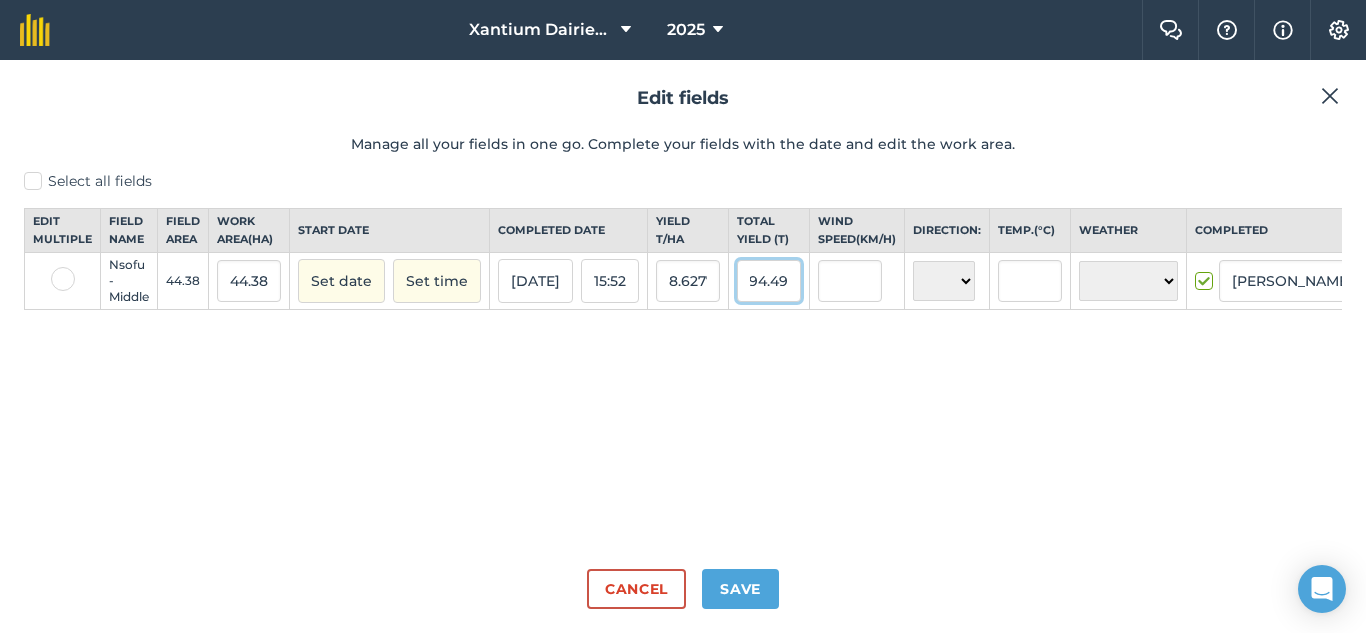 scroll, scrollTop: 0, scrollLeft: 18, axis: horizontal 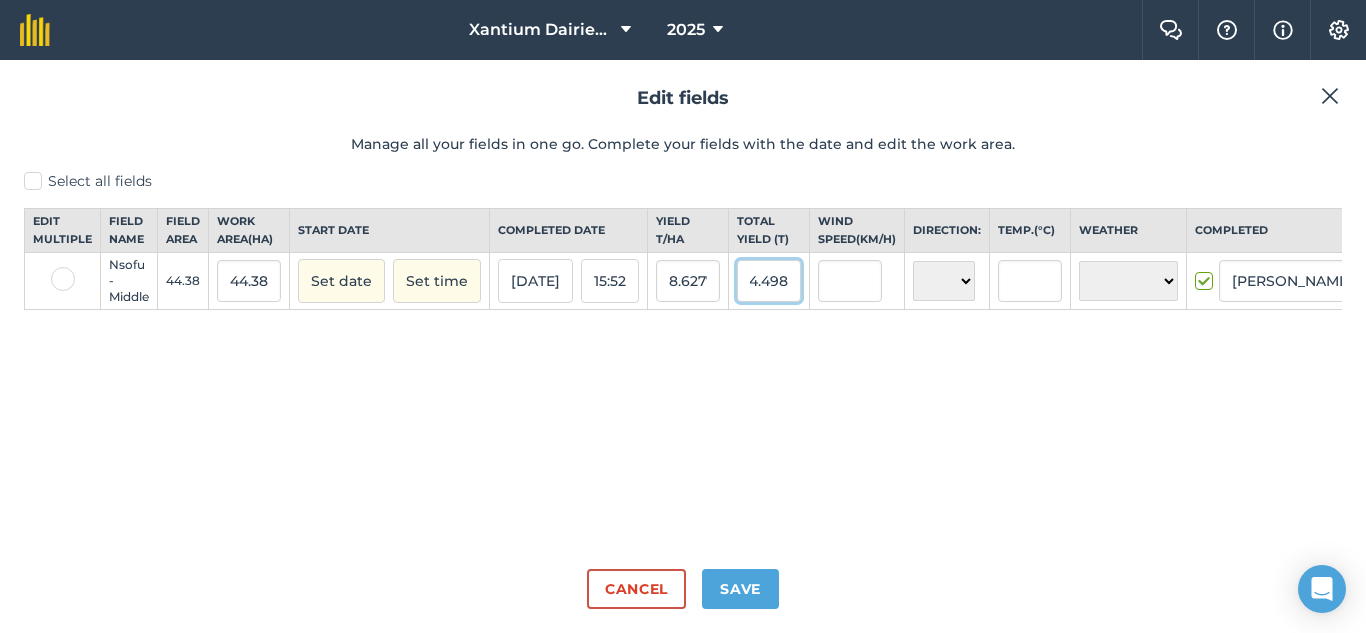 type on "394.498" 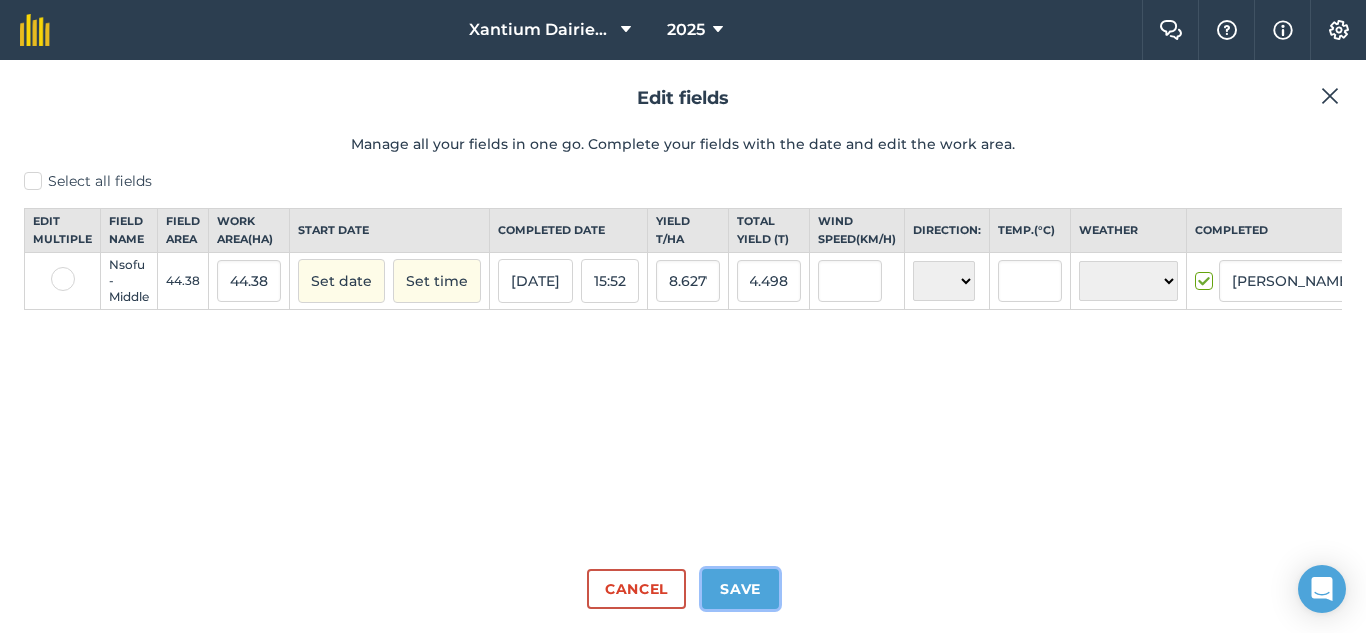 type on "8.889094186570526" 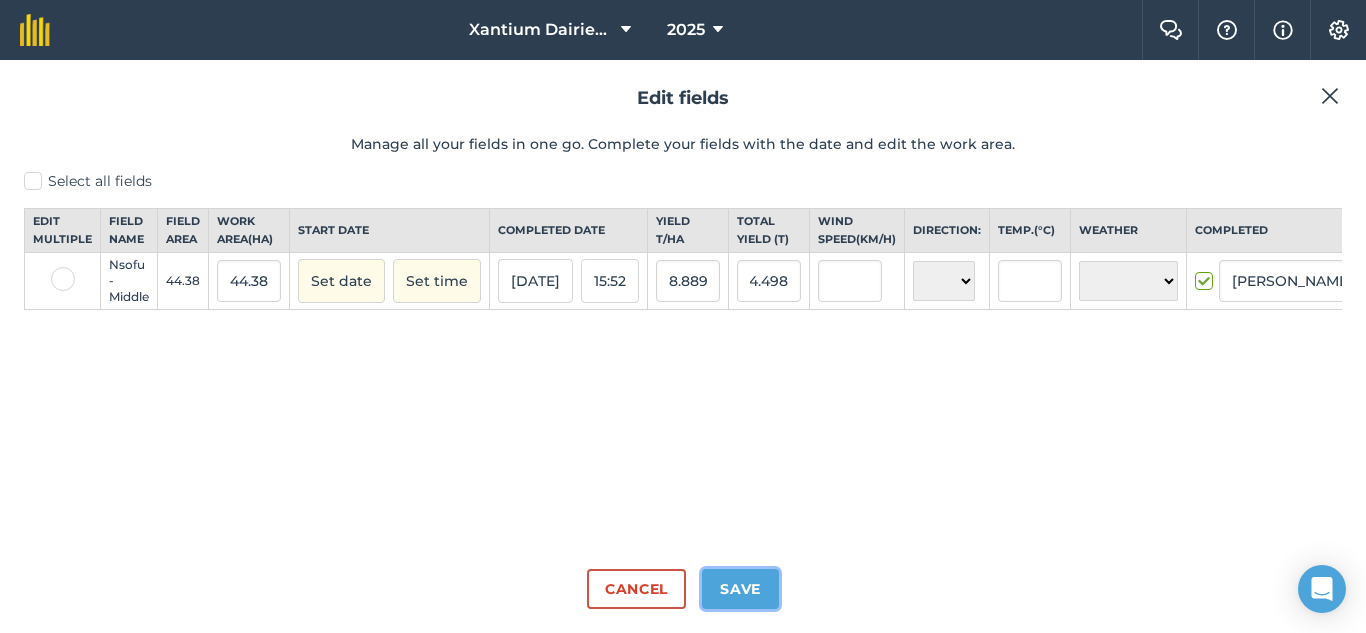 click on "Save" at bounding box center (740, 589) 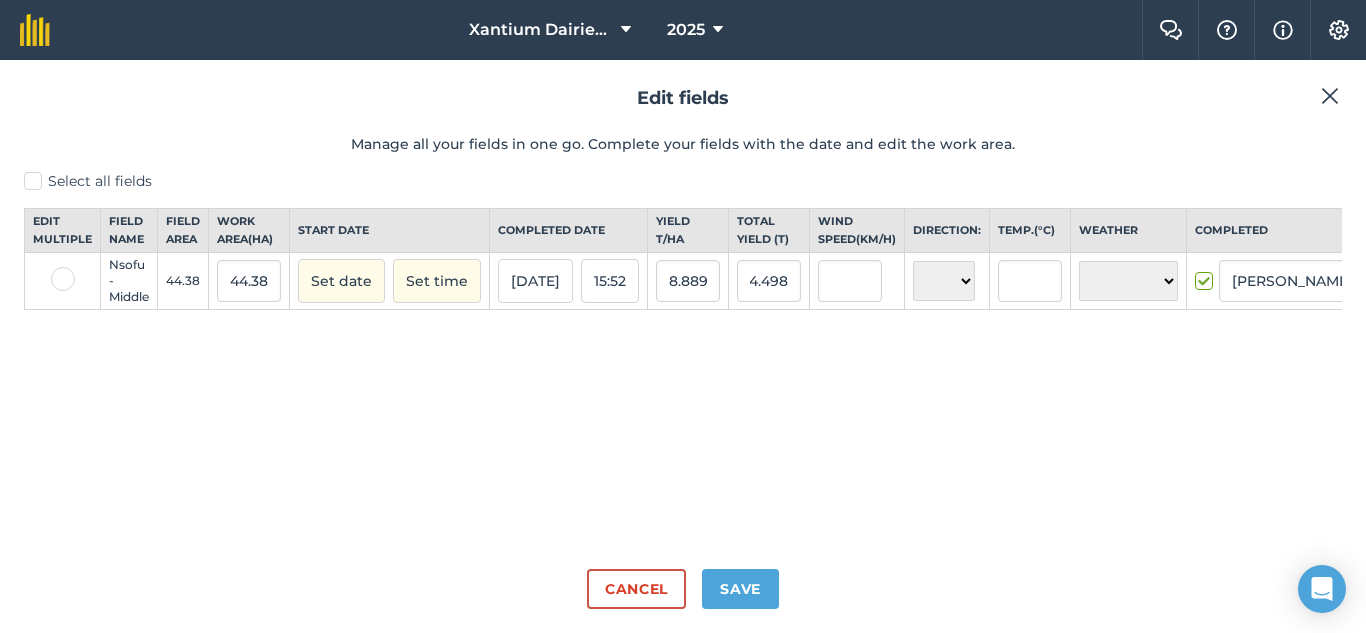 scroll, scrollTop: 0, scrollLeft: 0, axis: both 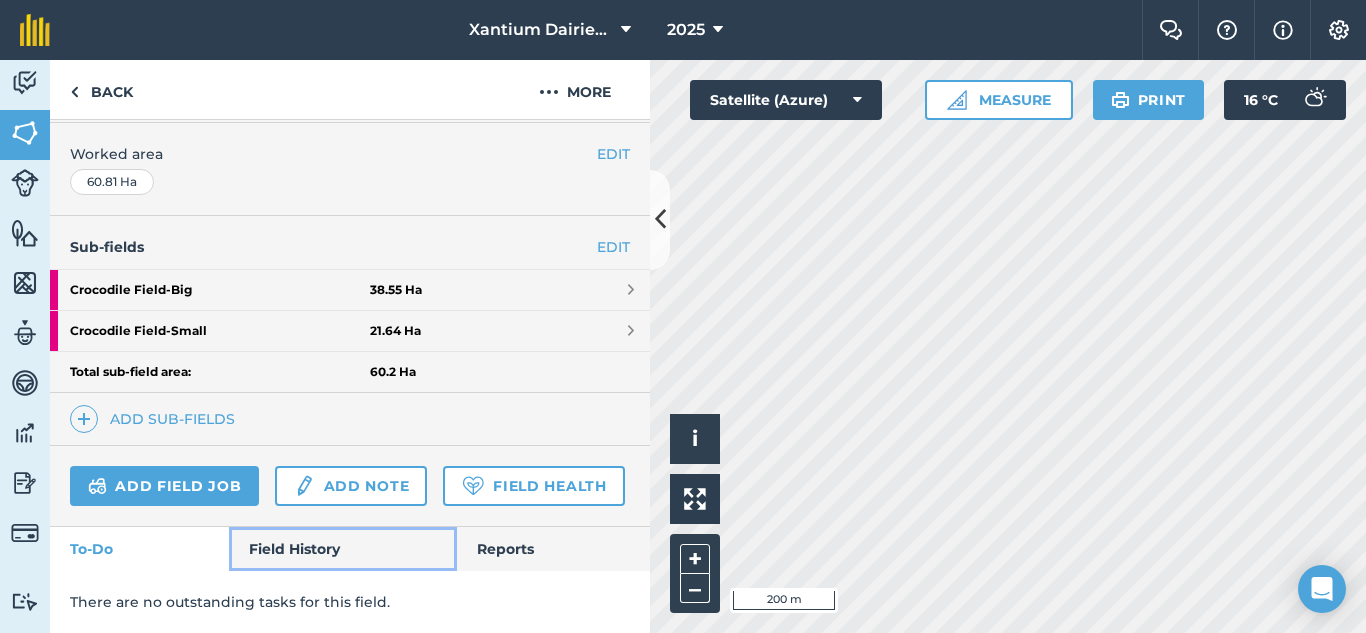 click on "Field History" at bounding box center [342, 549] 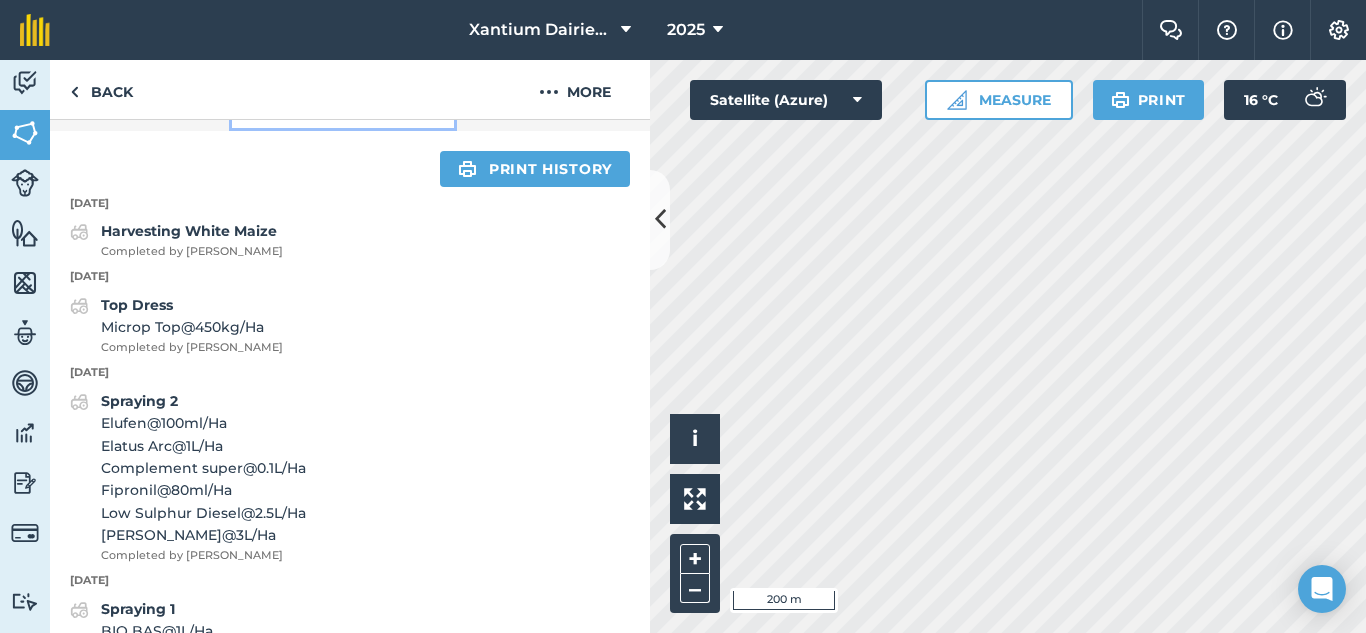 scroll, scrollTop: 855, scrollLeft: 0, axis: vertical 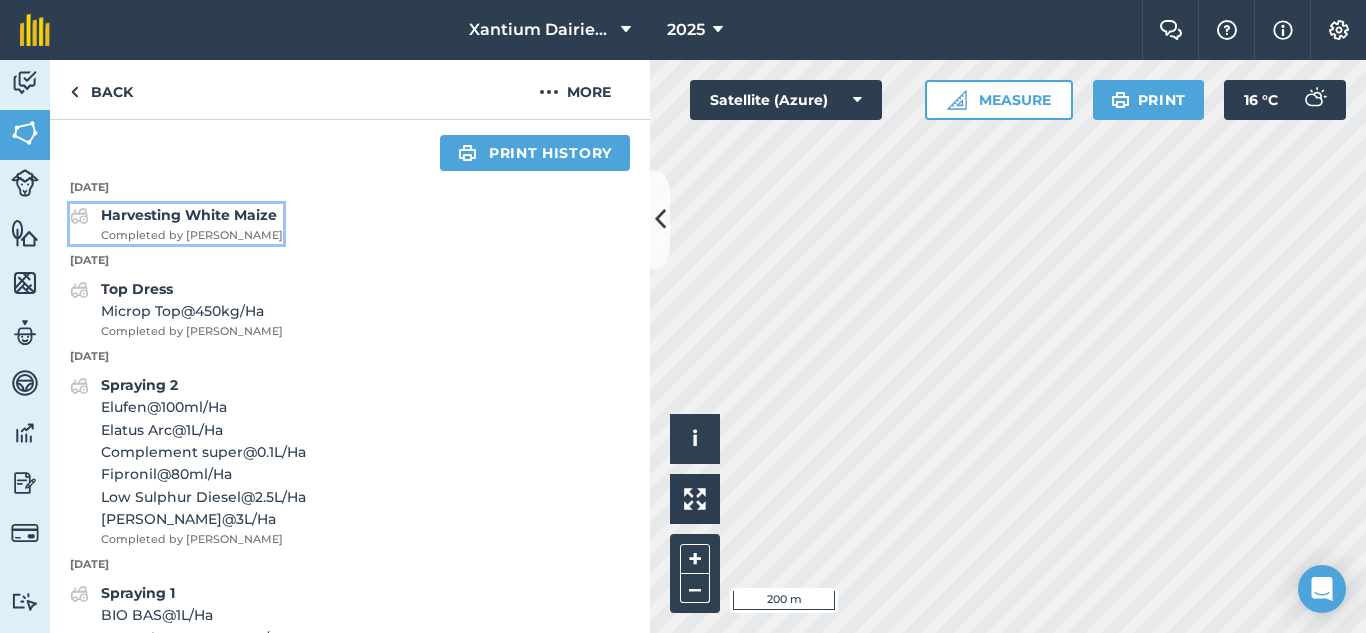 click on "Harvesting White Maize" at bounding box center [189, 215] 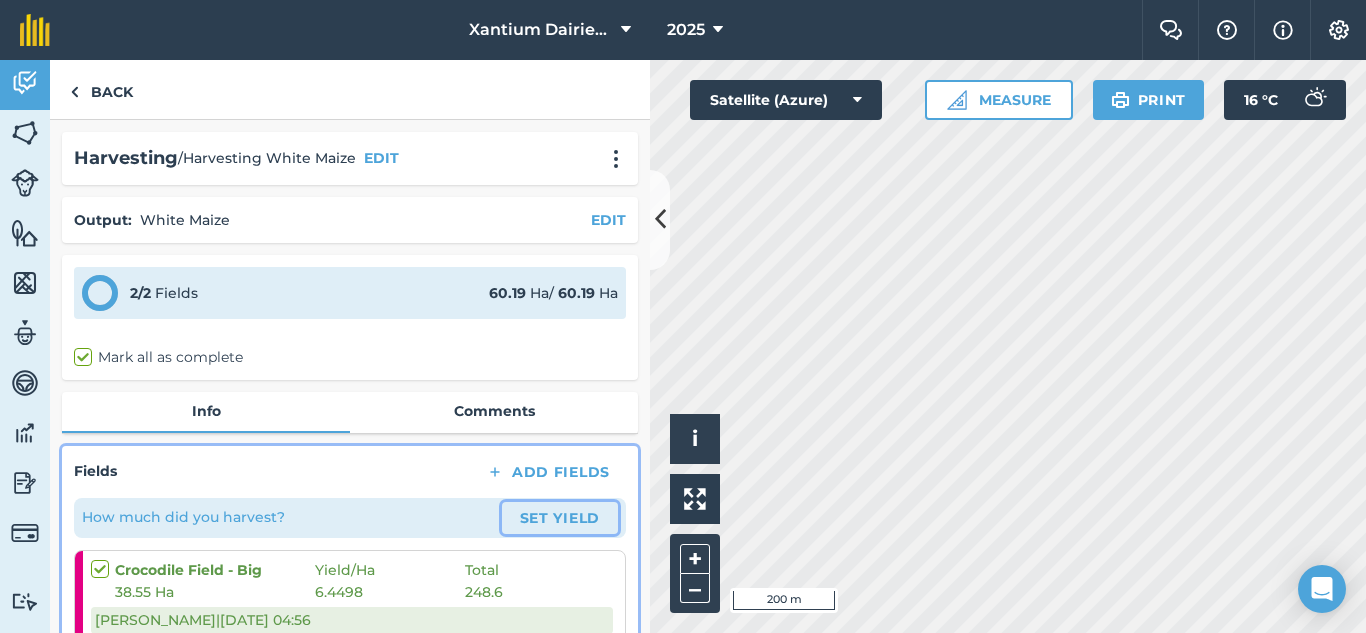 click on "Set Yield" at bounding box center [560, 518] 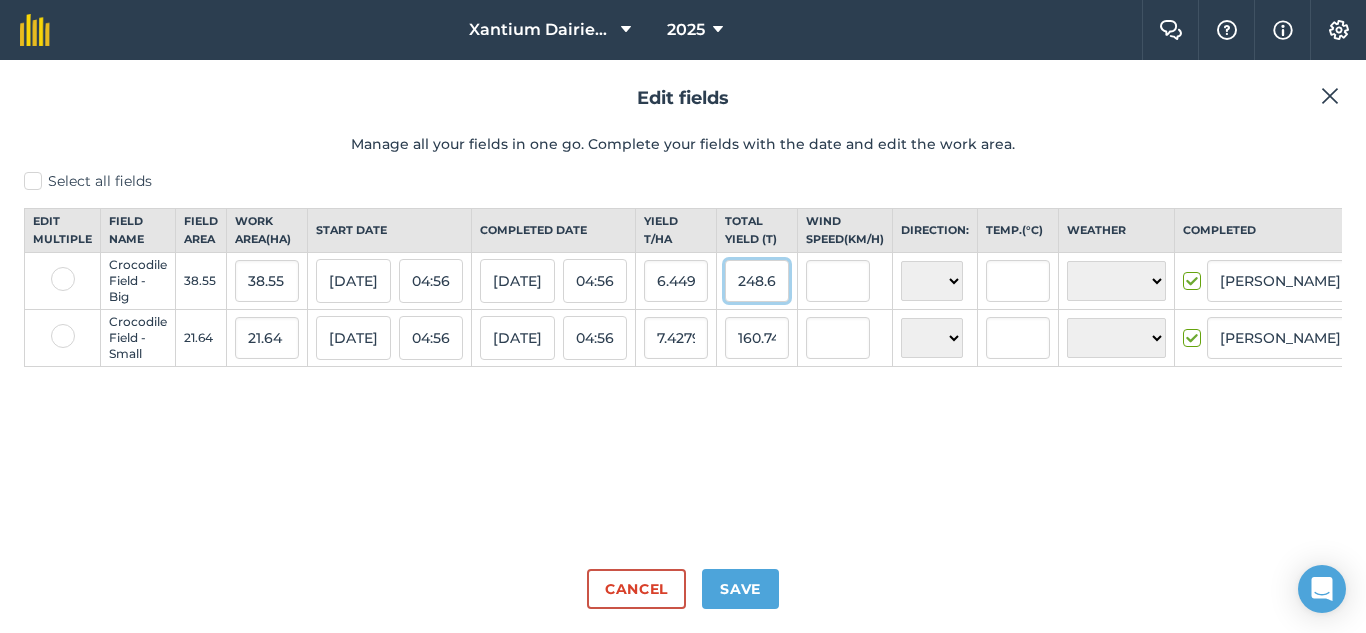 scroll, scrollTop: 0, scrollLeft: 9, axis: horizontal 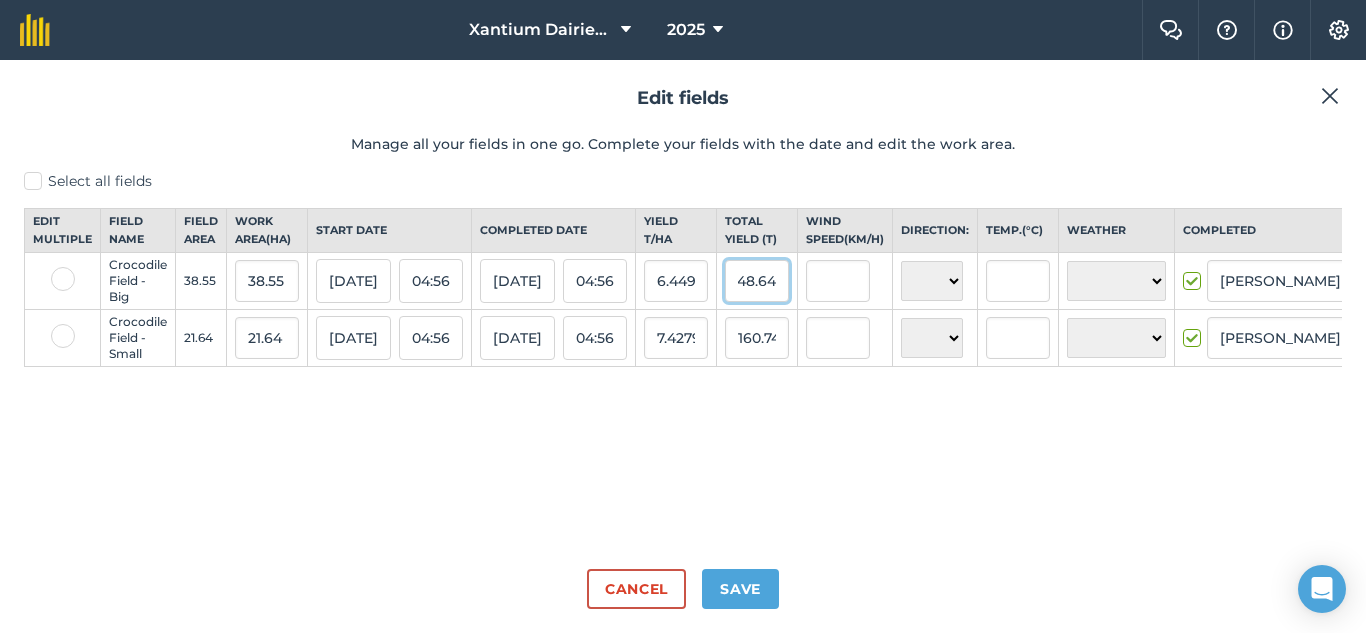 drag, startPoint x: 753, startPoint y: 298, endPoint x: 854, endPoint y: 298, distance: 101 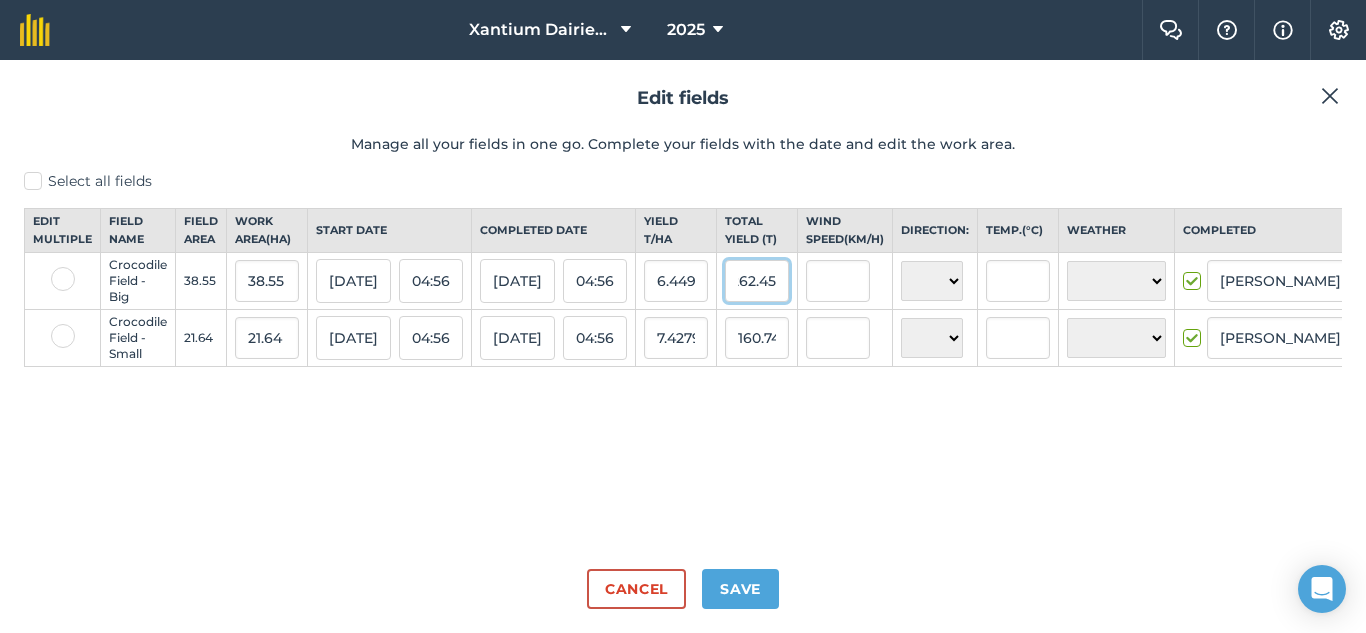 scroll, scrollTop: 0, scrollLeft: 15, axis: horizontal 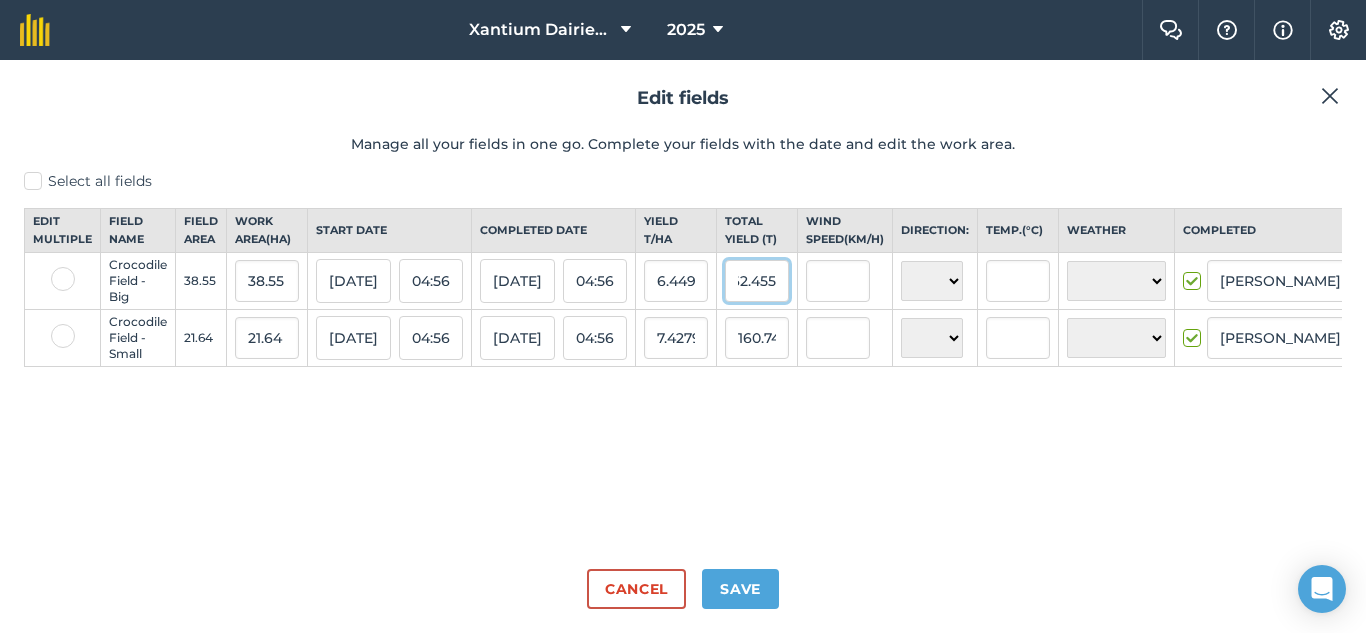 type on "262.455" 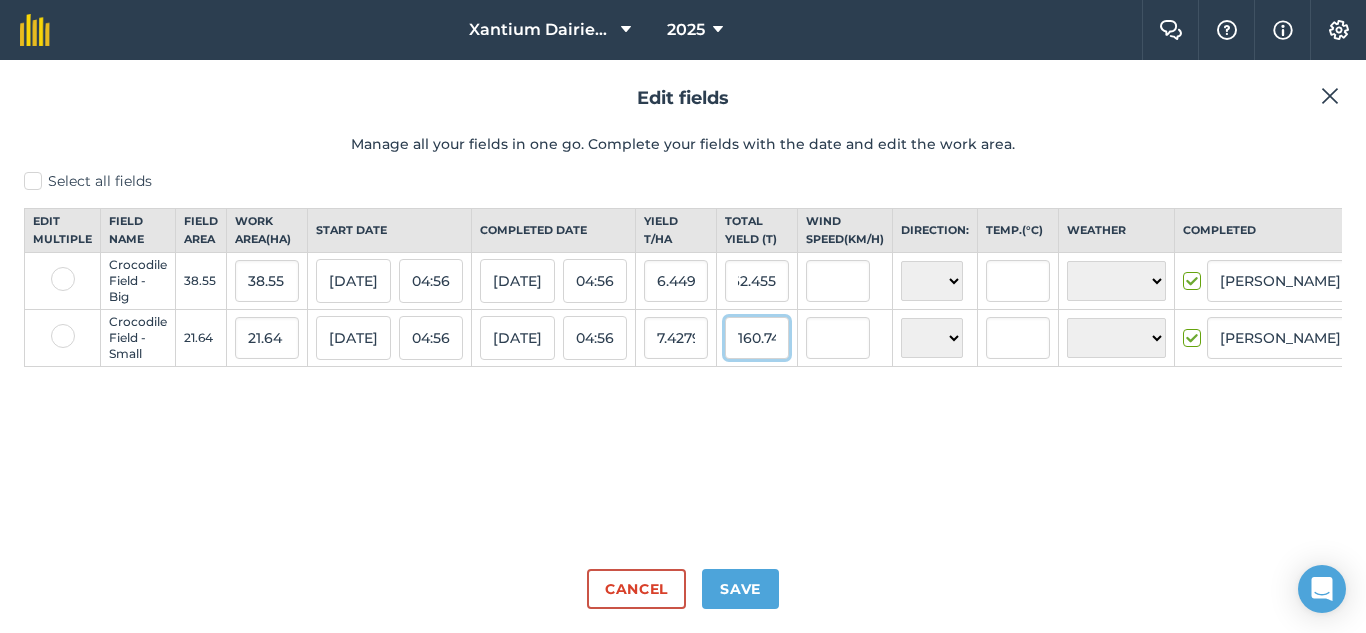 type on "6.808171206225681" 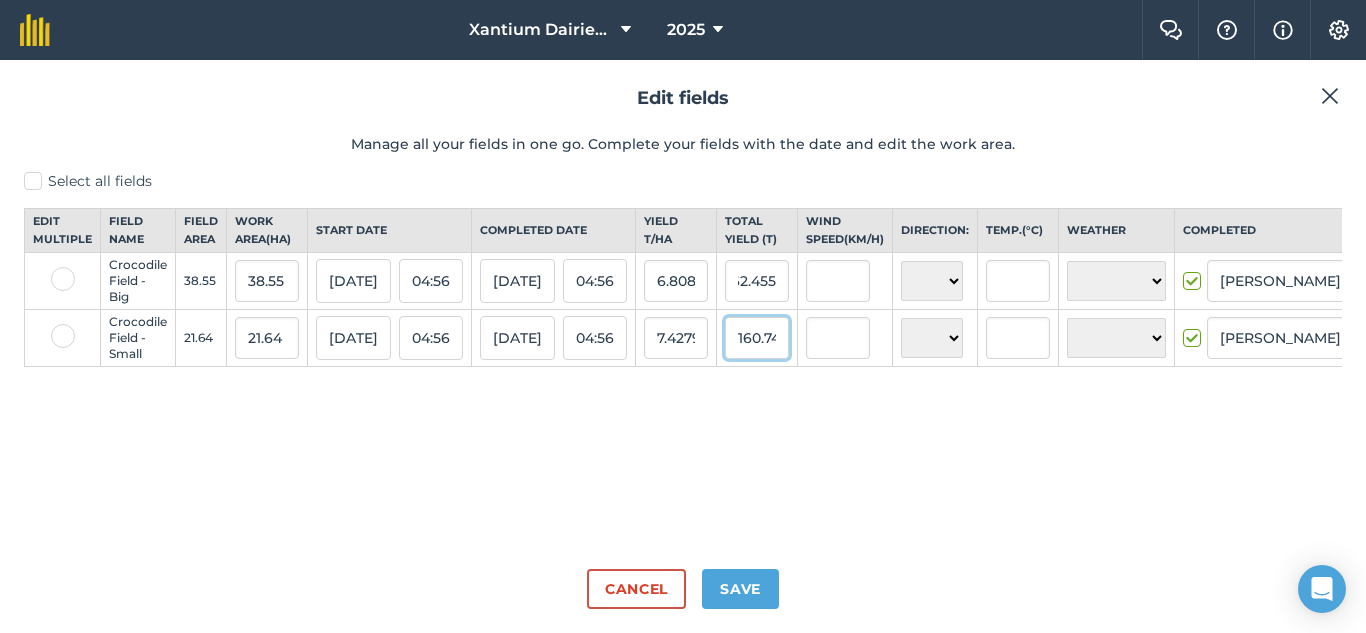 scroll, scrollTop: 0, scrollLeft: 0, axis: both 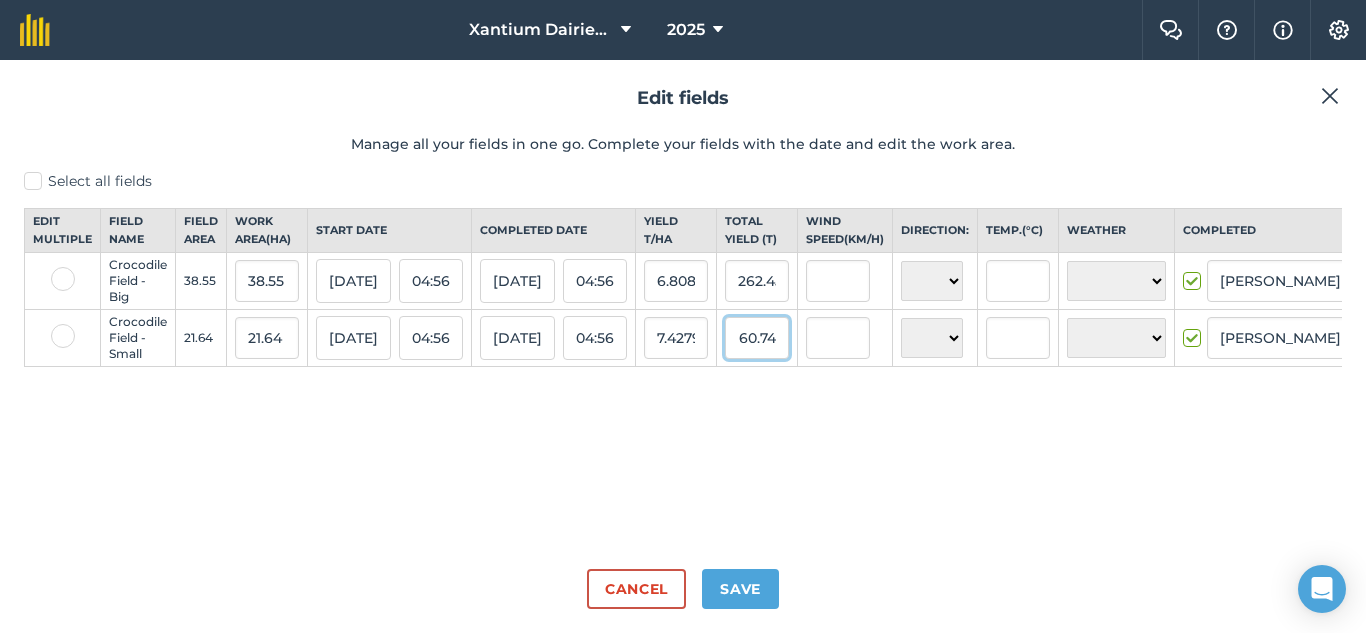 drag, startPoint x: 751, startPoint y: 360, endPoint x: 840, endPoint y: 362, distance: 89.02247 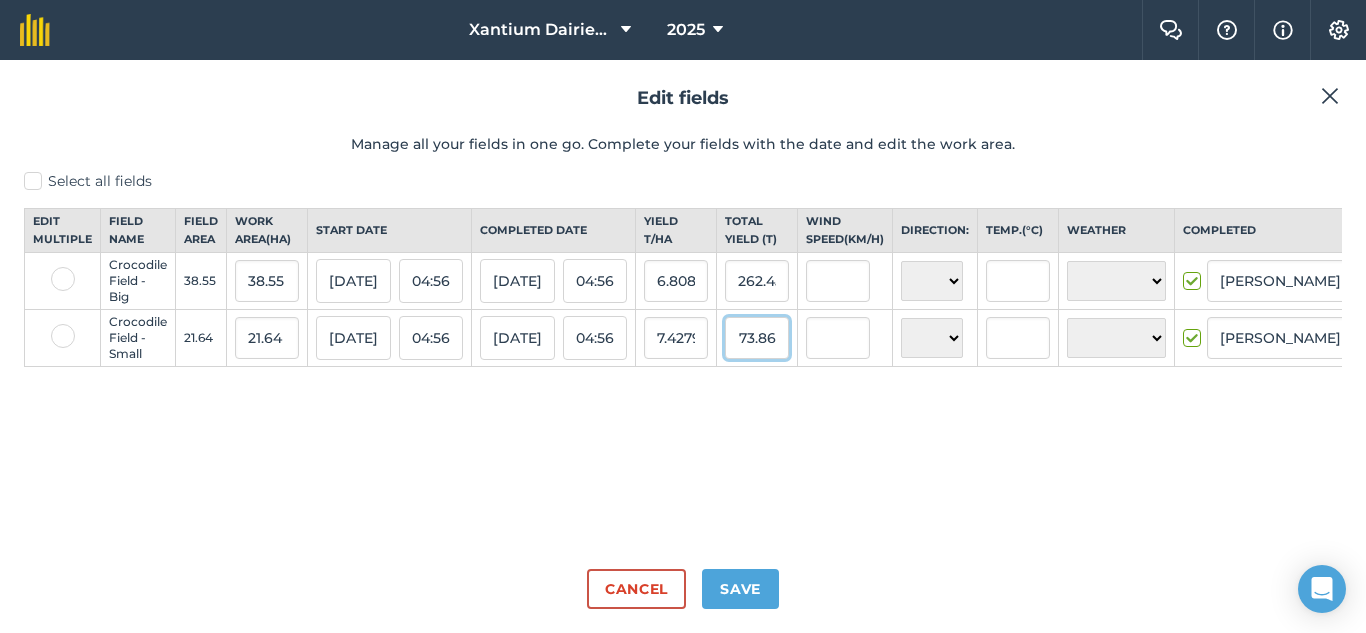 scroll, scrollTop: 0, scrollLeft: 13, axis: horizontal 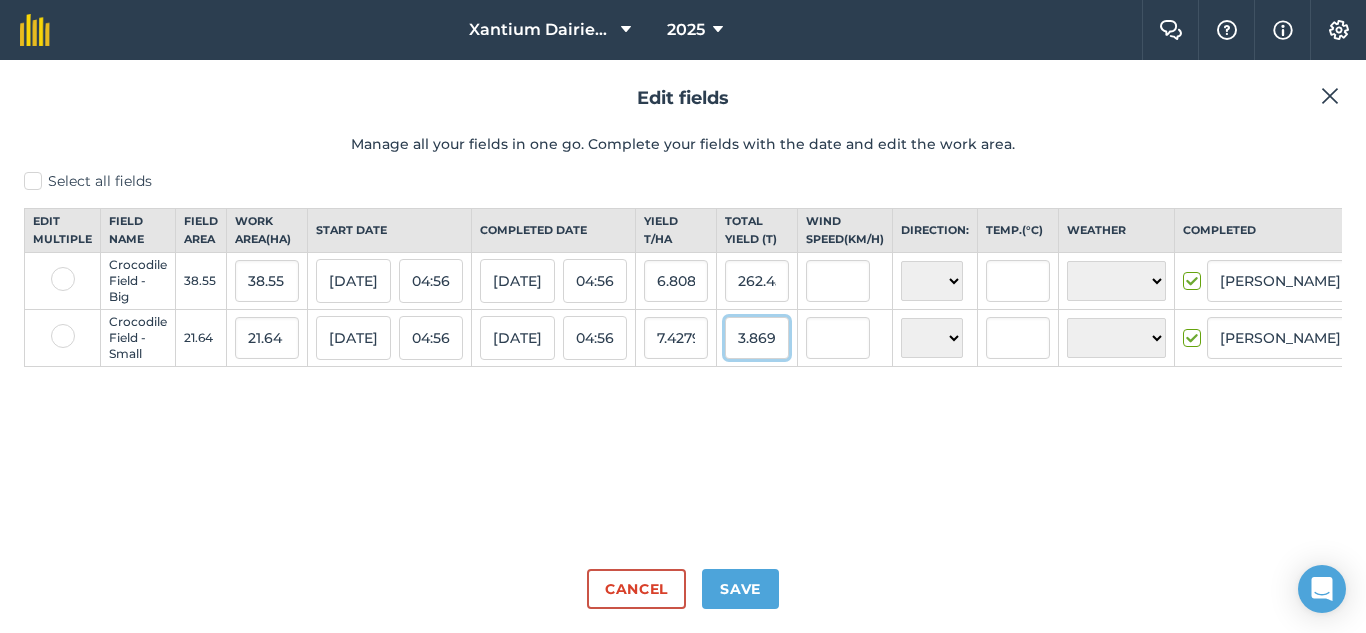 type on "173.869" 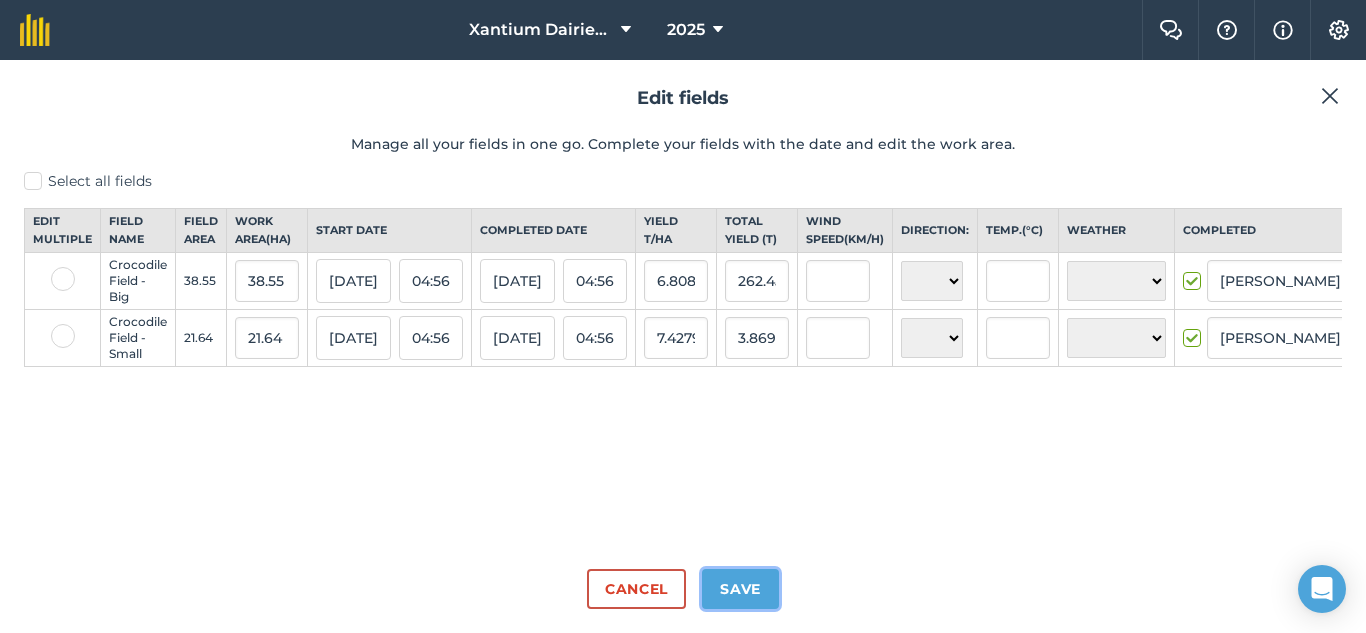 type on "8.034611829944547" 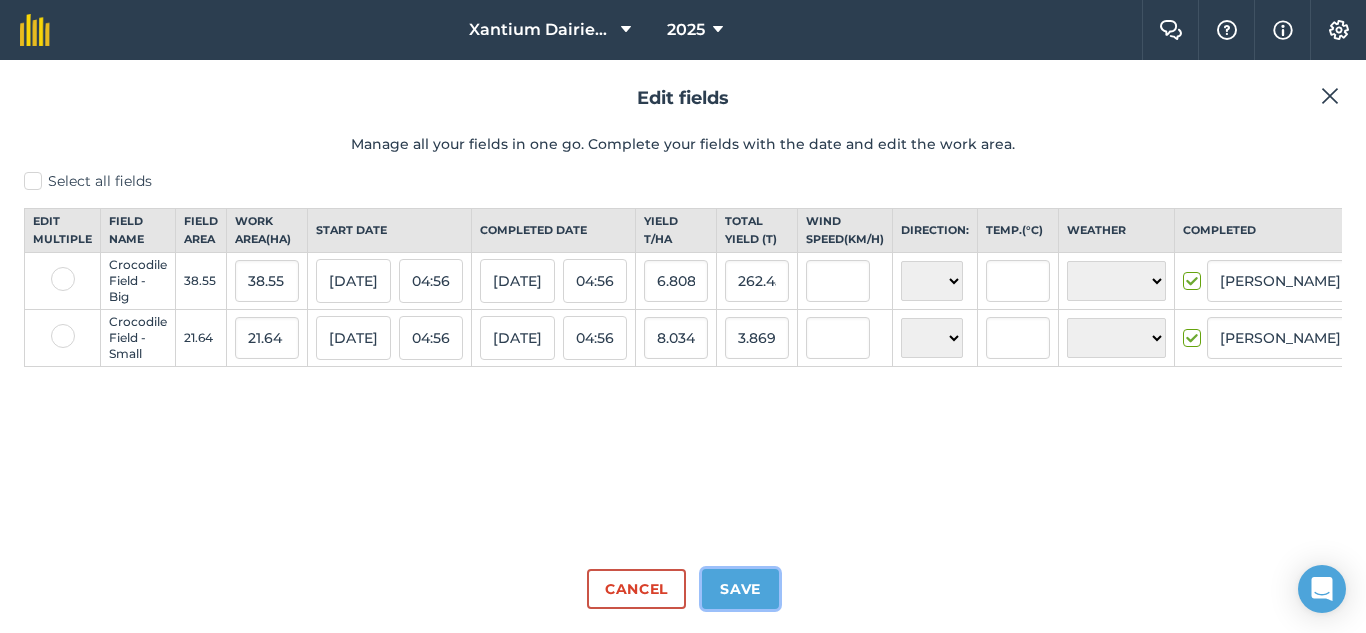 click on "Save" at bounding box center (740, 589) 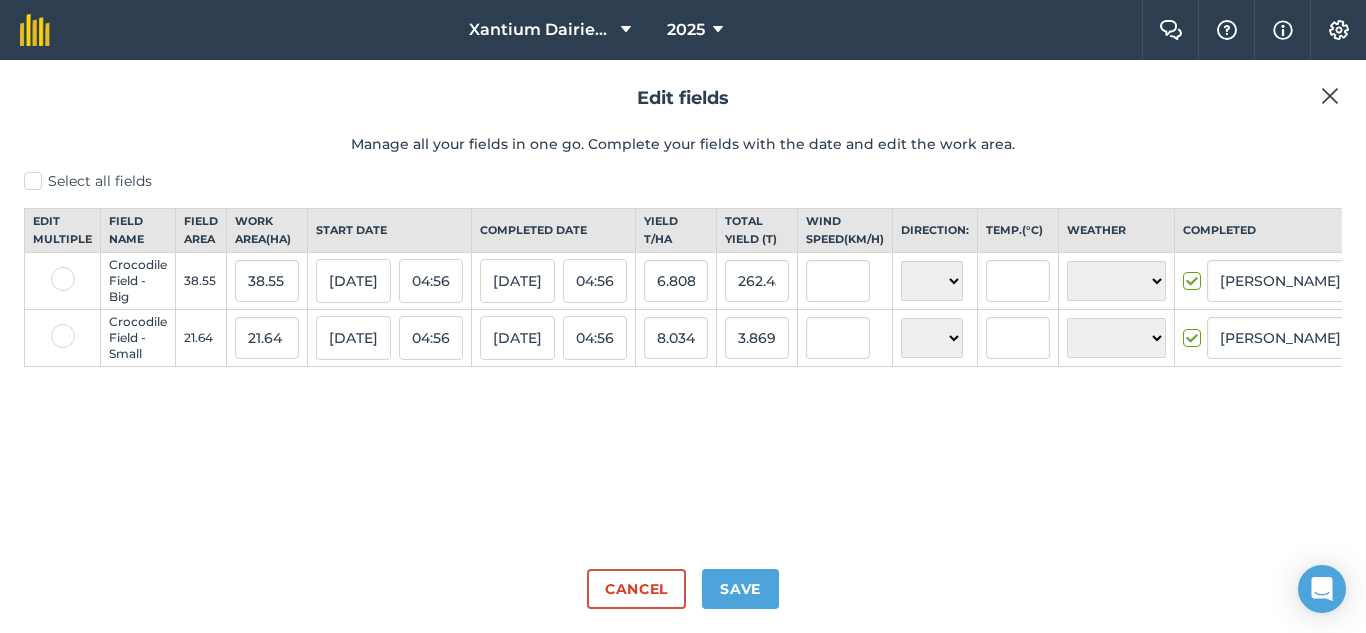 scroll, scrollTop: 0, scrollLeft: 0, axis: both 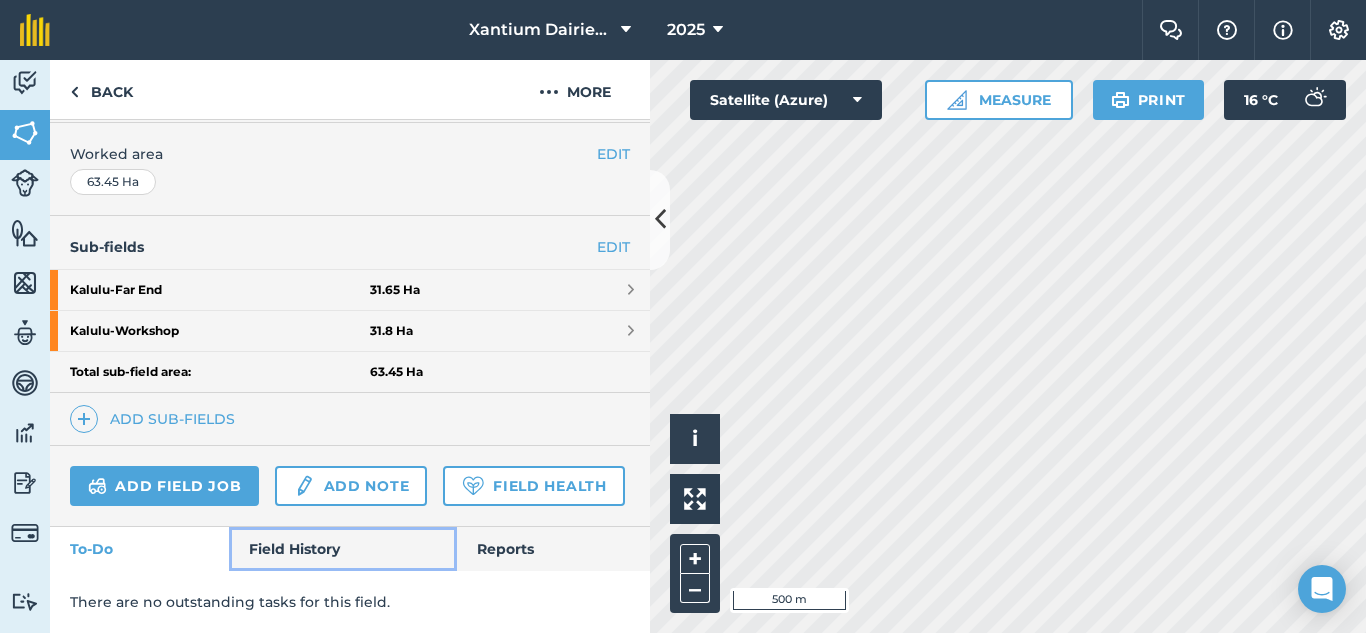 click on "Field History" at bounding box center [342, 549] 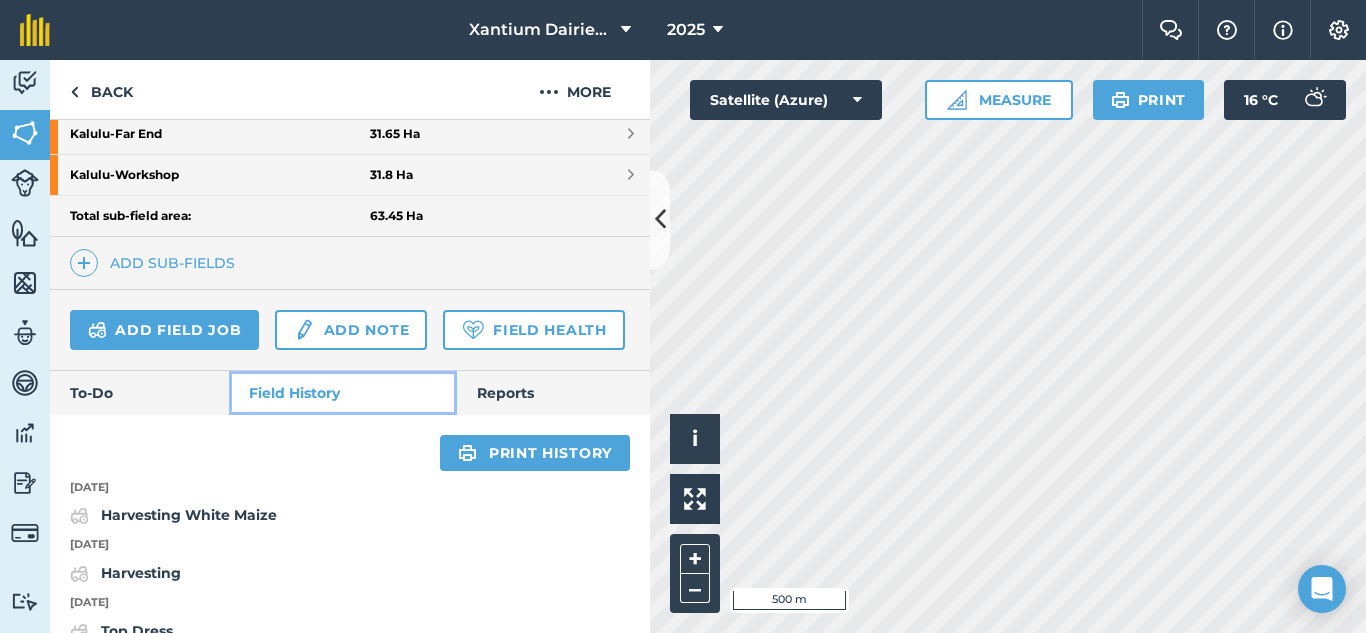 scroll, scrollTop: 600, scrollLeft: 0, axis: vertical 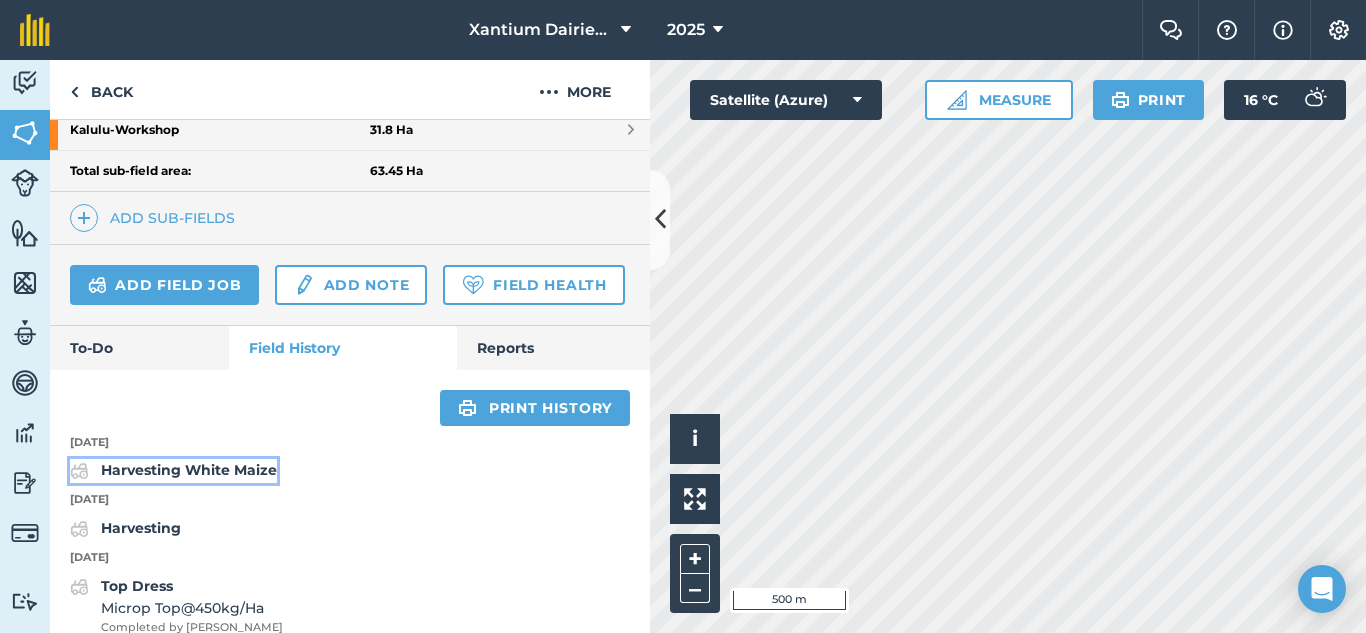 click on "Harvesting White Maize" at bounding box center (189, 470) 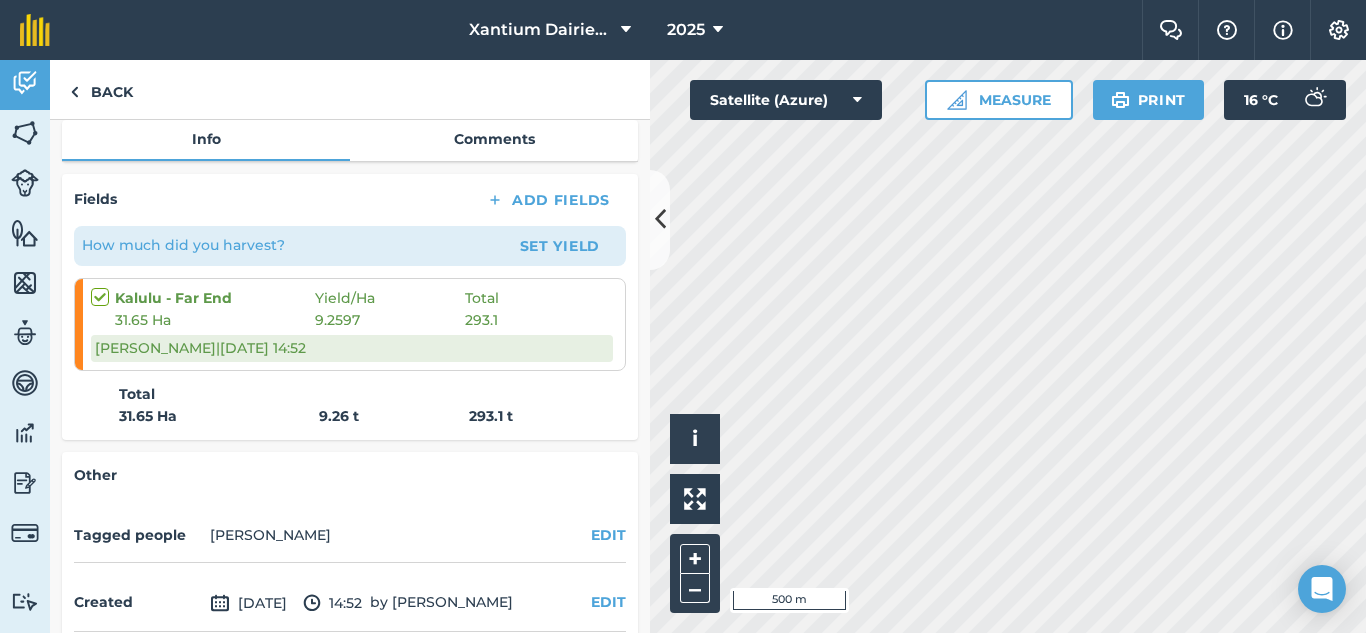 scroll, scrollTop: 162, scrollLeft: 0, axis: vertical 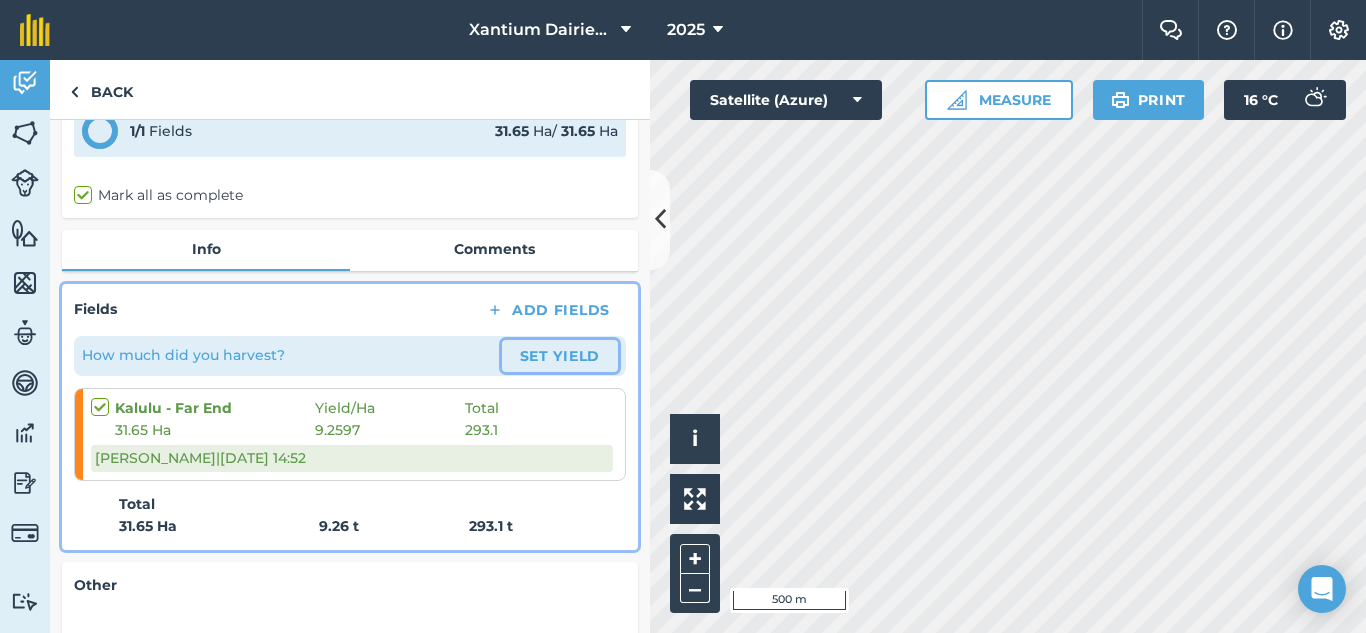click on "Set Yield" at bounding box center [560, 356] 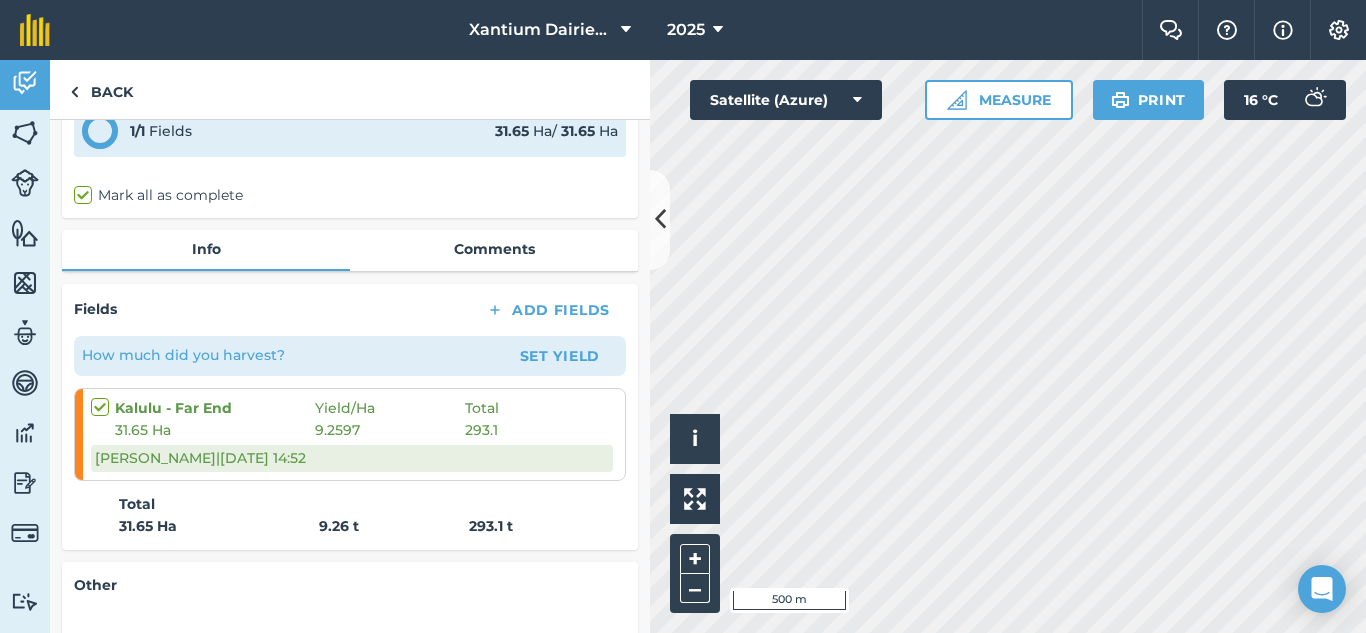 scroll, scrollTop: 0, scrollLeft: 0, axis: both 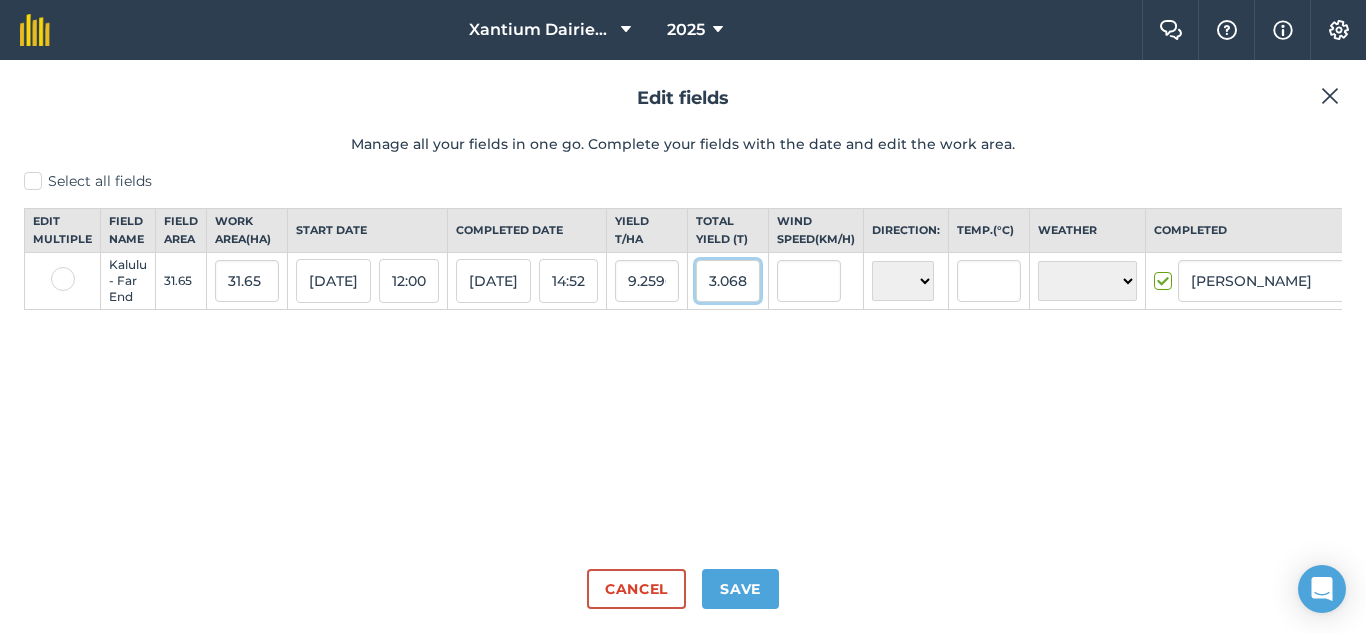 drag, startPoint x: 734, startPoint y: 298, endPoint x: 817, endPoint y: 302, distance: 83.09633 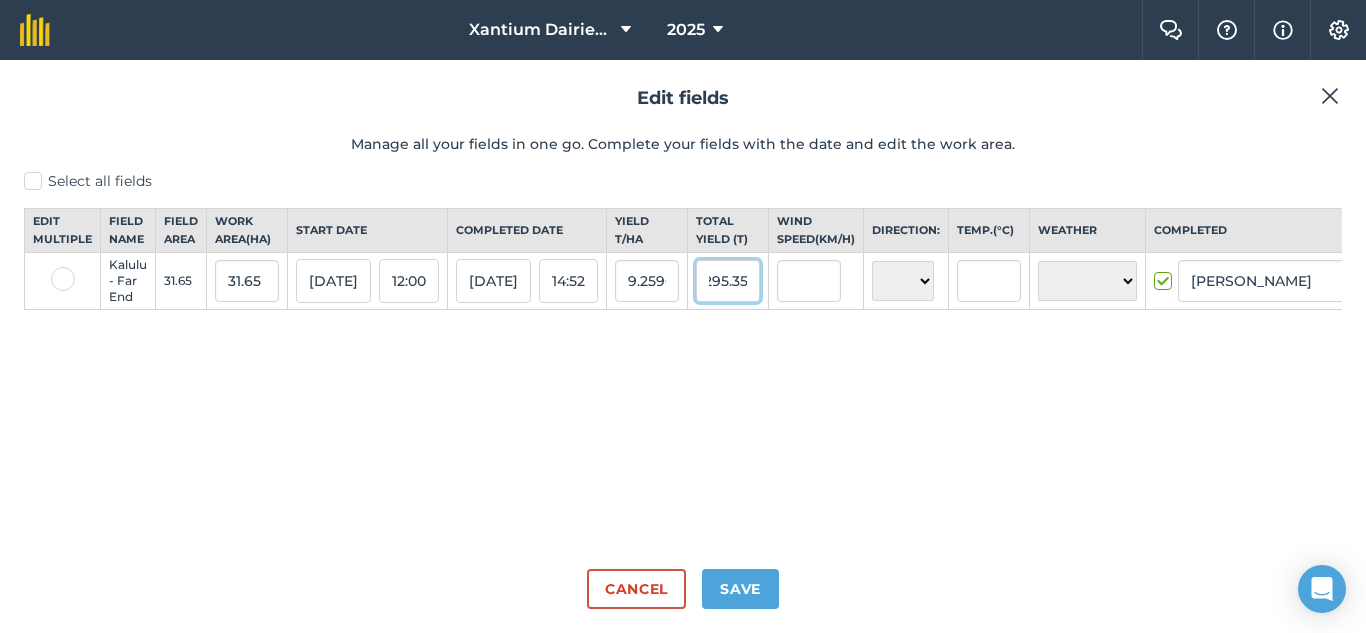 scroll, scrollTop: 0, scrollLeft: 13, axis: horizontal 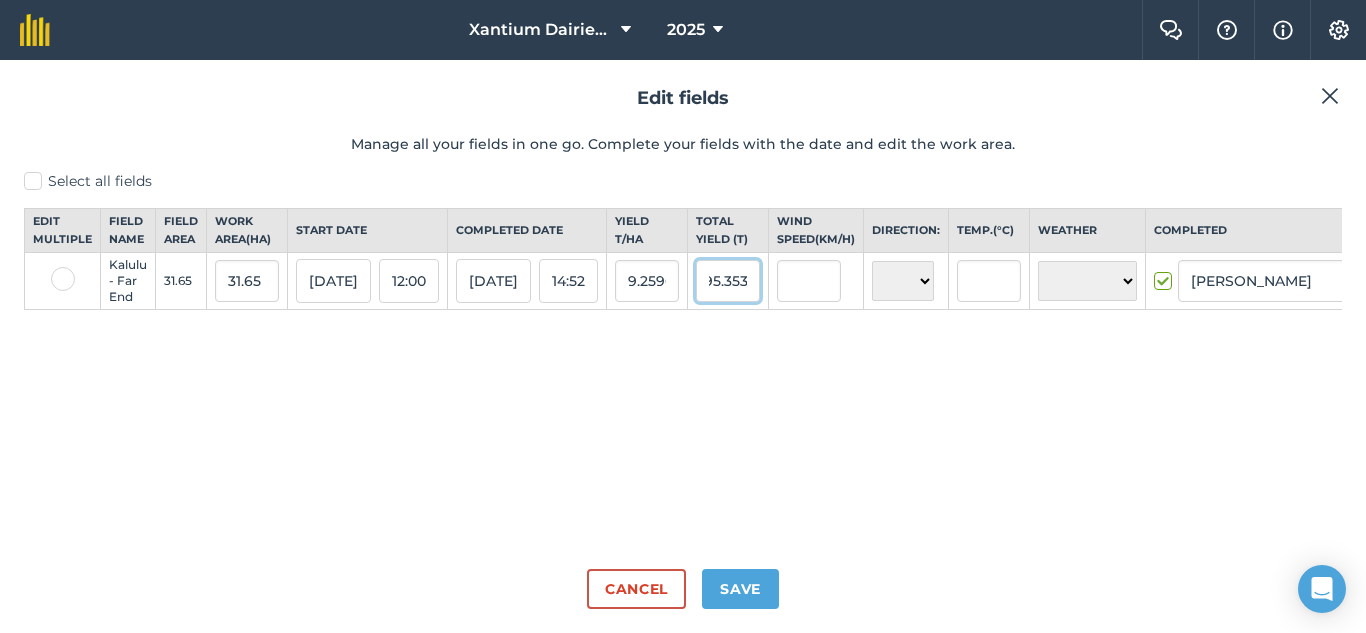 type on "295.353" 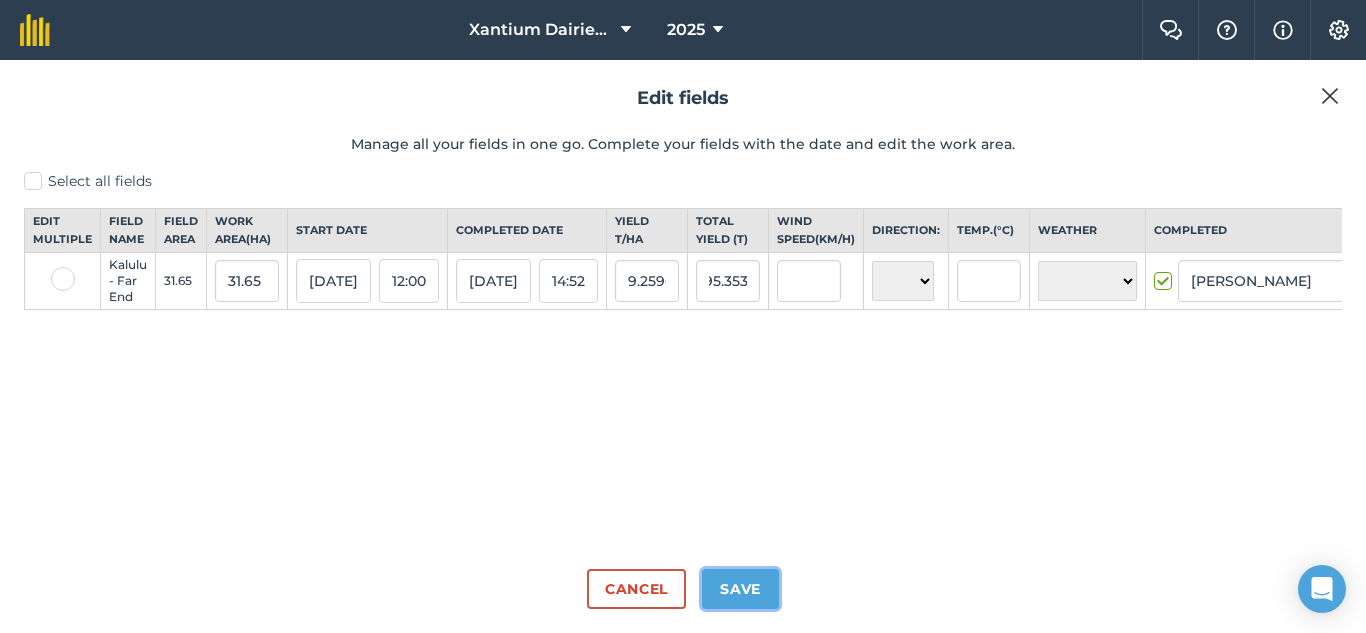 type on "9.331848341232229" 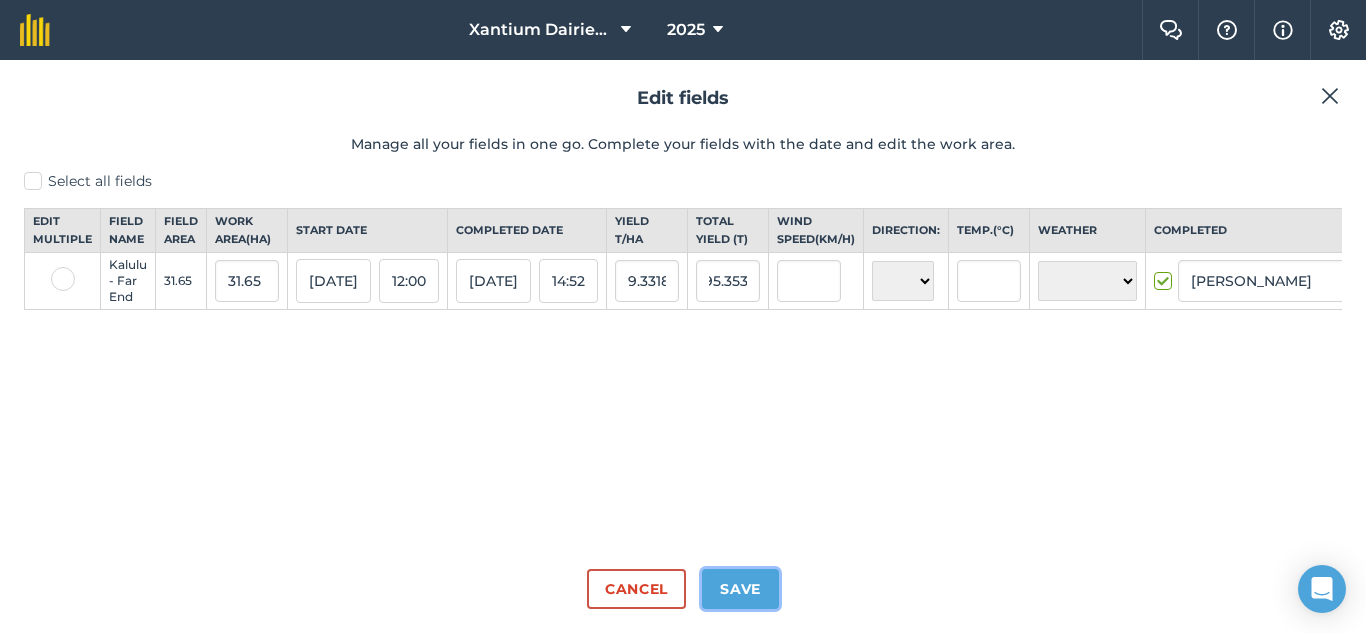 scroll, scrollTop: 0, scrollLeft: 0, axis: both 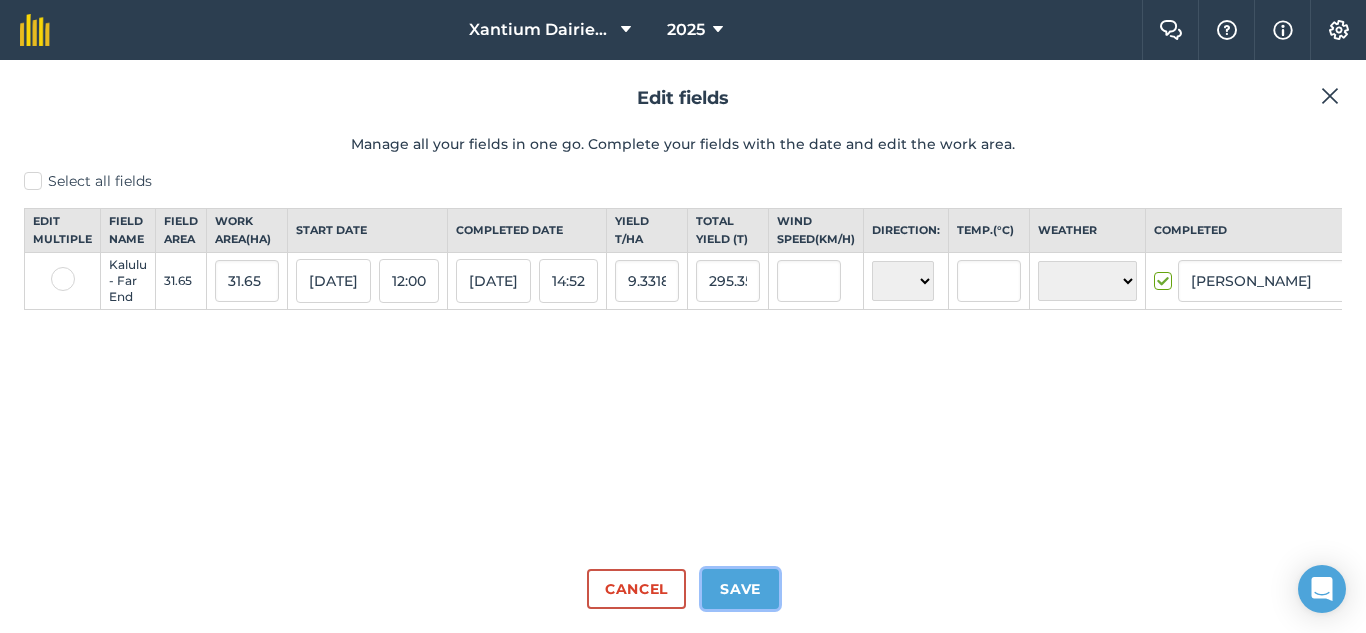 click on "Save" at bounding box center (740, 589) 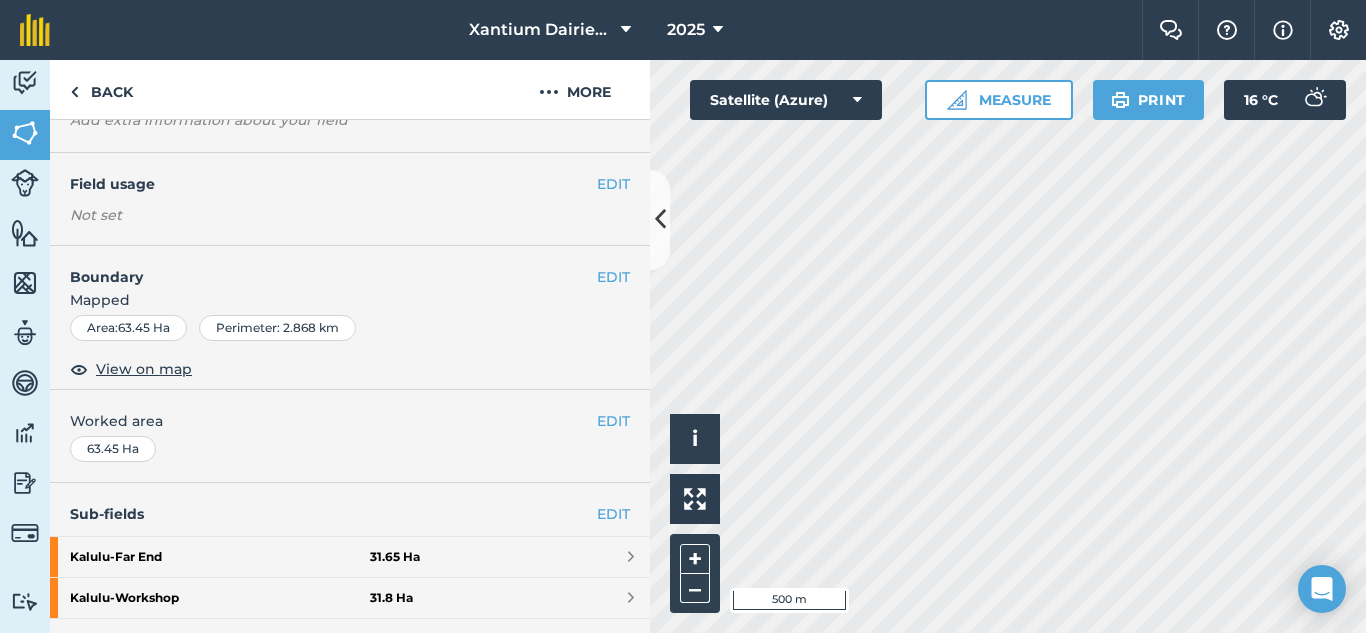 scroll, scrollTop: 200, scrollLeft: 0, axis: vertical 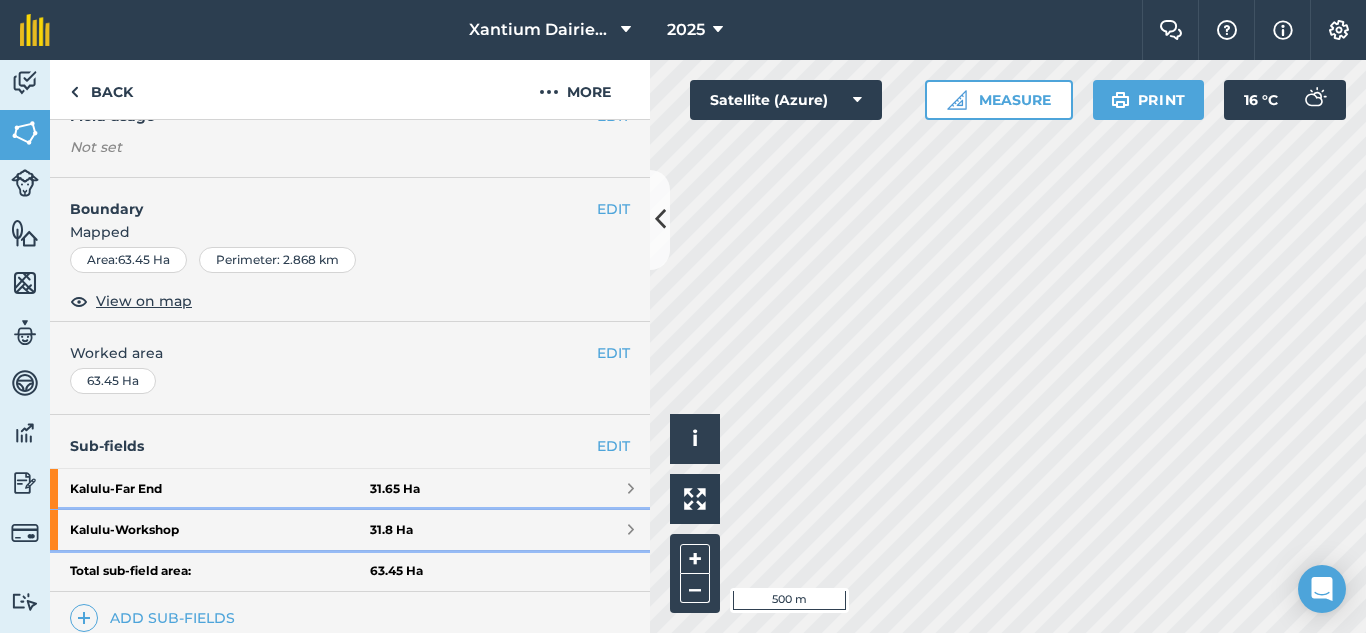 click on "Kalulu   -  Workshop" at bounding box center [220, 530] 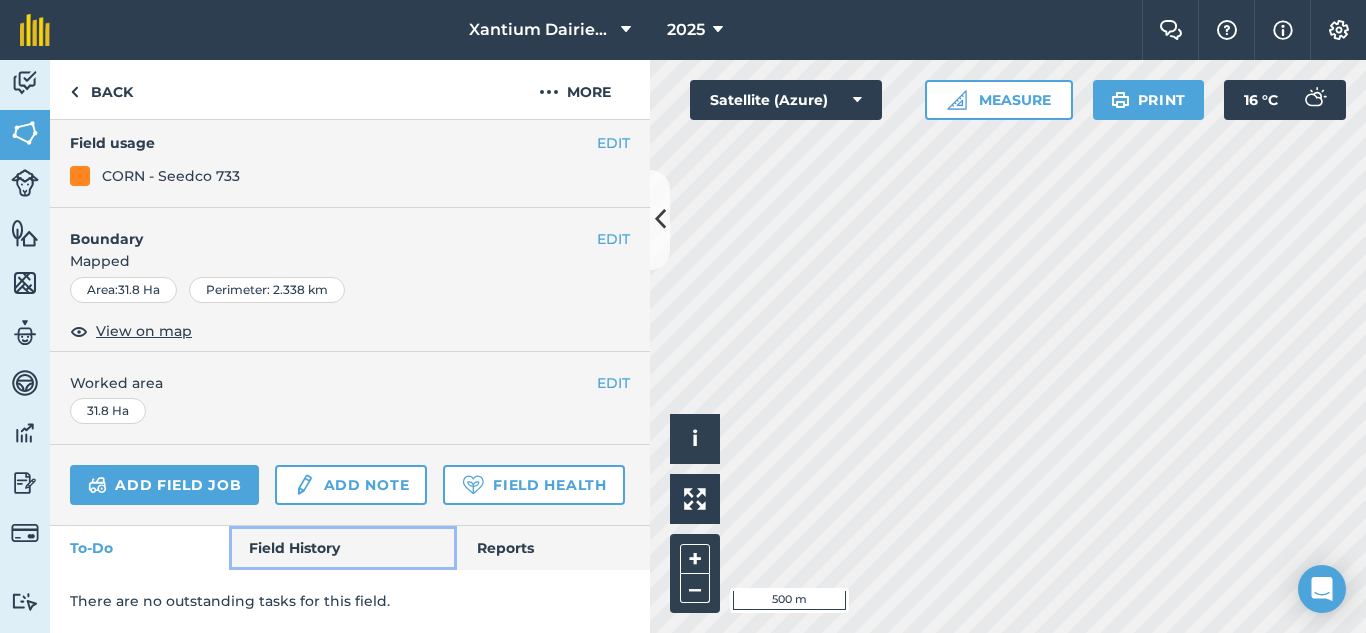 click on "Field History" at bounding box center [342, 548] 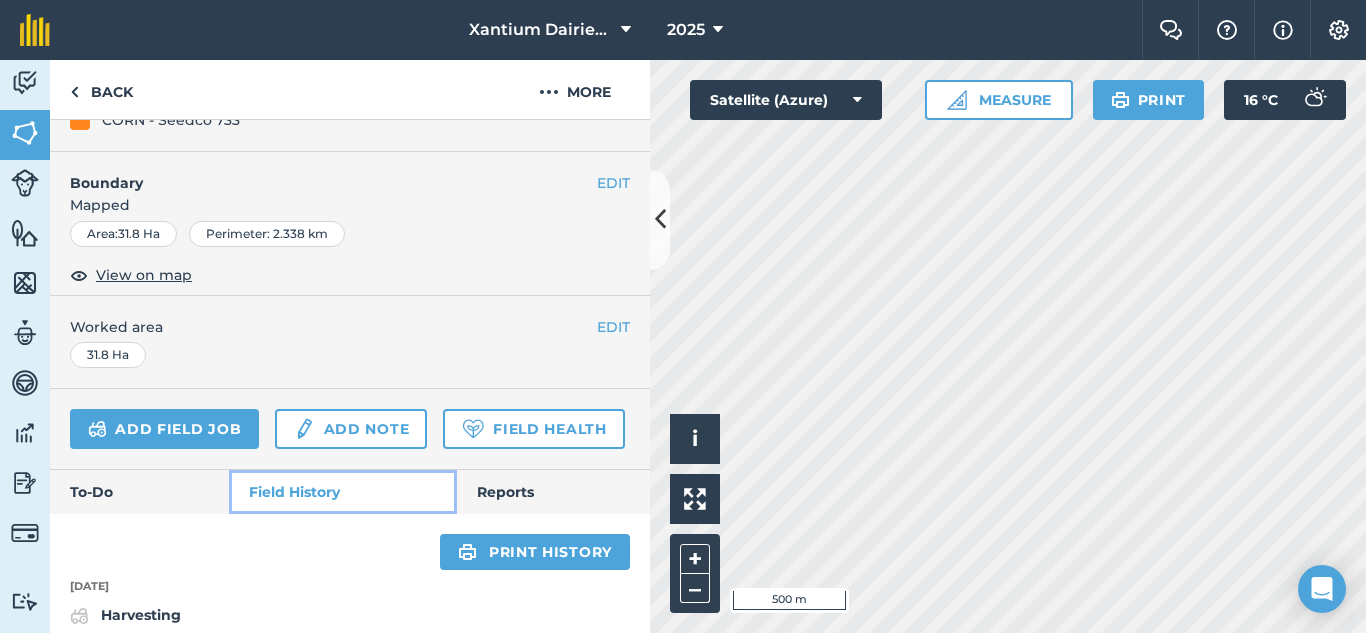 scroll, scrollTop: 671, scrollLeft: 0, axis: vertical 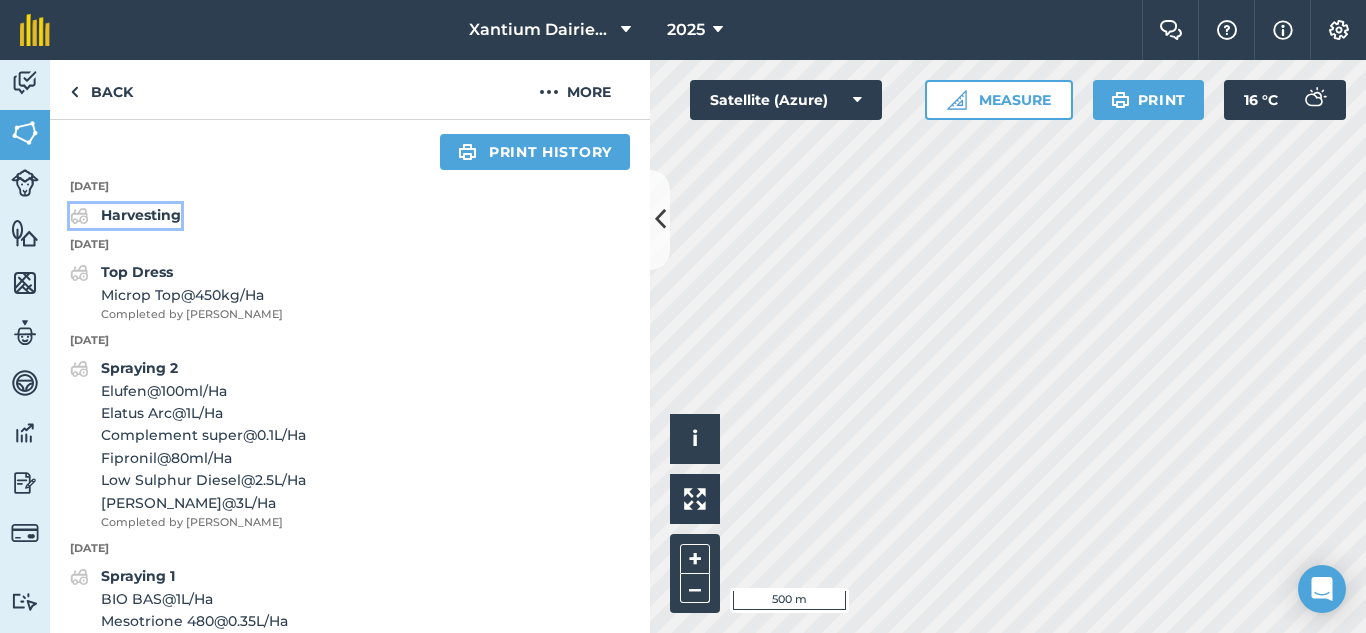 click on "Harvesting" at bounding box center [141, 215] 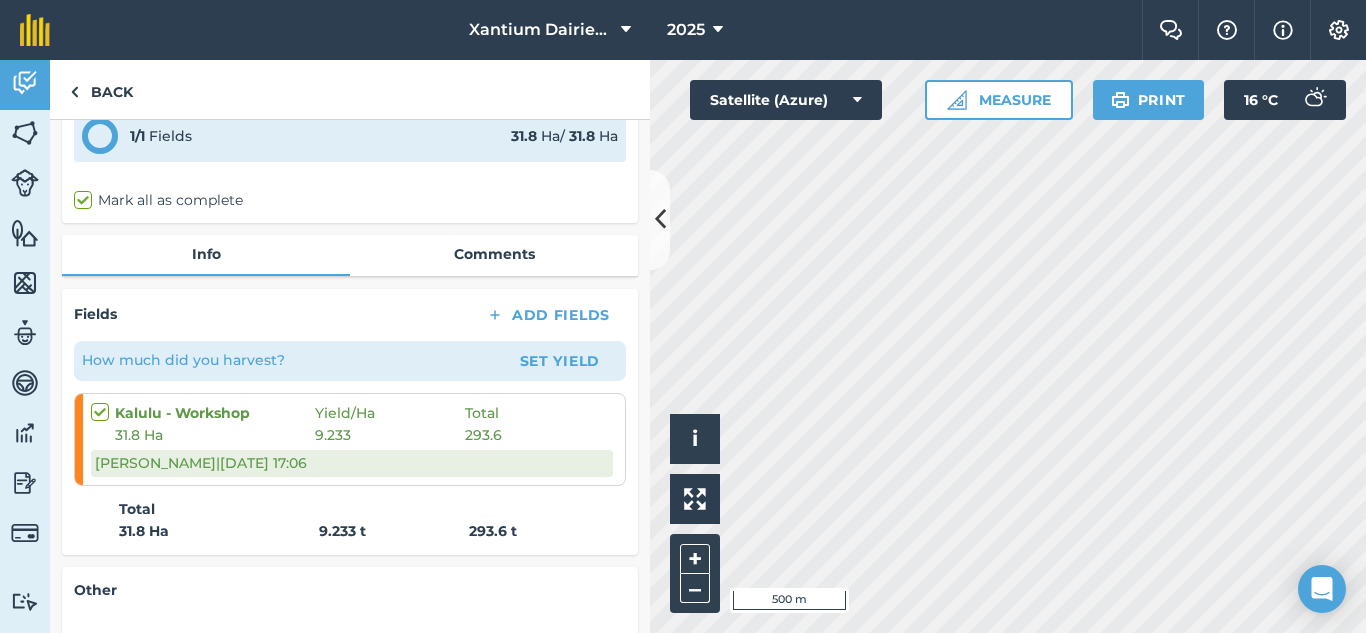 scroll, scrollTop: 200, scrollLeft: 0, axis: vertical 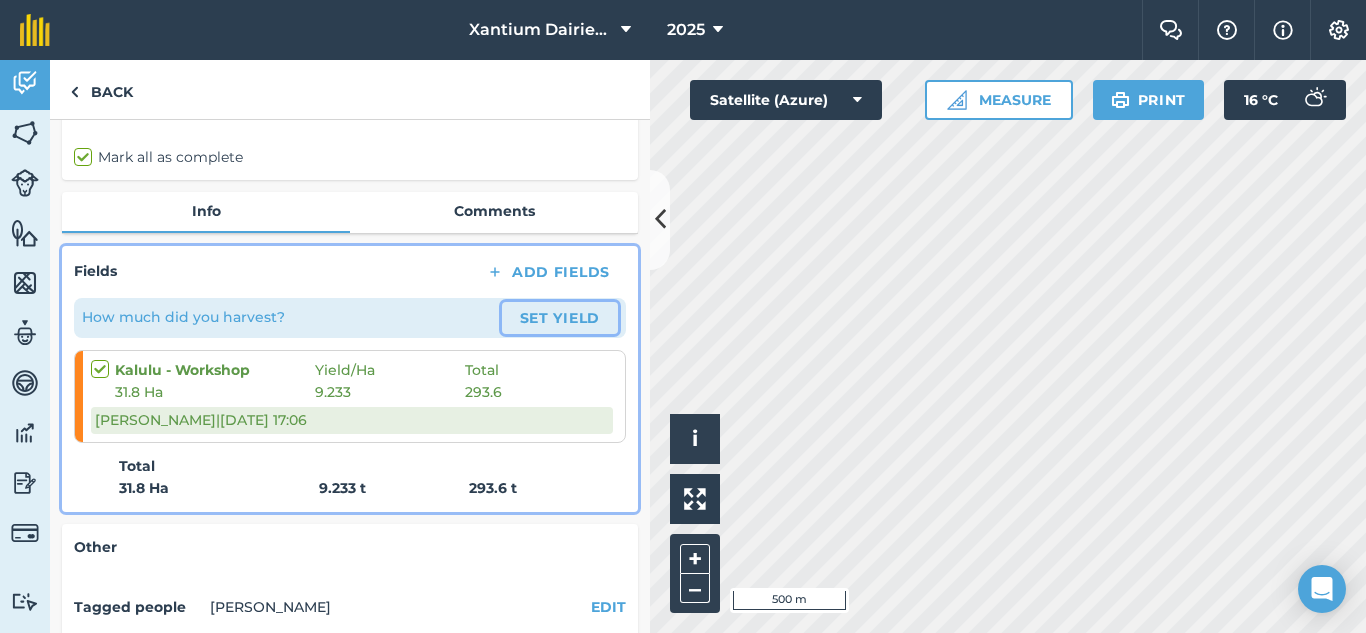 click on "Set Yield" at bounding box center (560, 318) 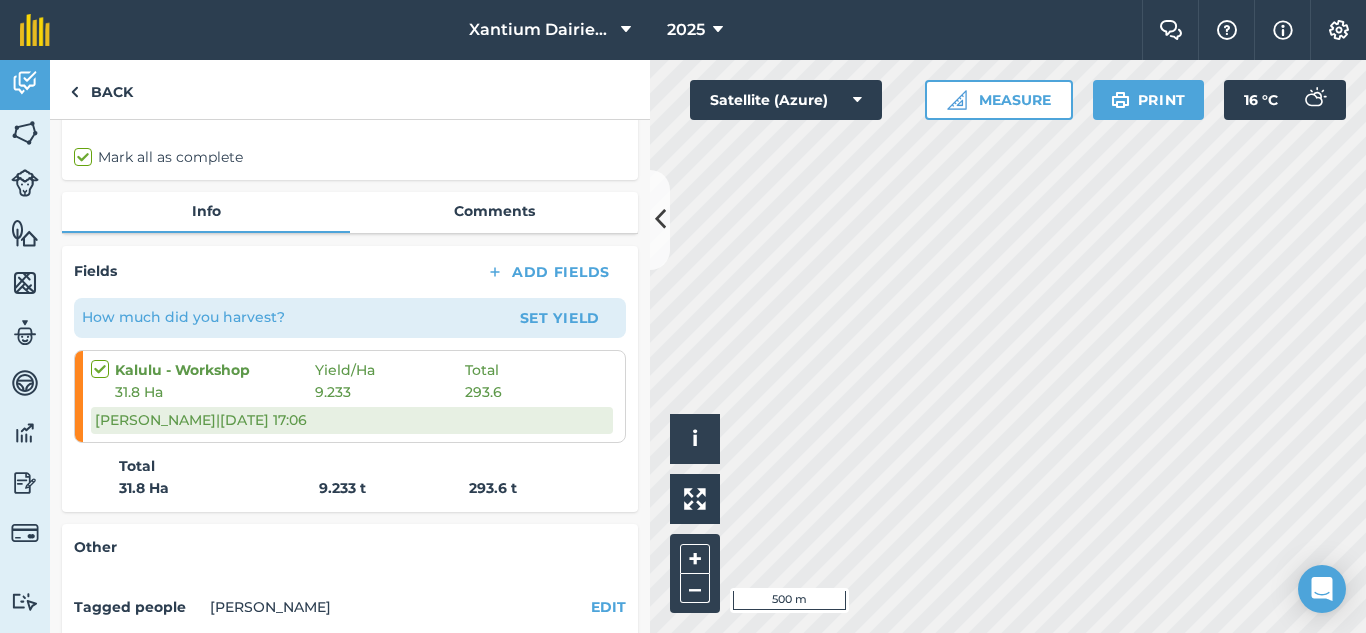 scroll, scrollTop: 0, scrollLeft: 0, axis: both 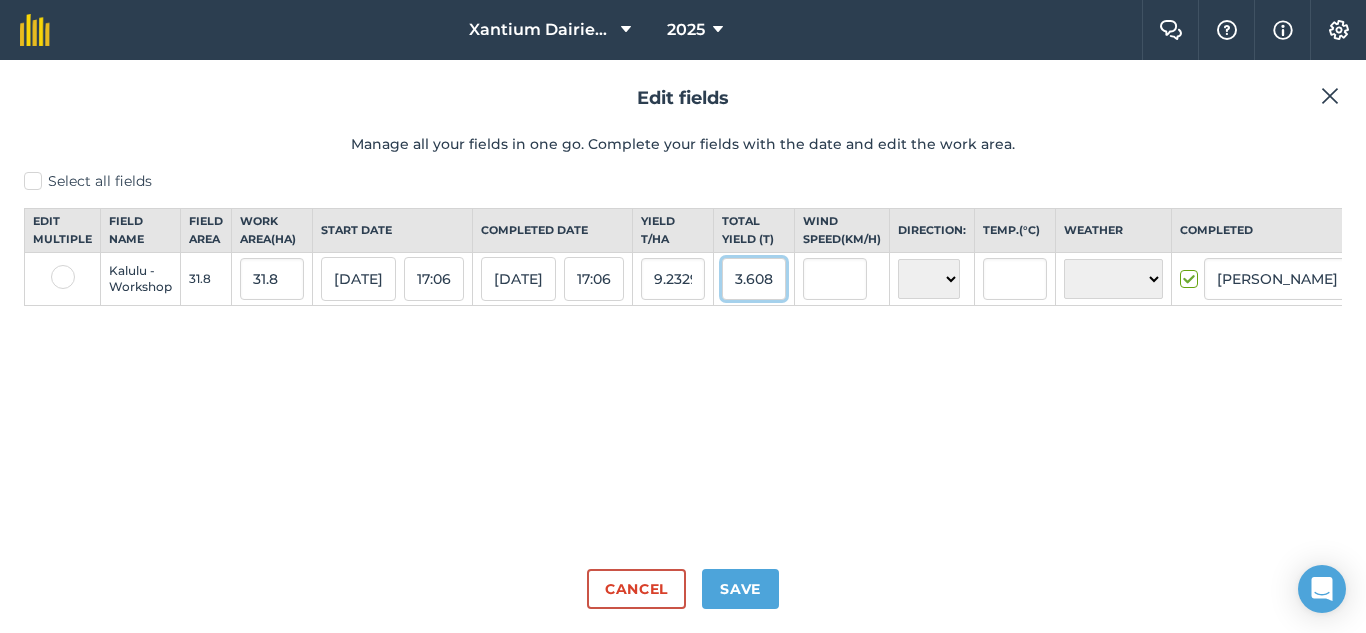 drag, startPoint x: 754, startPoint y: 298, endPoint x: 826, endPoint y: 297, distance: 72.00694 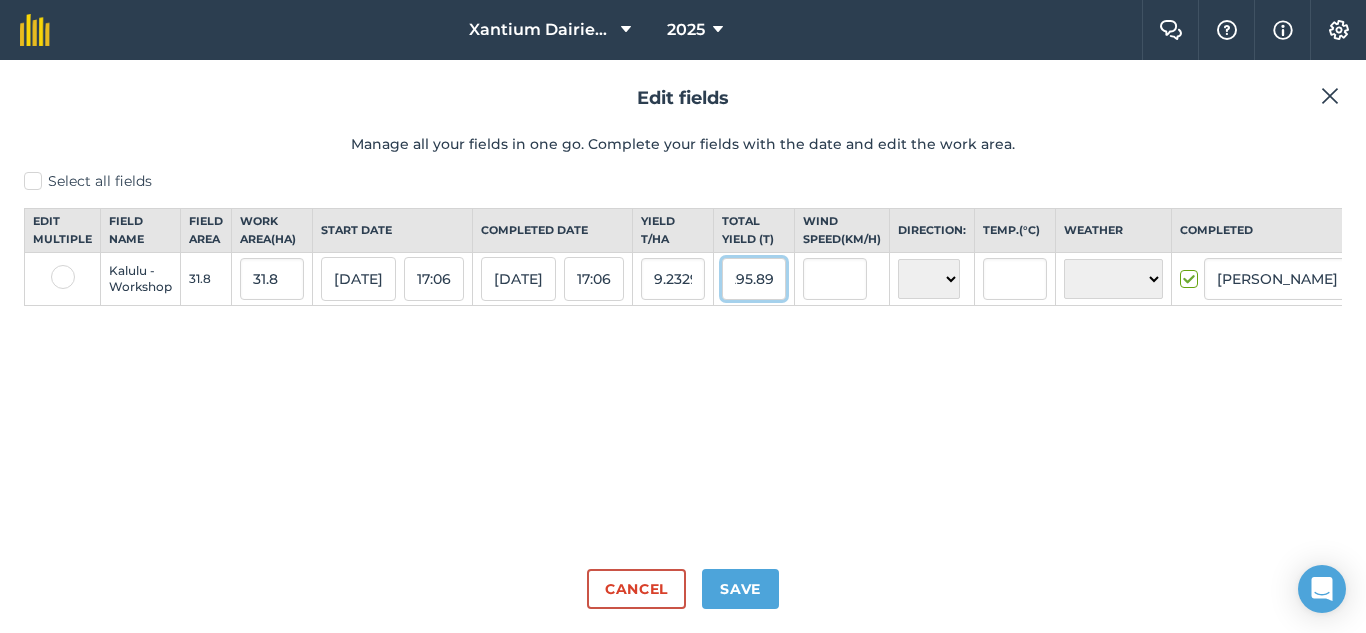 scroll, scrollTop: 0, scrollLeft: 16, axis: horizontal 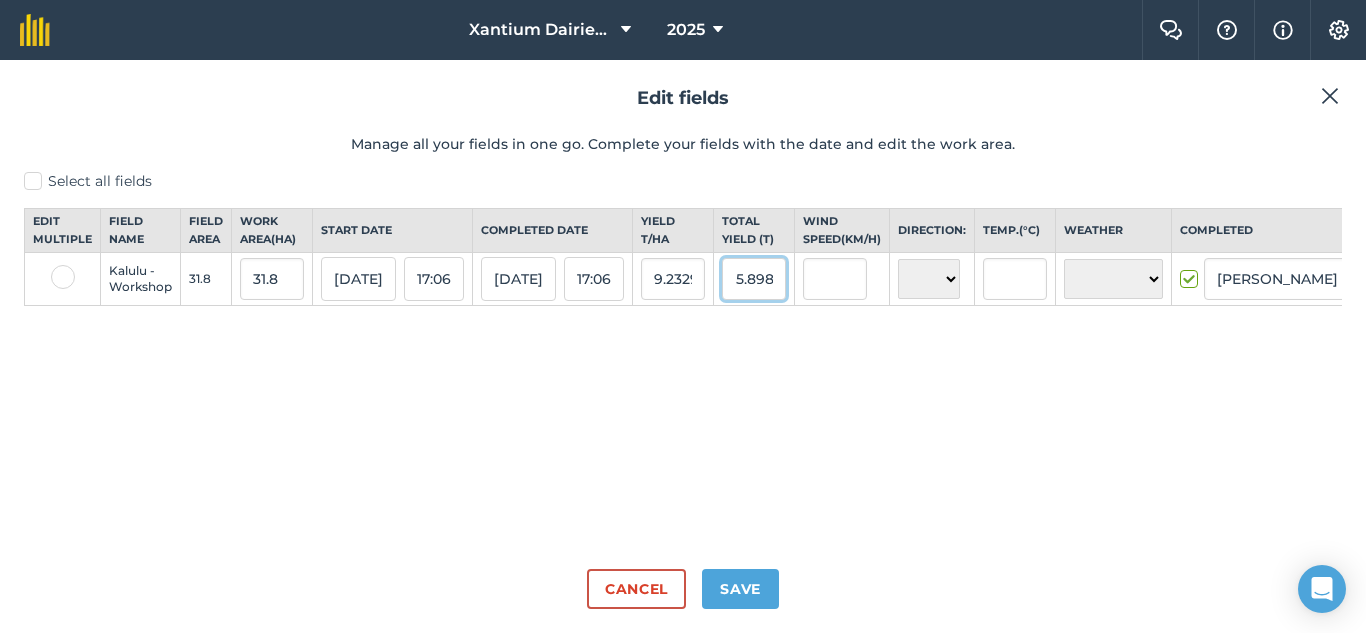 type on "295.898" 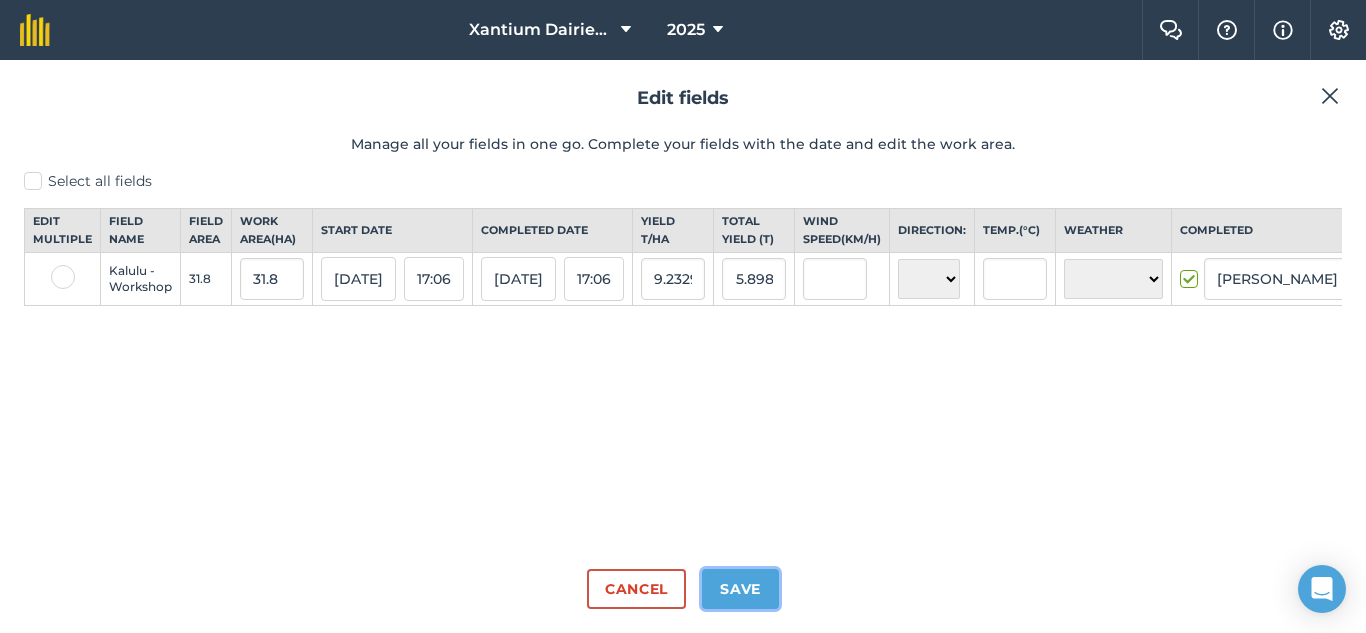 type on "9.30496855345912" 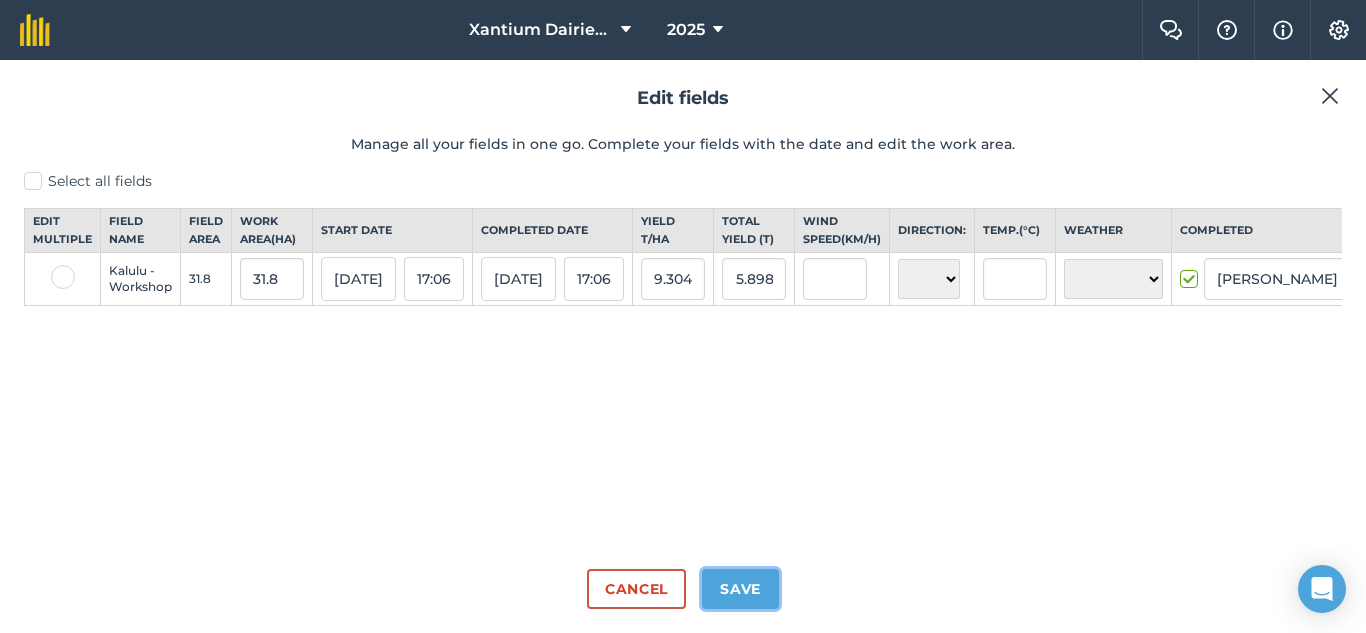 click on "Save" at bounding box center (740, 589) 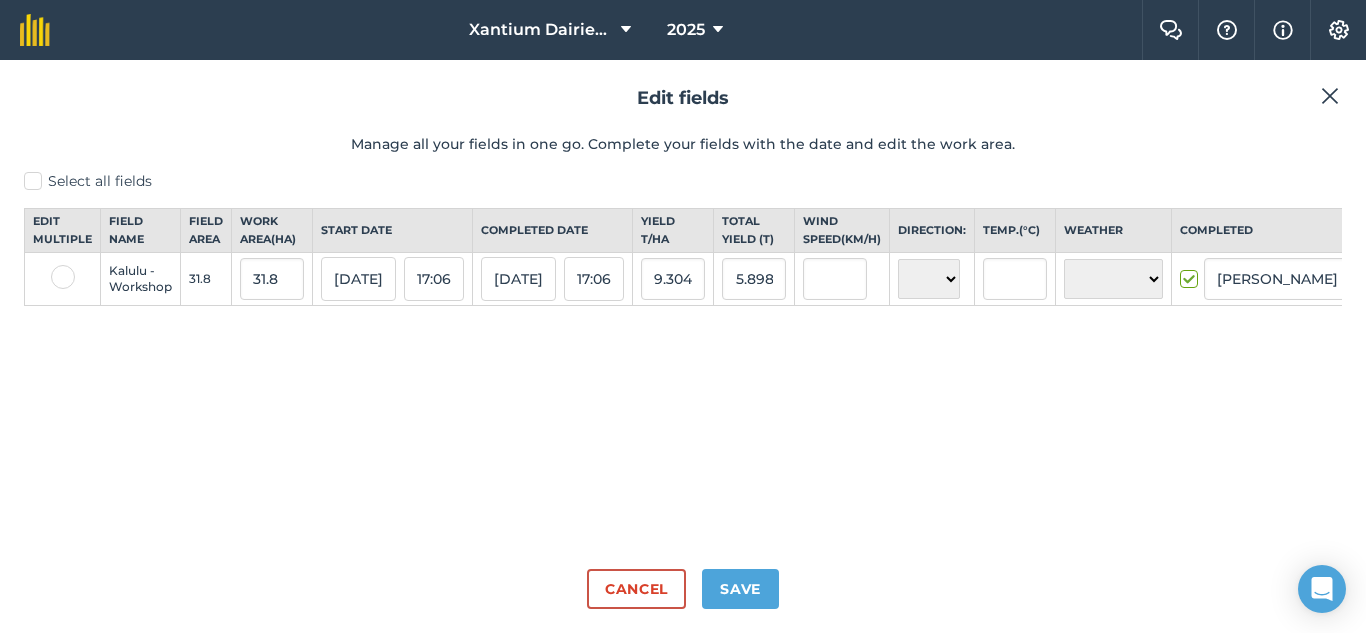 scroll, scrollTop: 0, scrollLeft: 0, axis: both 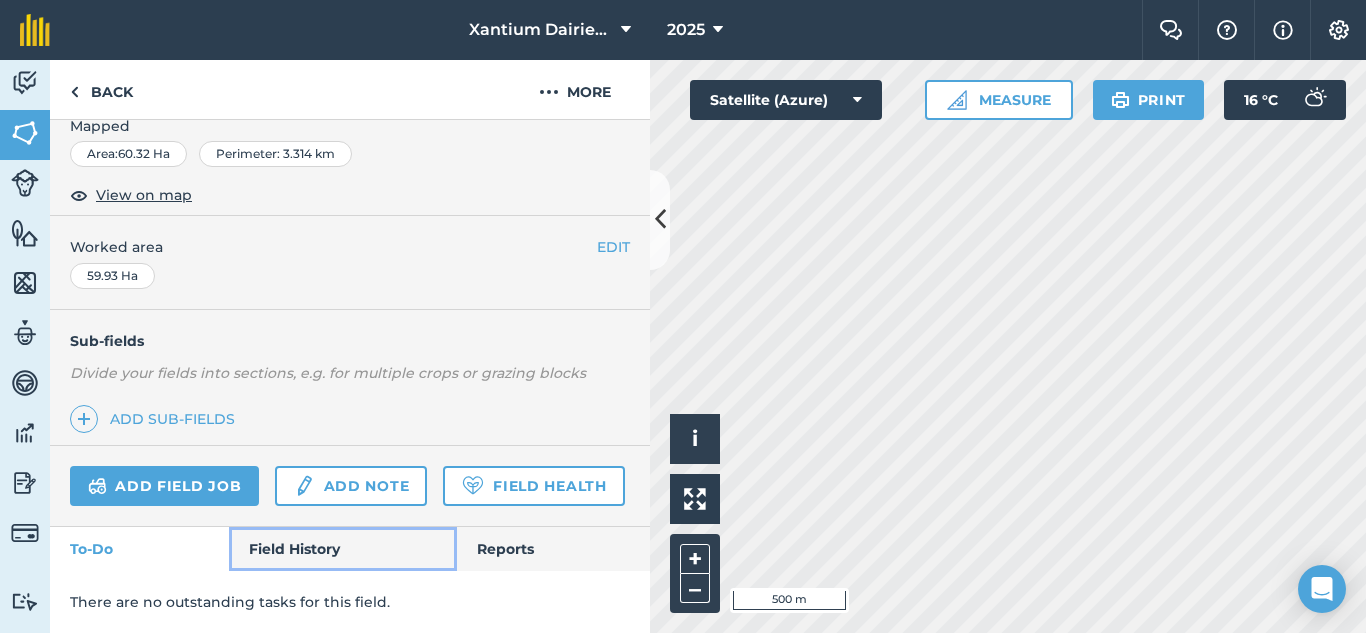 click on "Field History" at bounding box center (342, 549) 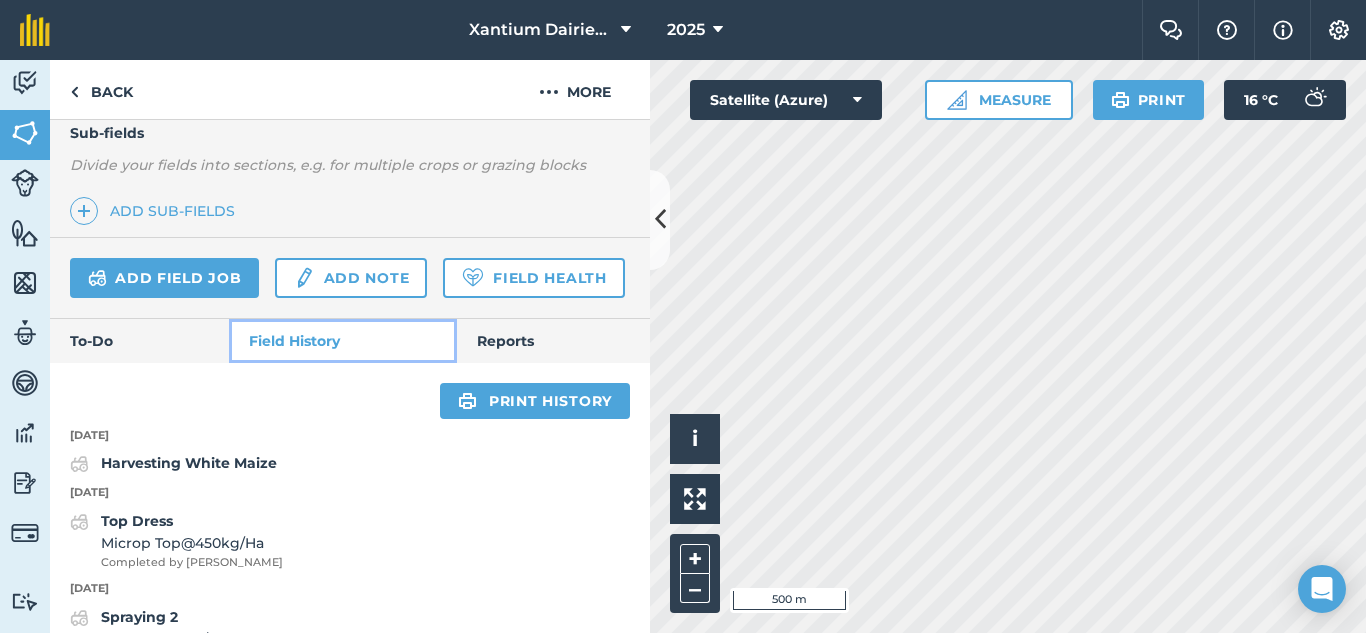 scroll, scrollTop: 588, scrollLeft: 0, axis: vertical 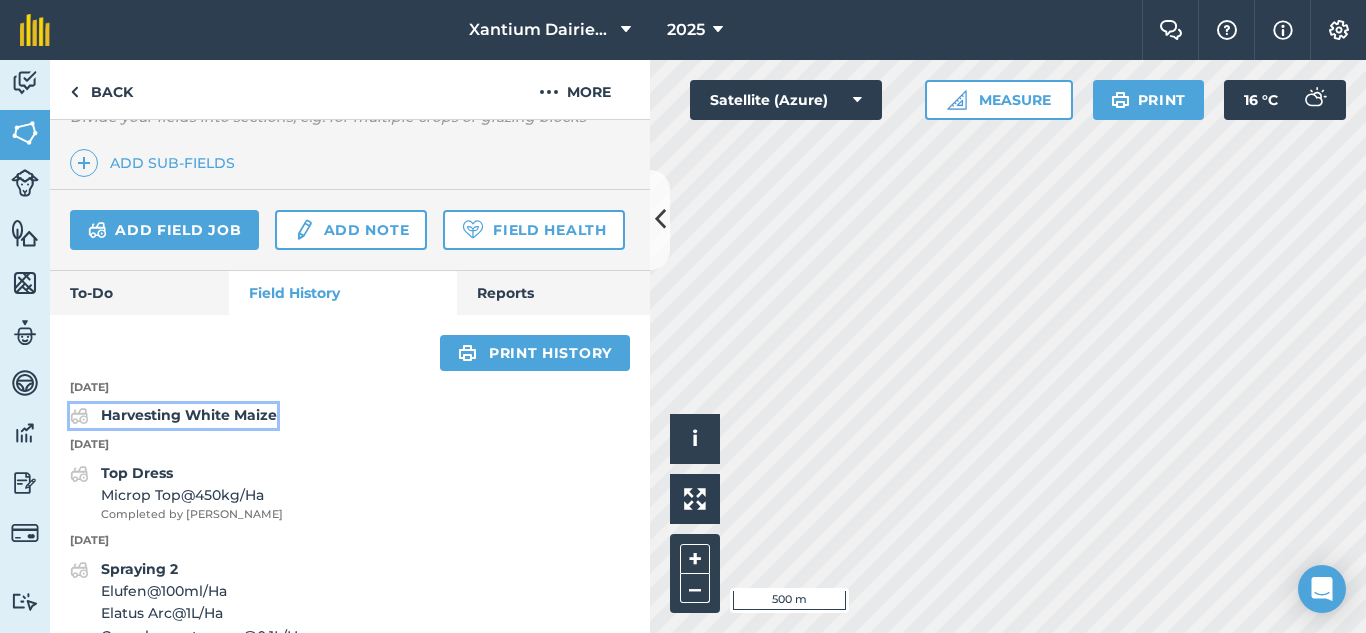 click on "Harvesting White Maize" at bounding box center [189, 415] 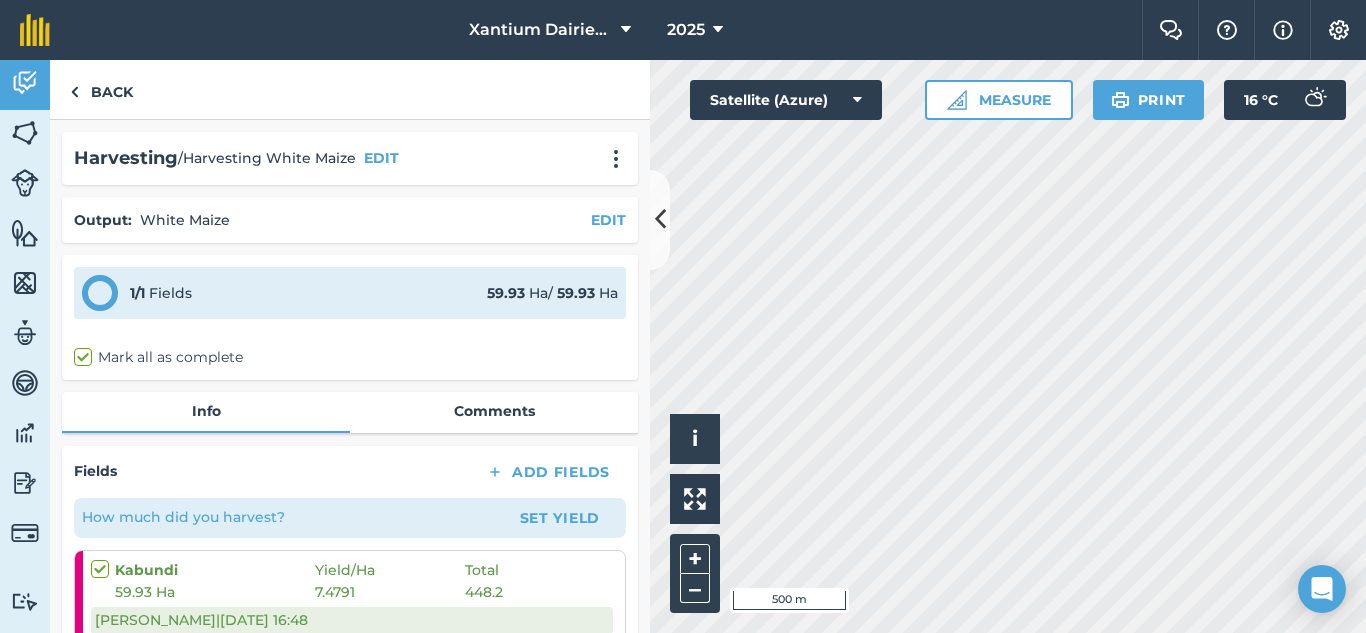 scroll, scrollTop: 200, scrollLeft: 0, axis: vertical 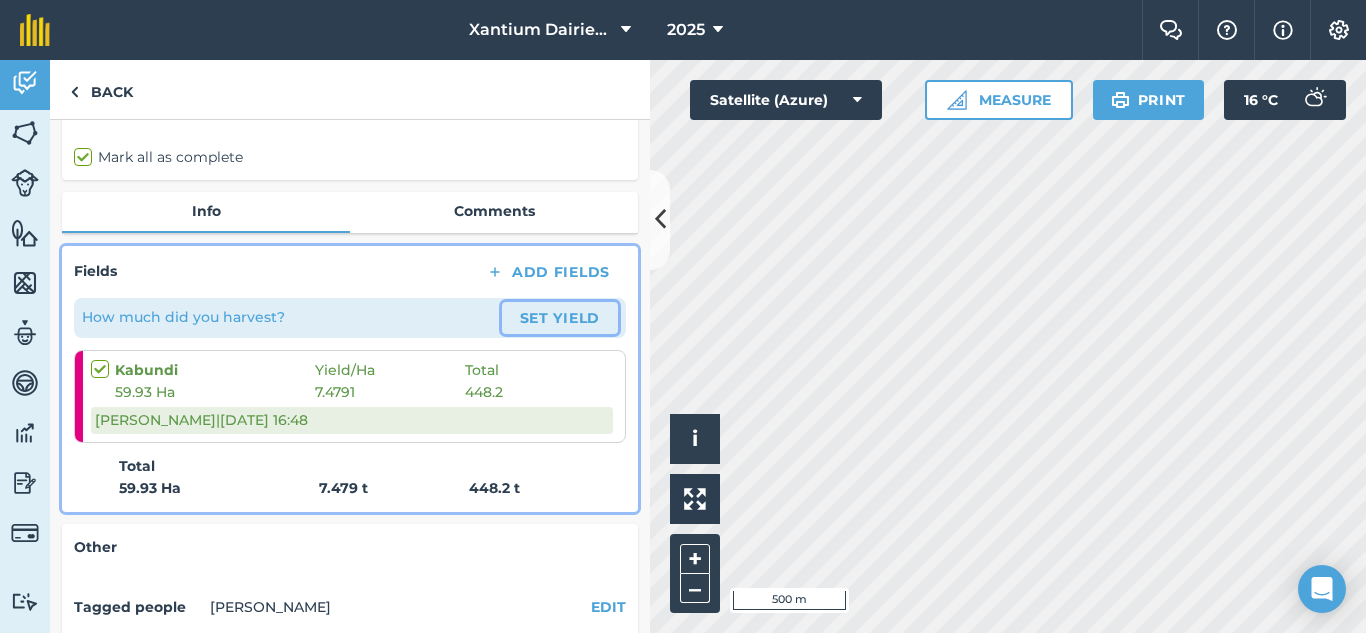 click on "Set Yield" at bounding box center [560, 318] 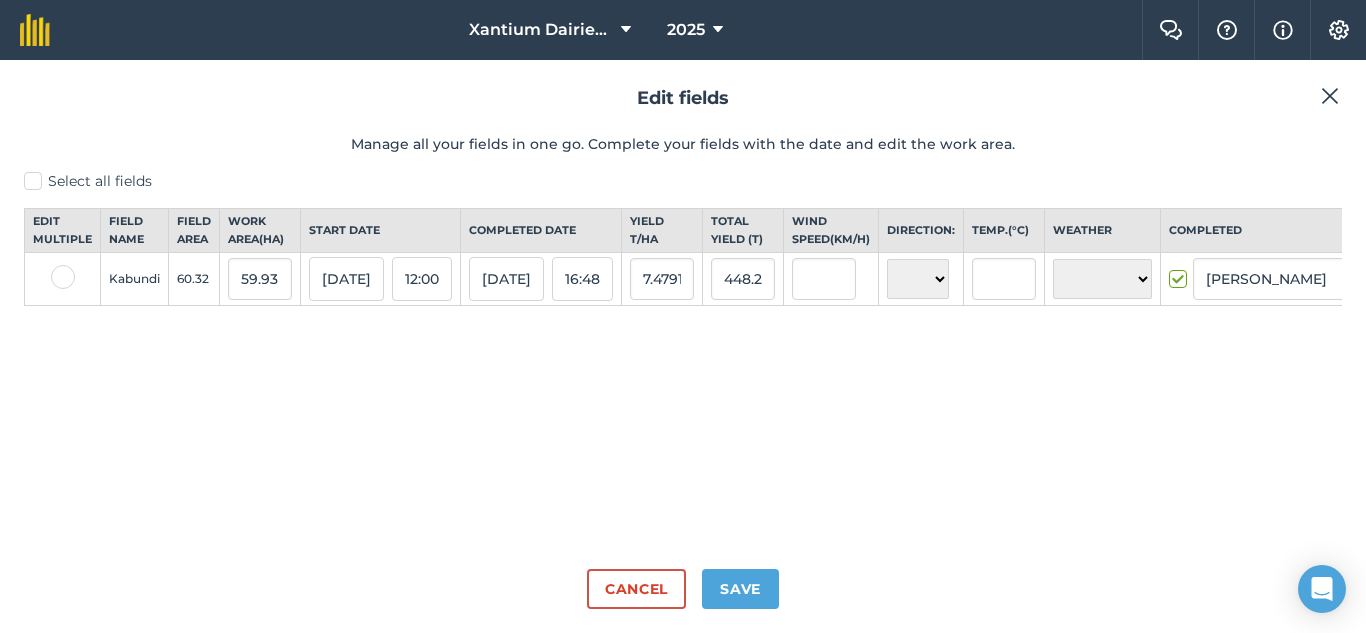 scroll, scrollTop: 0, scrollLeft: 0, axis: both 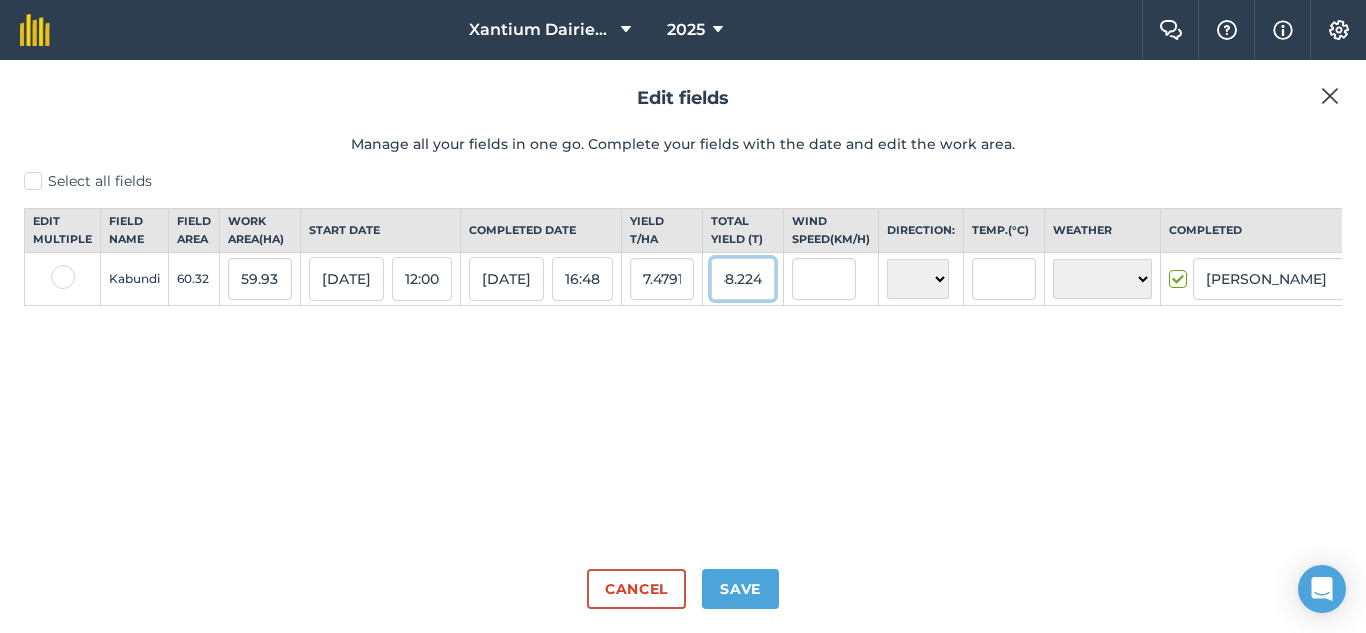 drag, startPoint x: 742, startPoint y: 298, endPoint x: 824, endPoint y: 309, distance: 82.73451 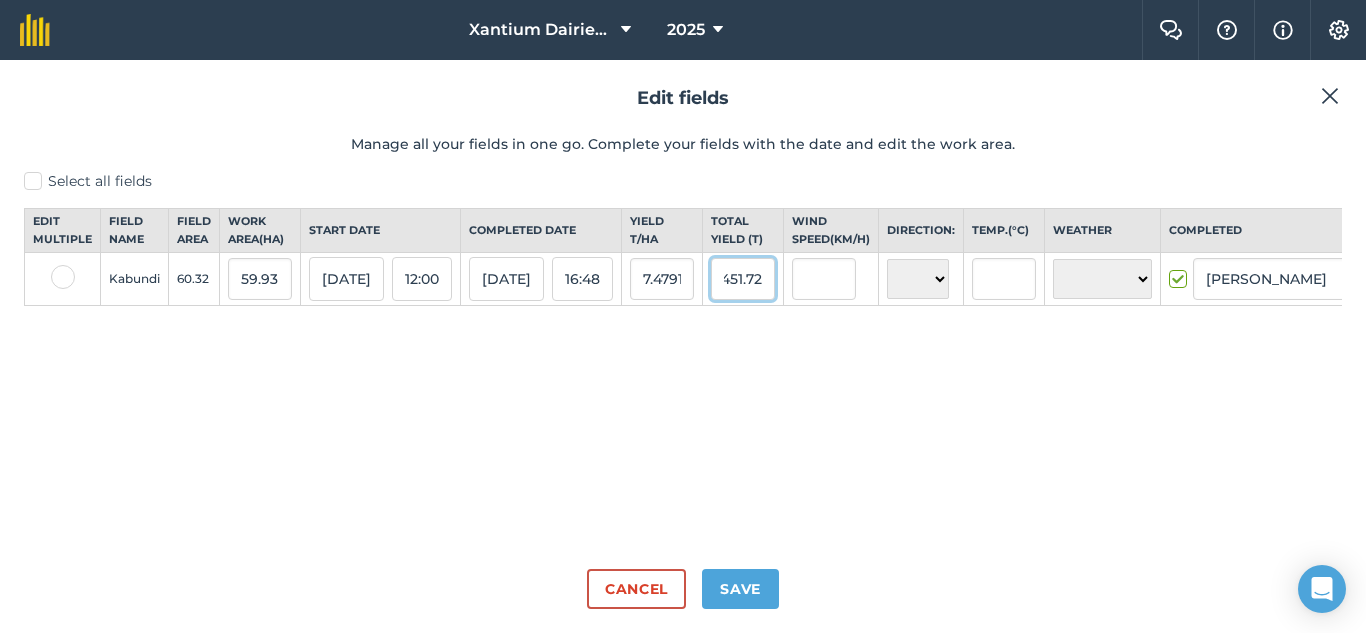 scroll, scrollTop: 0, scrollLeft: 13, axis: horizontal 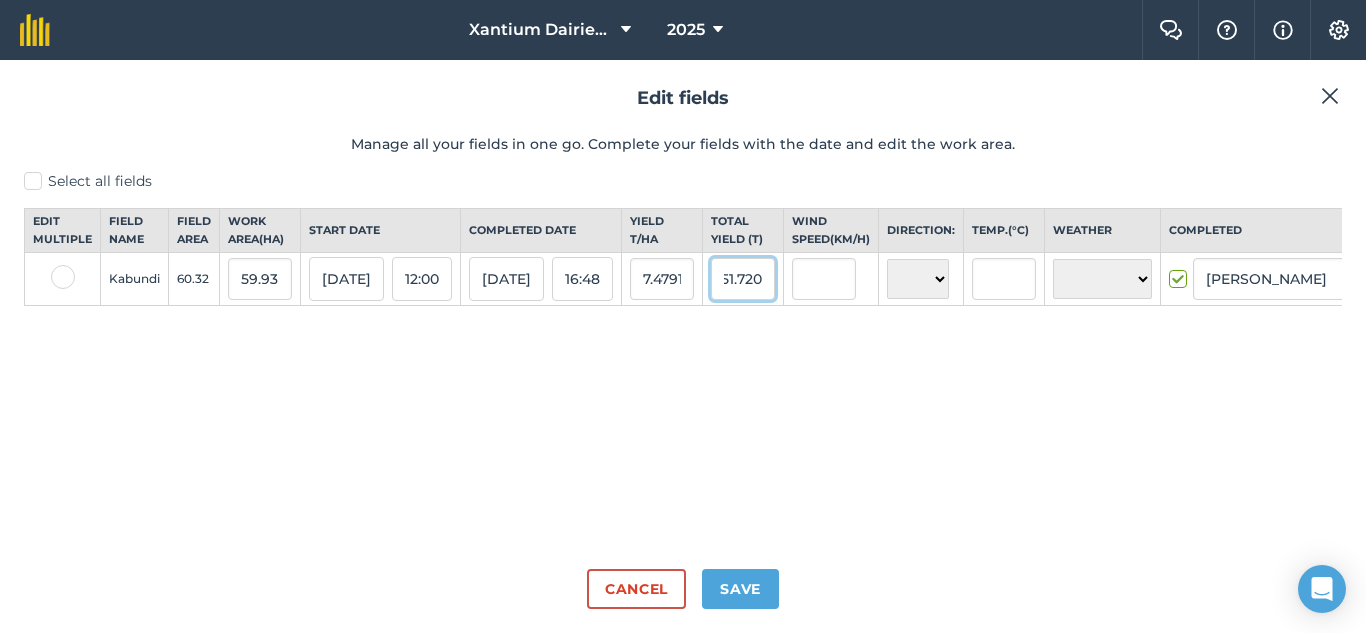 type on "451.720" 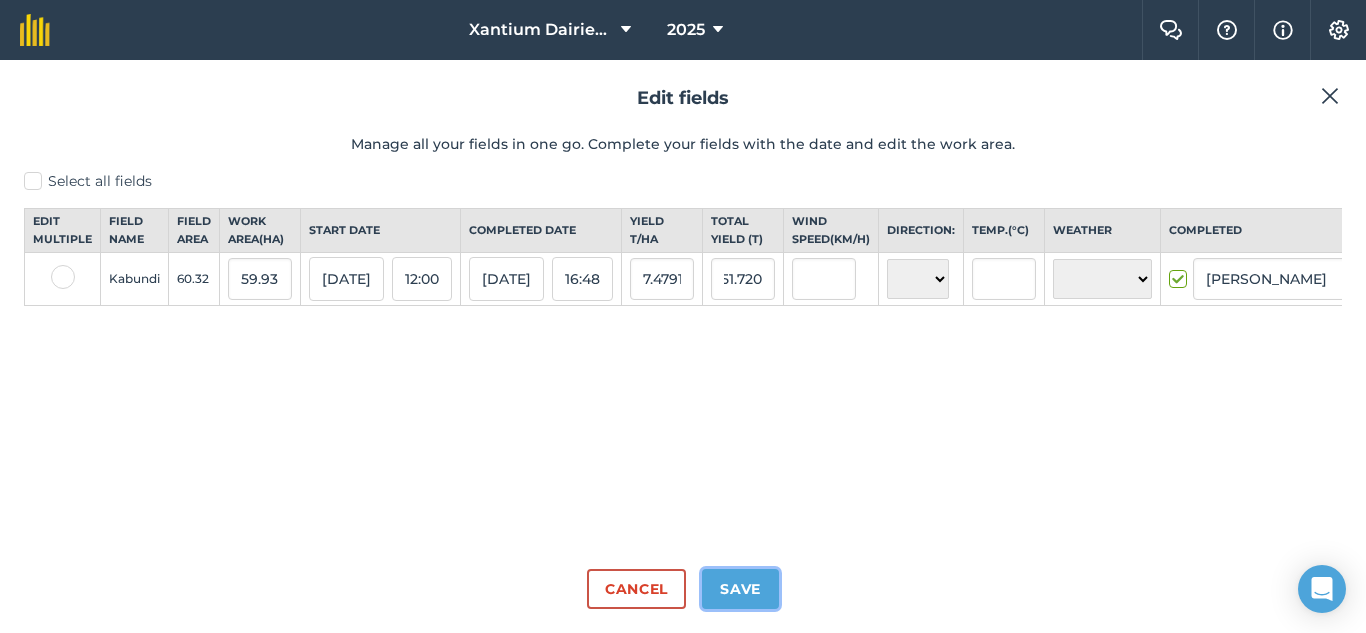type on "7.537460370432171" 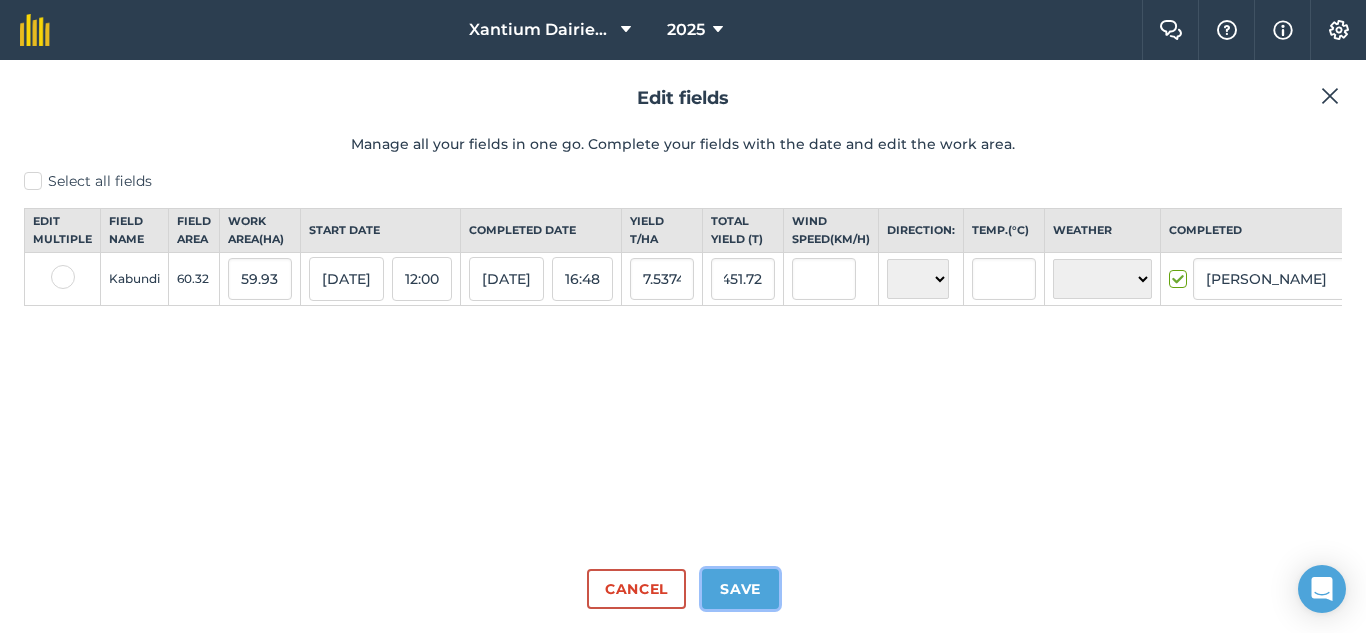 click on "Save" at bounding box center [740, 589] 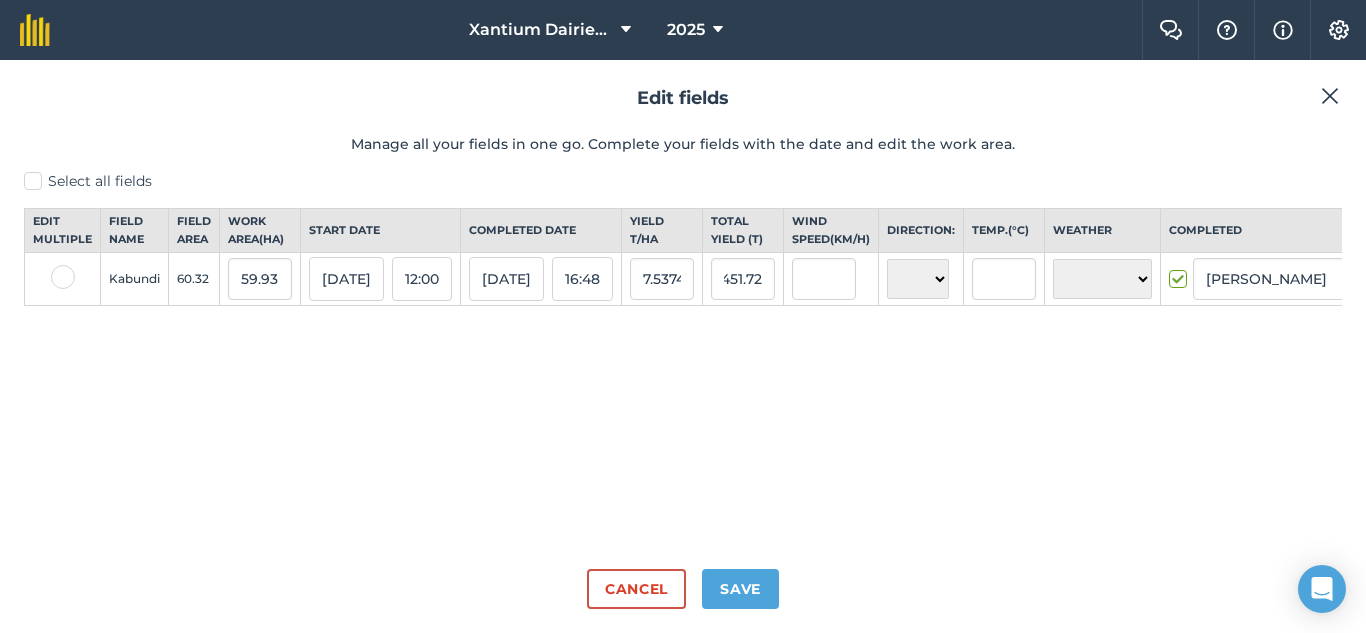 scroll, scrollTop: 0, scrollLeft: 0, axis: both 